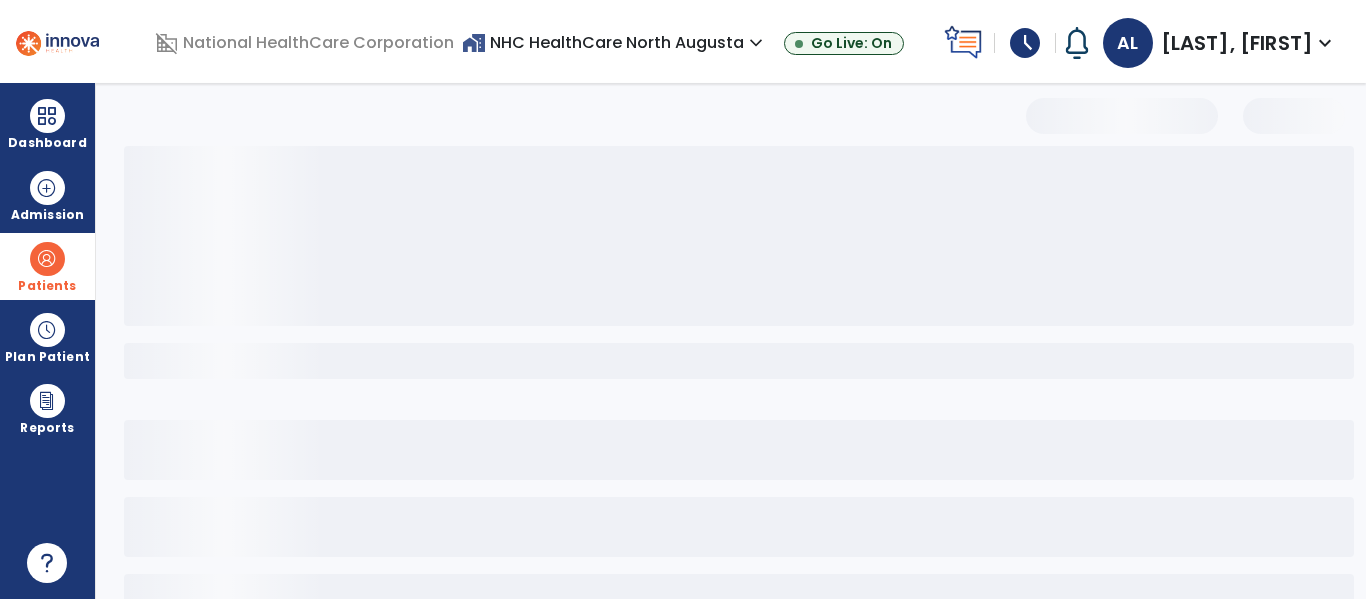 scroll, scrollTop: 0, scrollLeft: 0, axis: both 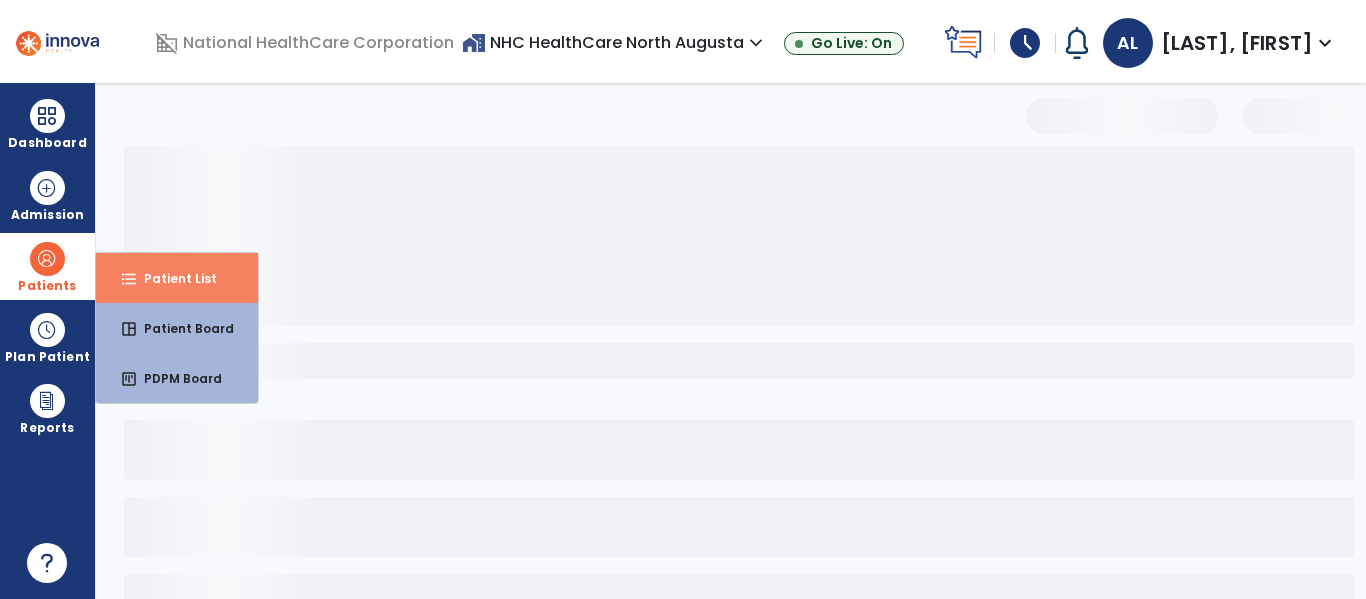 click on "Patient List" at bounding box center [172, 278] 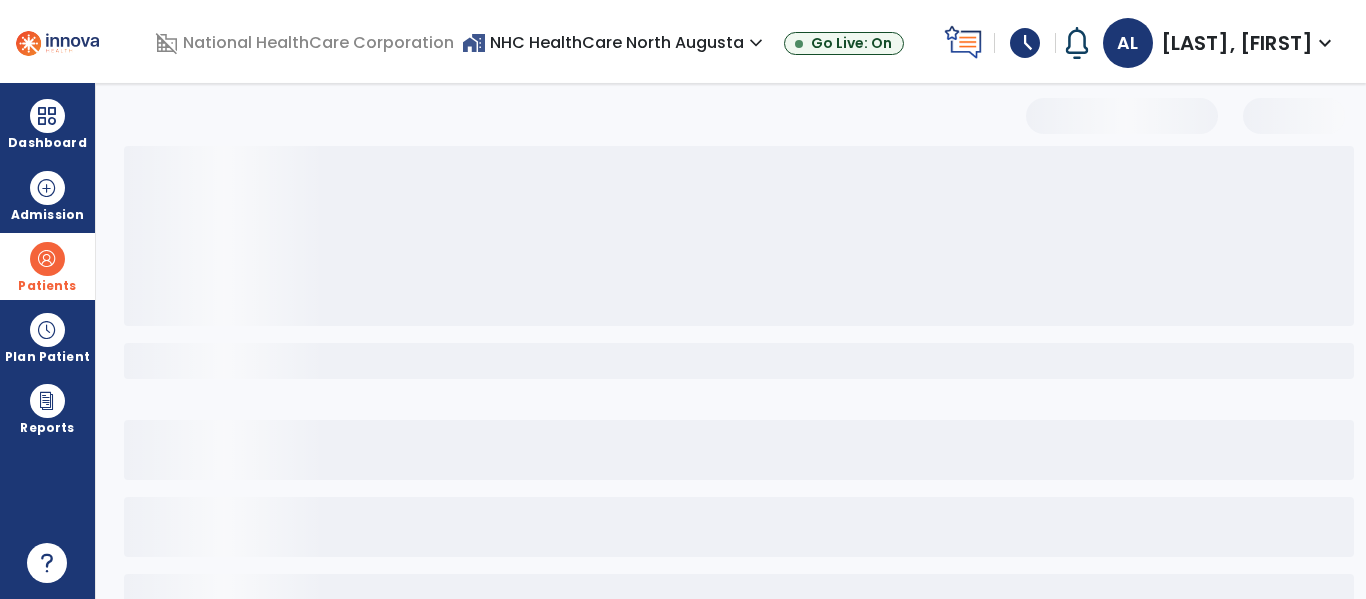 select on "***" 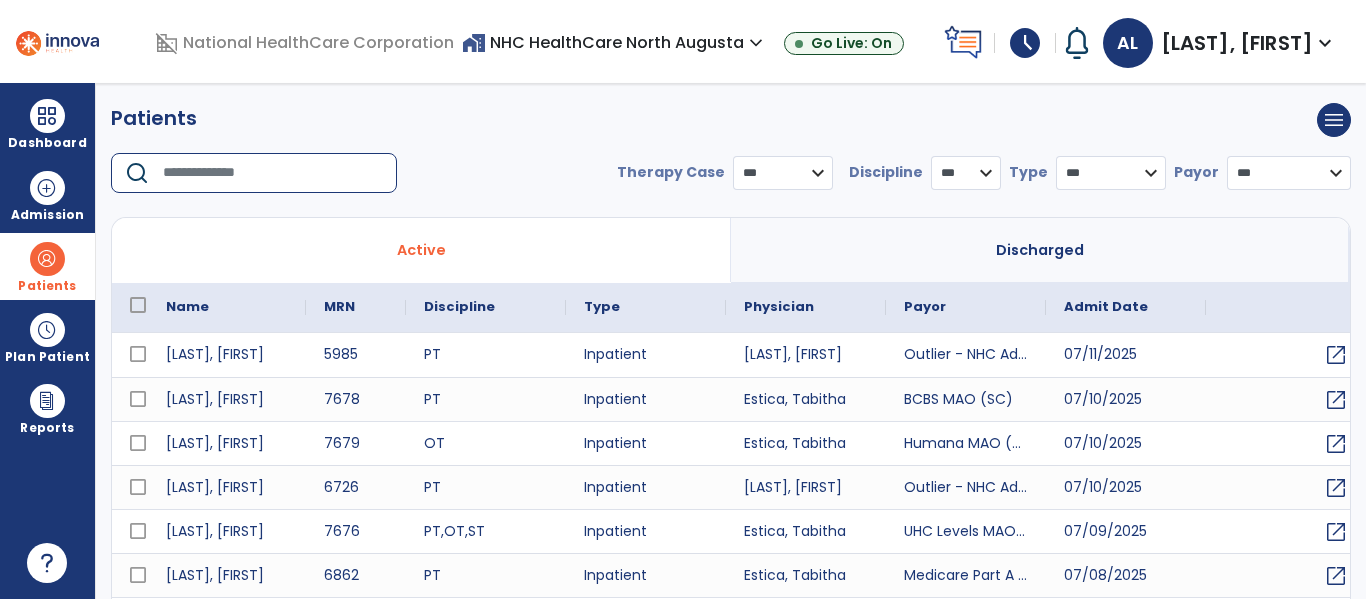 click at bounding box center (273, 173) 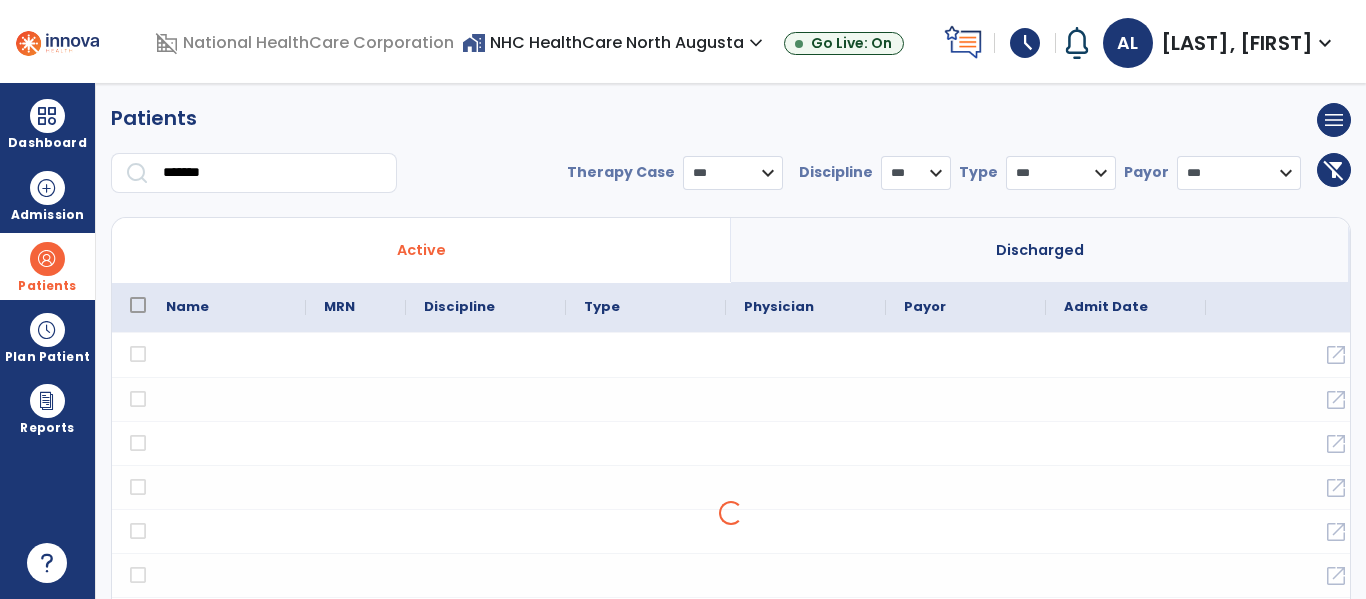 drag, startPoint x: 917, startPoint y: 422, endPoint x: 1231, endPoint y: 323, distance: 329.237 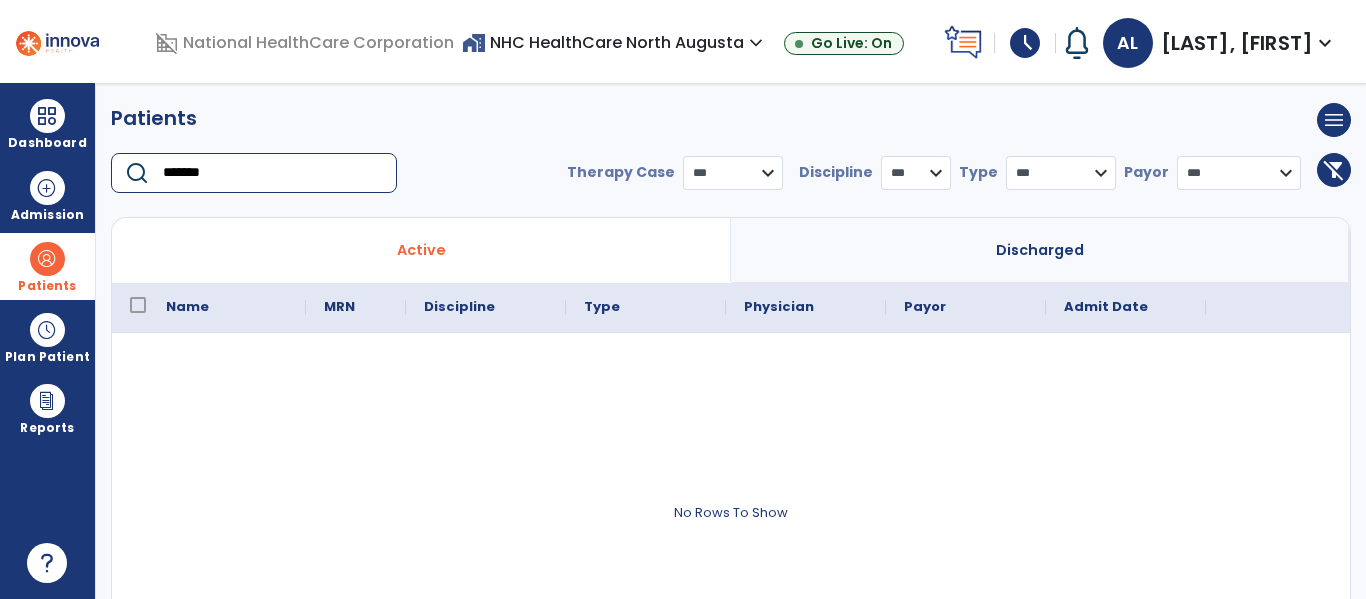 click on "*******" at bounding box center [273, 173] 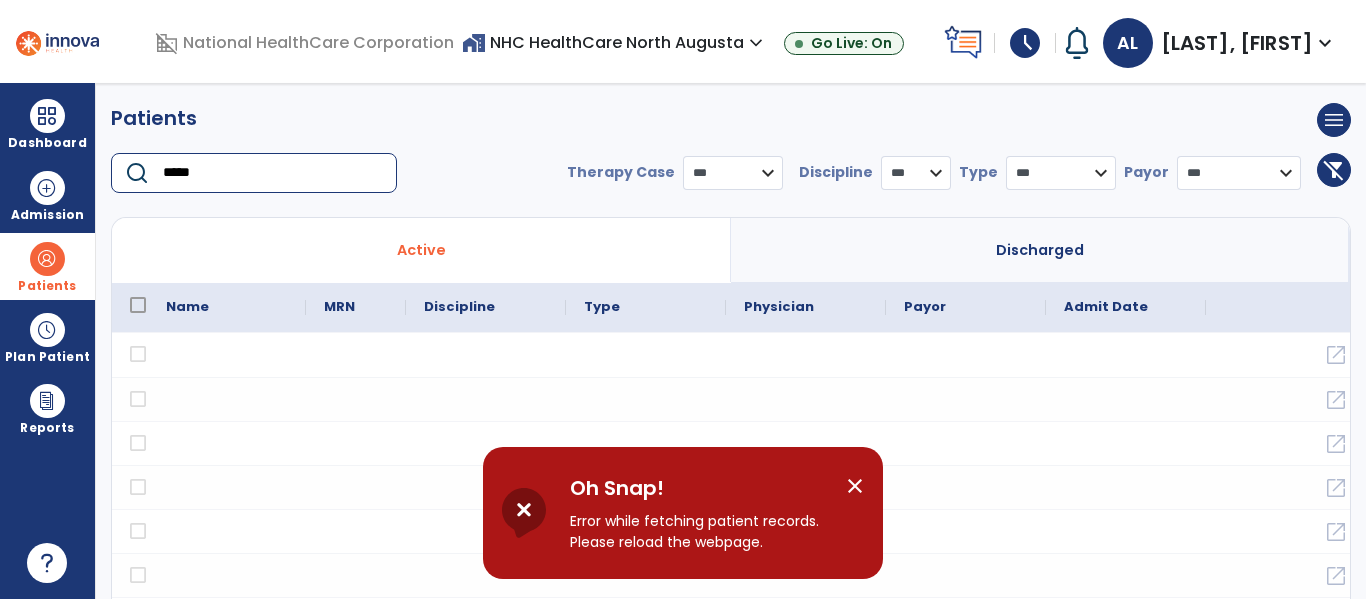 type on "*****" 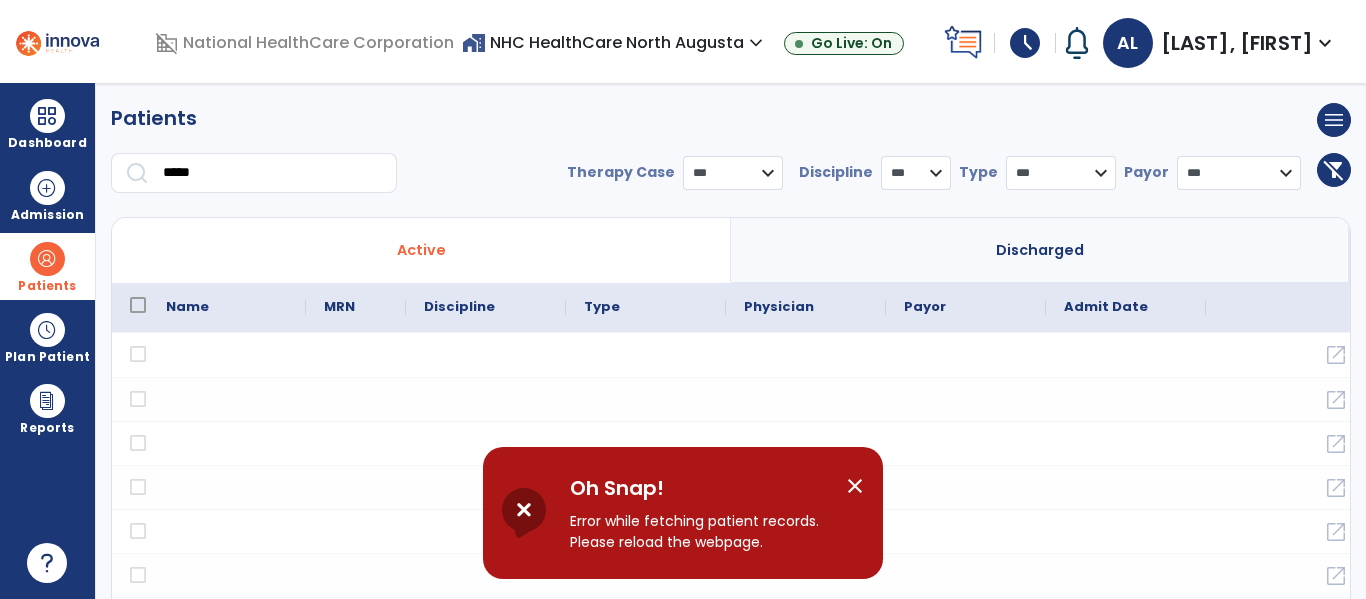 click on "close" at bounding box center [855, 486] 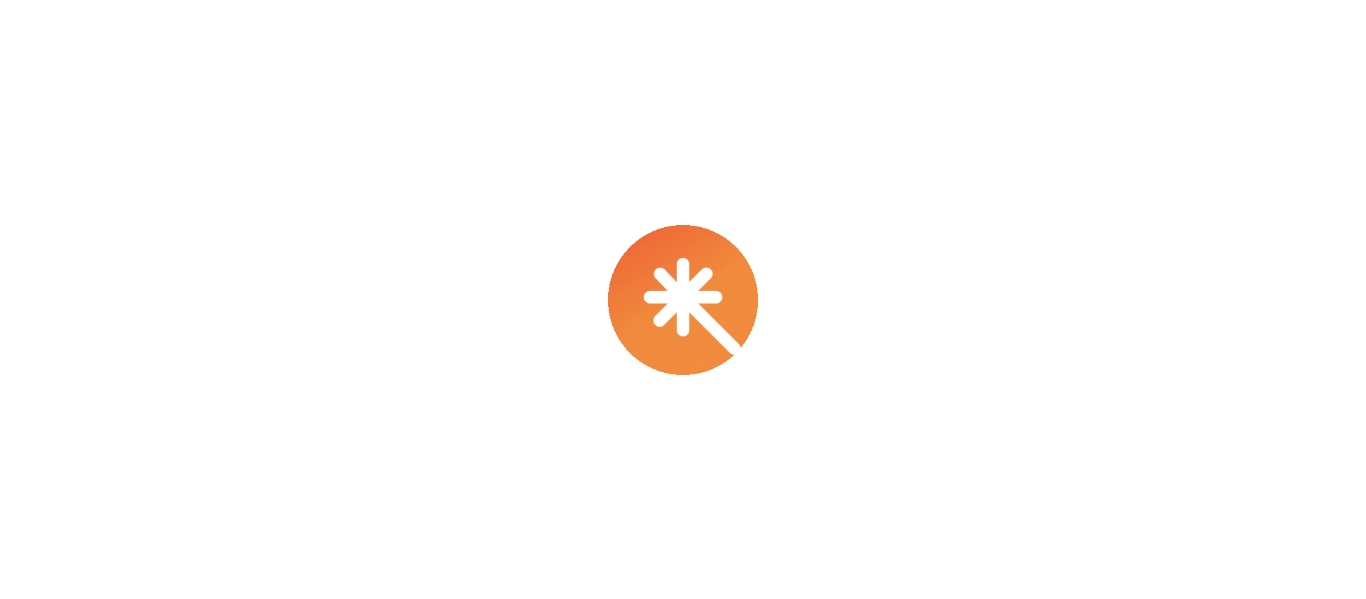 scroll, scrollTop: 0, scrollLeft: 0, axis: both 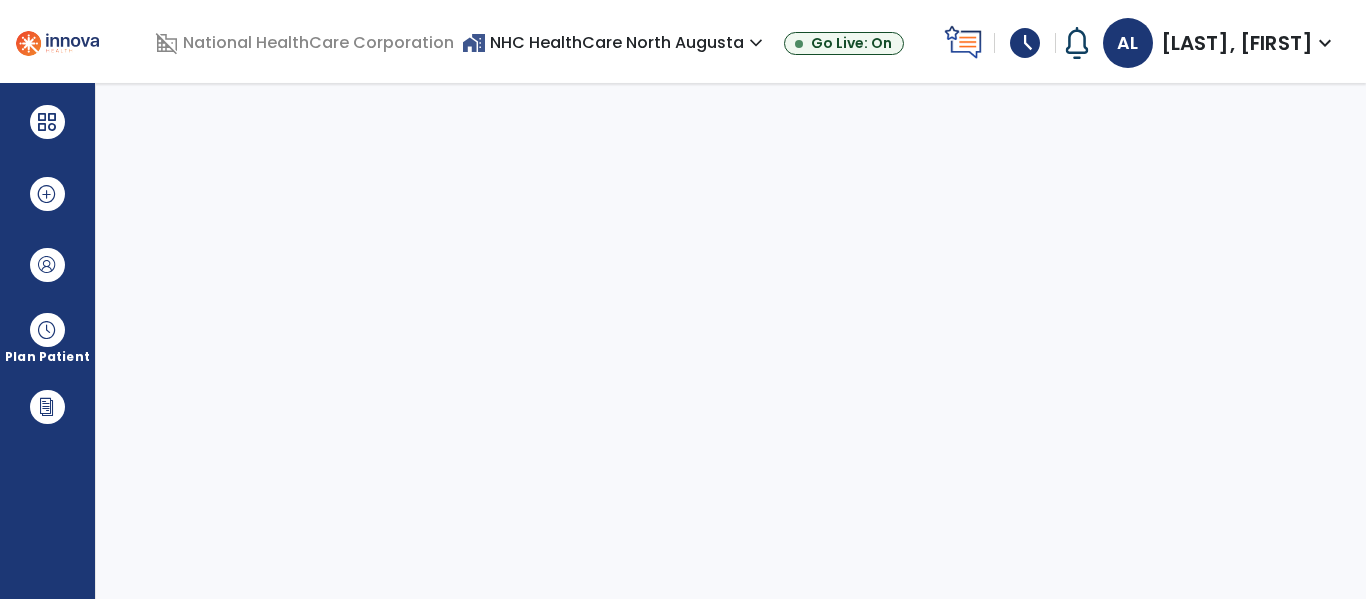 select on "****" 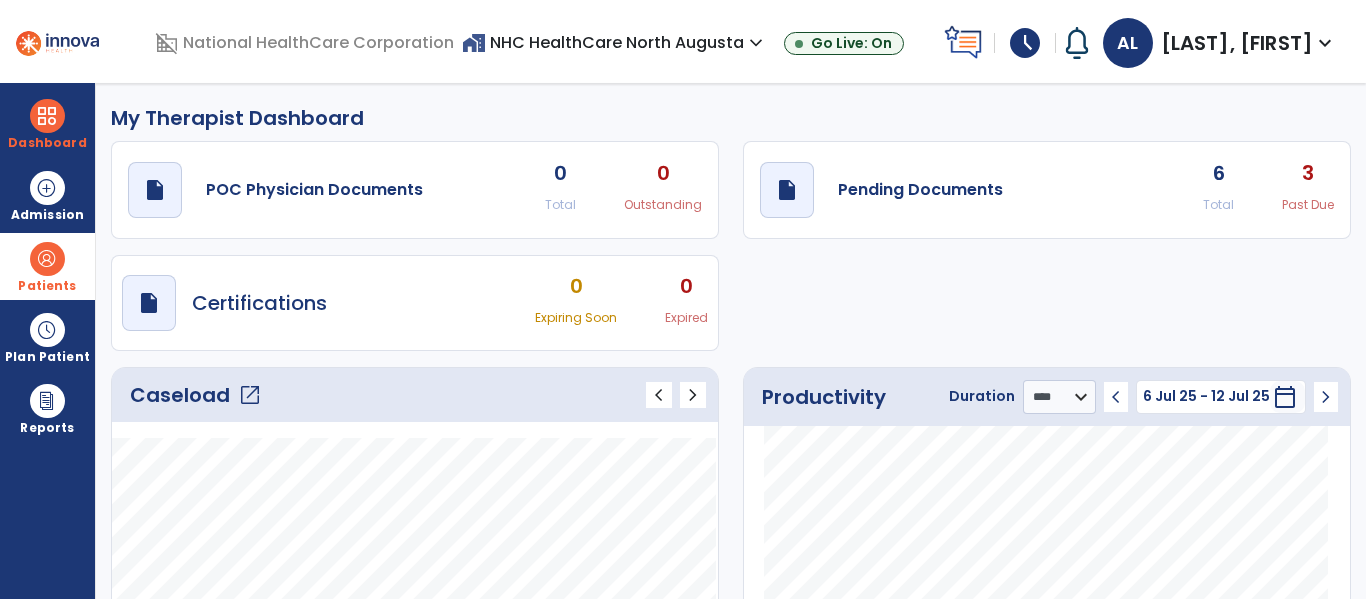 click on "Patients" at bounding box center [47, 266] 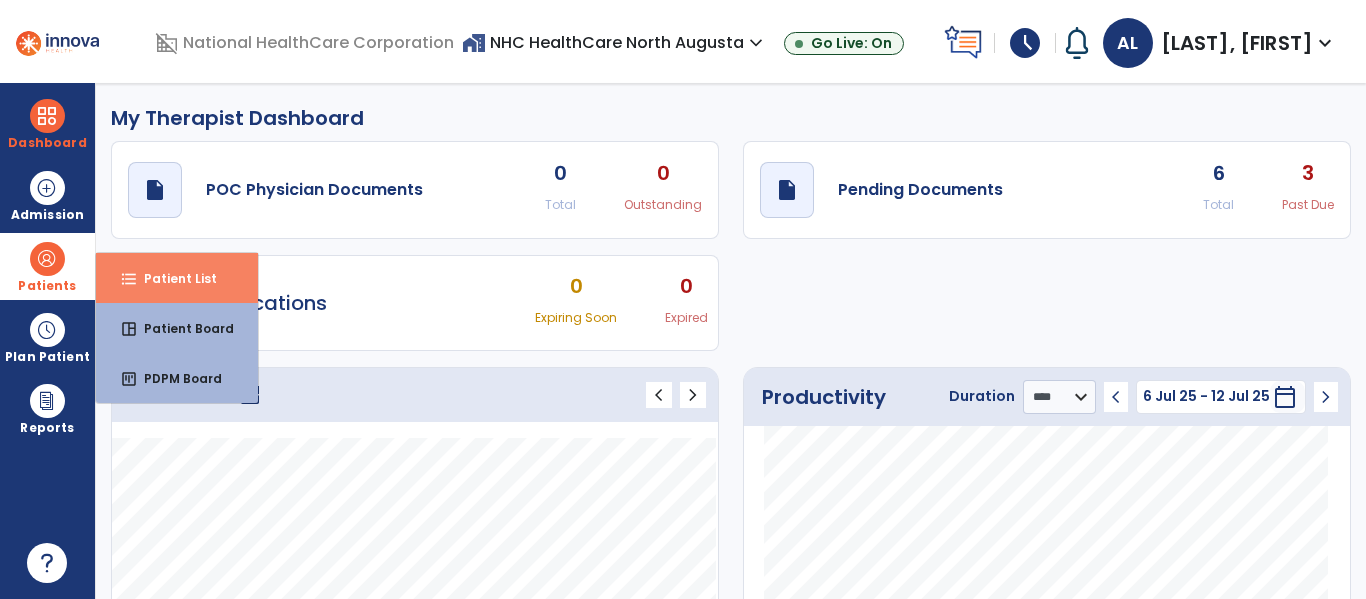 click on "Patient List" at bounding box center [172, 278] 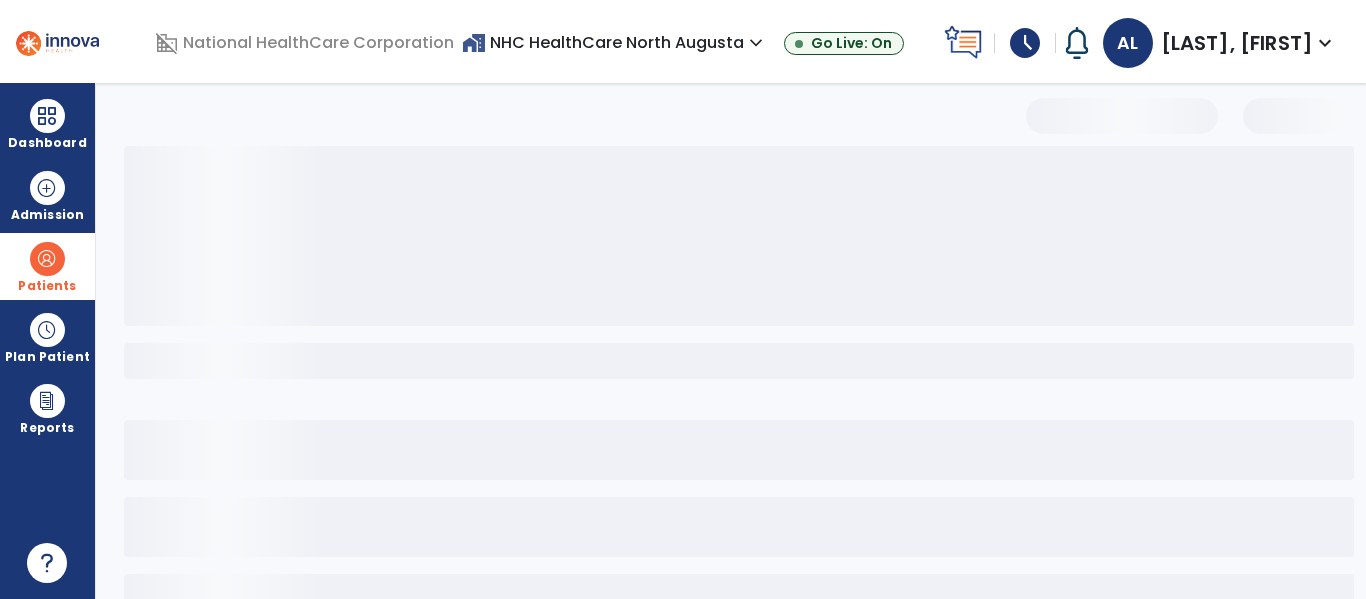 select on "***" 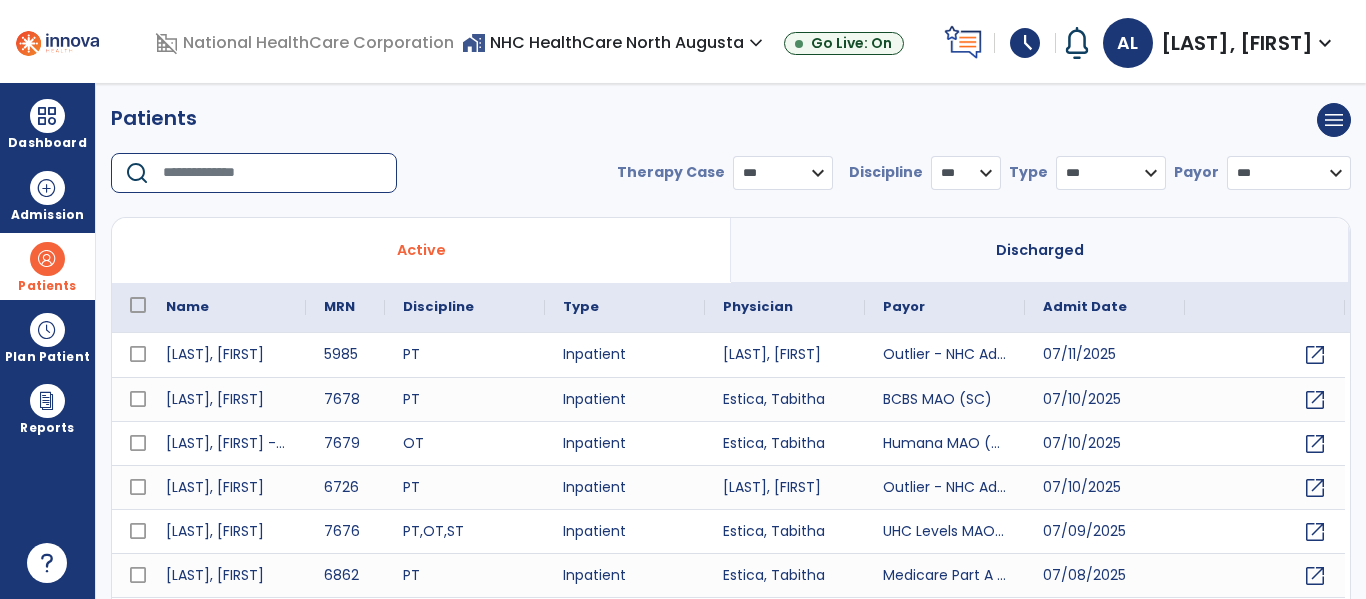 click at bounding box center [273, 173] 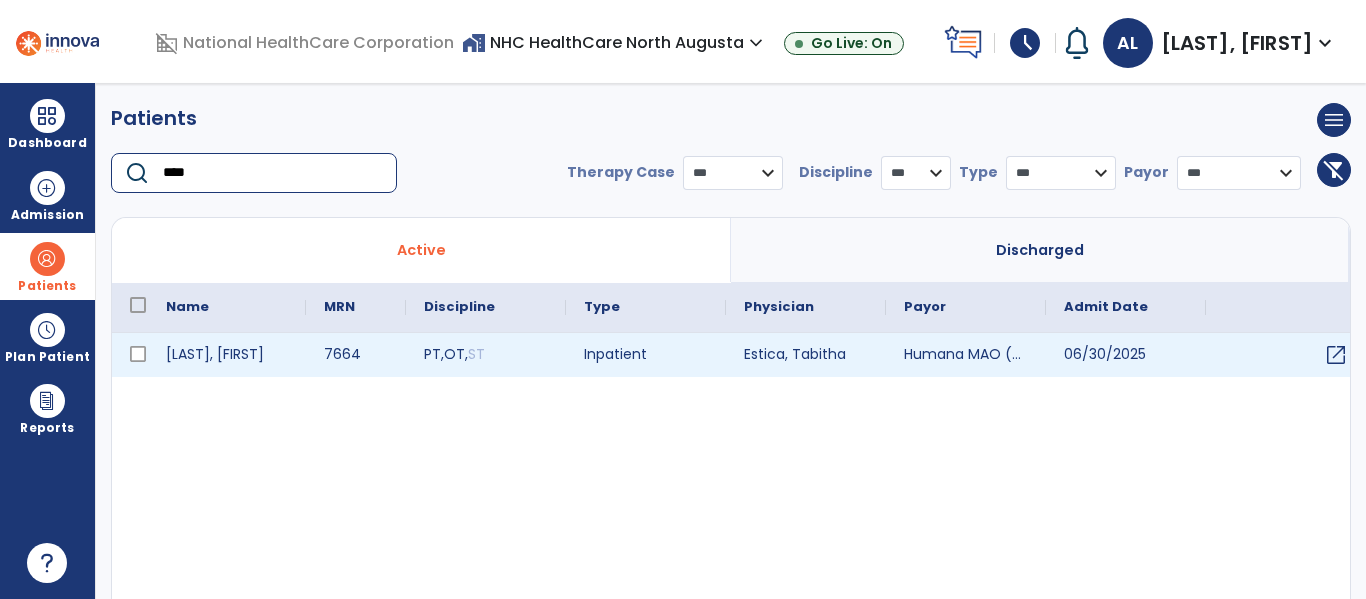 type on "****" 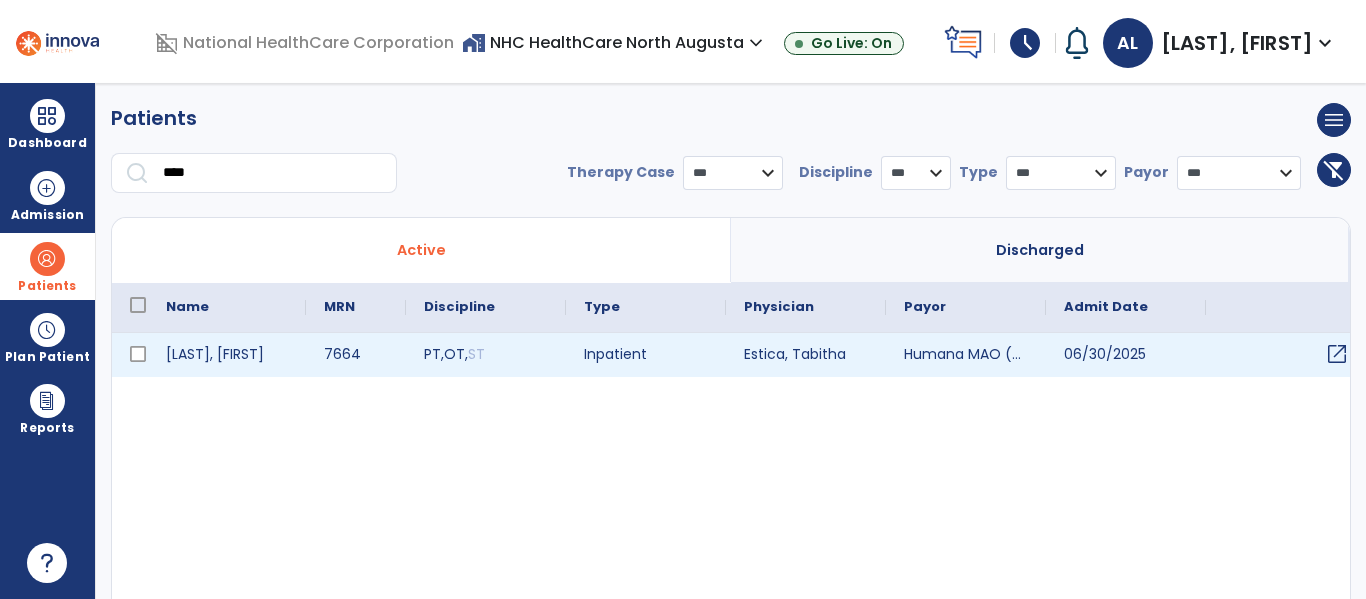 click on "open_in_new" at bounding box center (1337, 354) 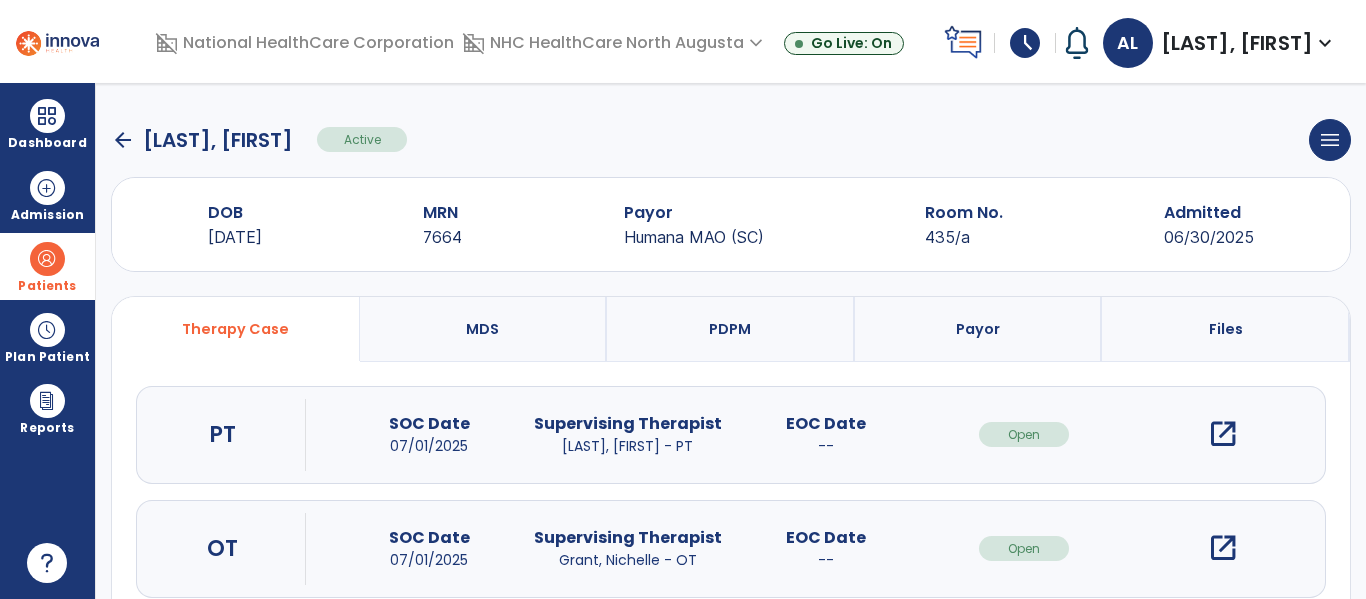 click on "open_in_new" at bounding box center [1223, 434] 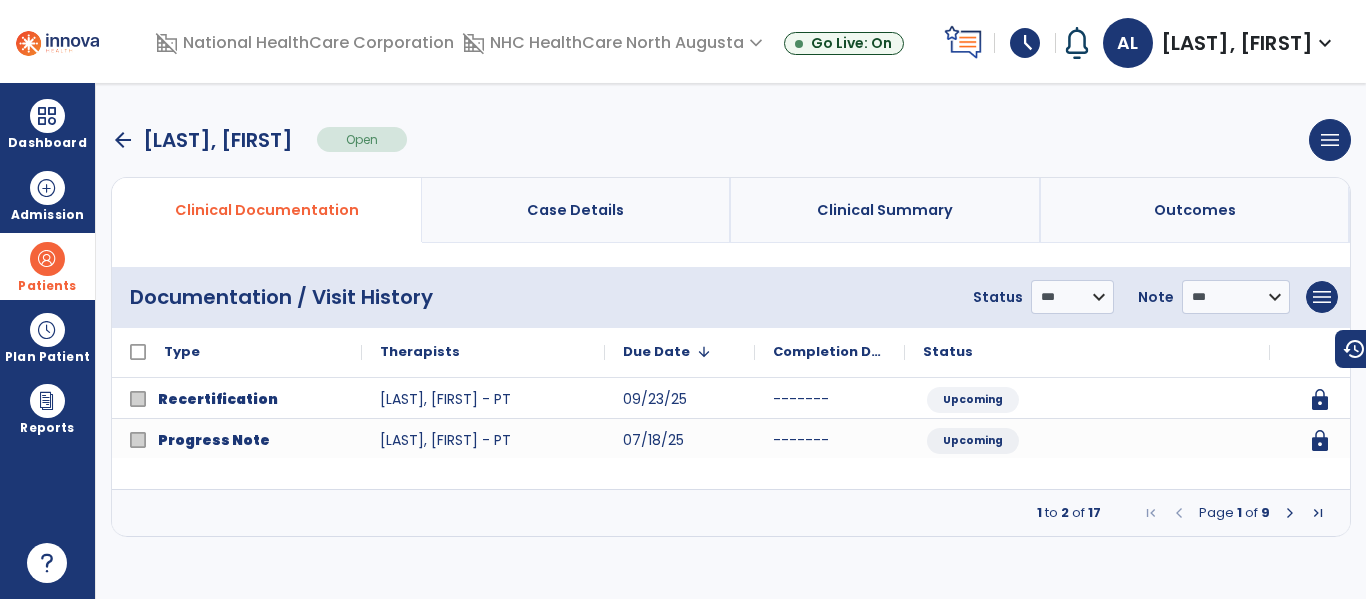 click at bounding box center (1290, 513) 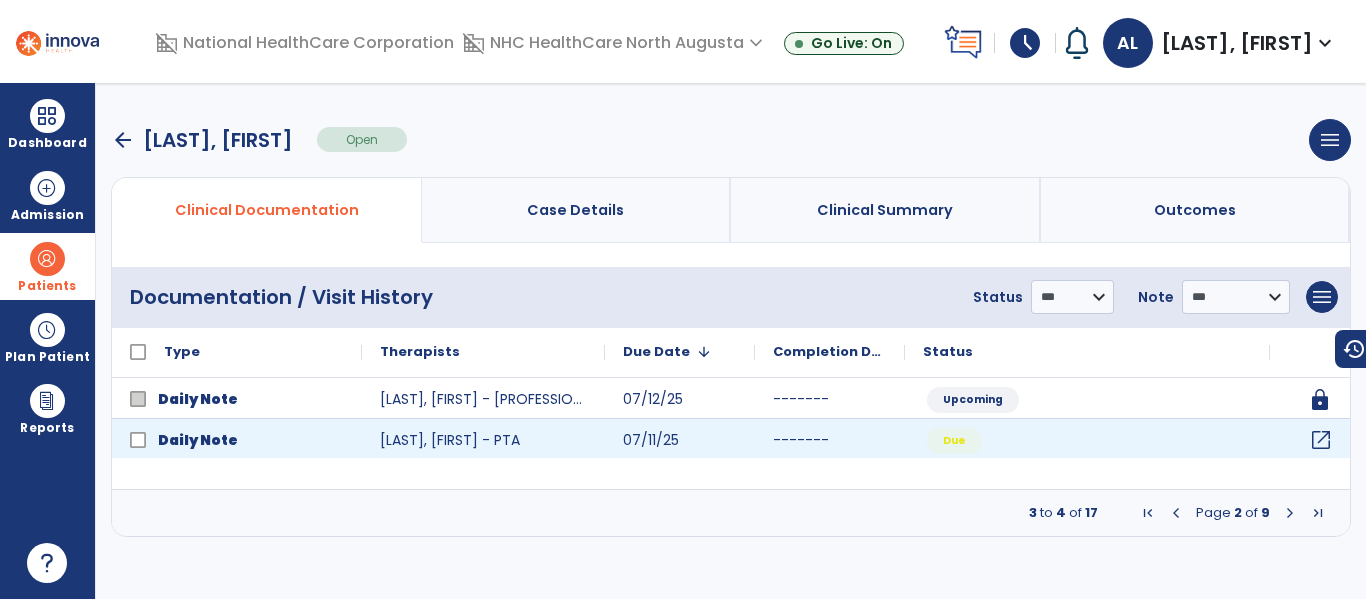 click on "open_in_new" 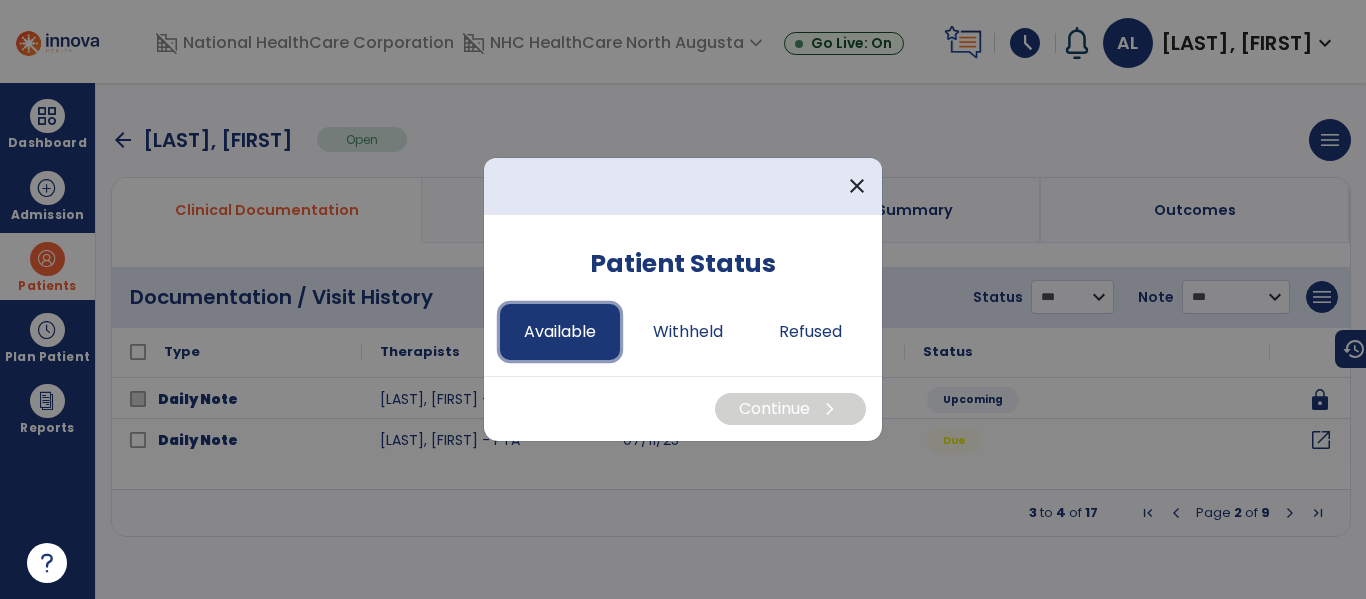 click on "Available" at bounding box center [560, 332] 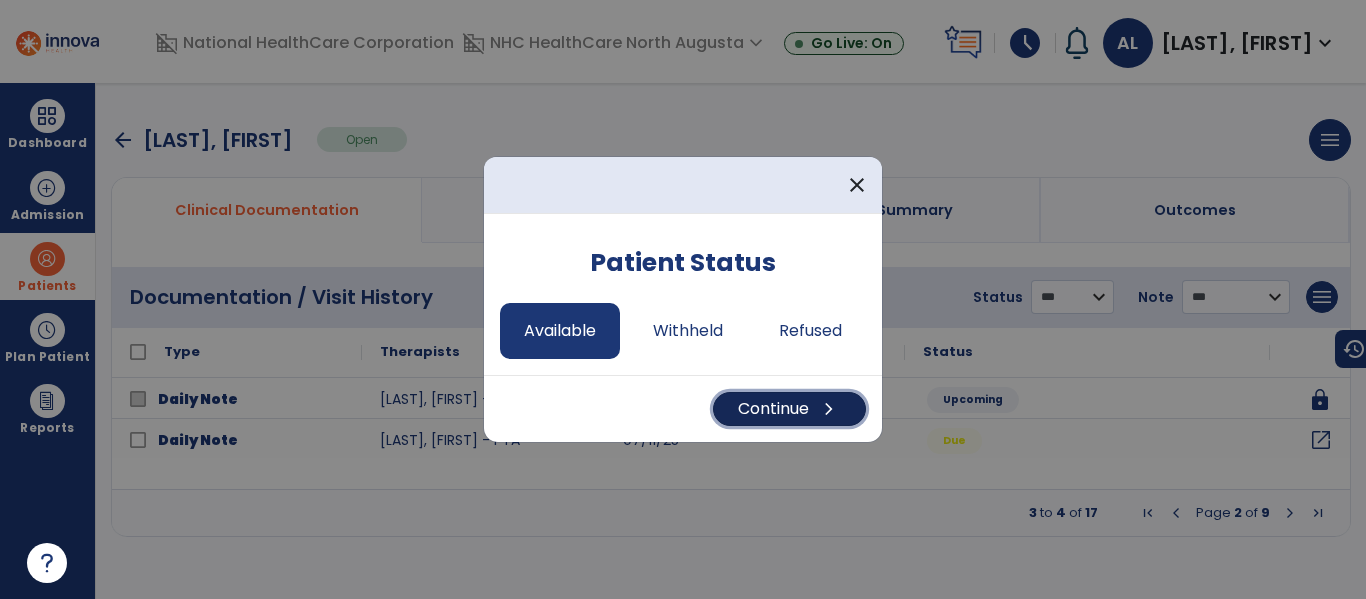 click on "chevron_right" at bounding box center [829, 409] 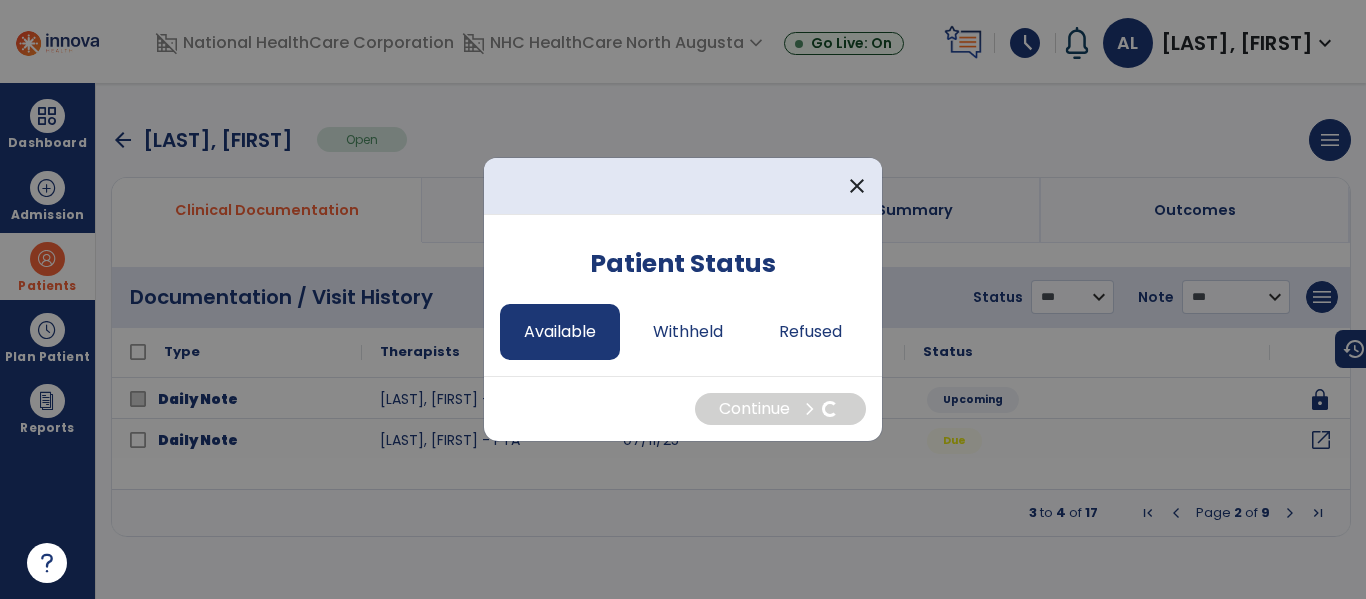 select on "*" 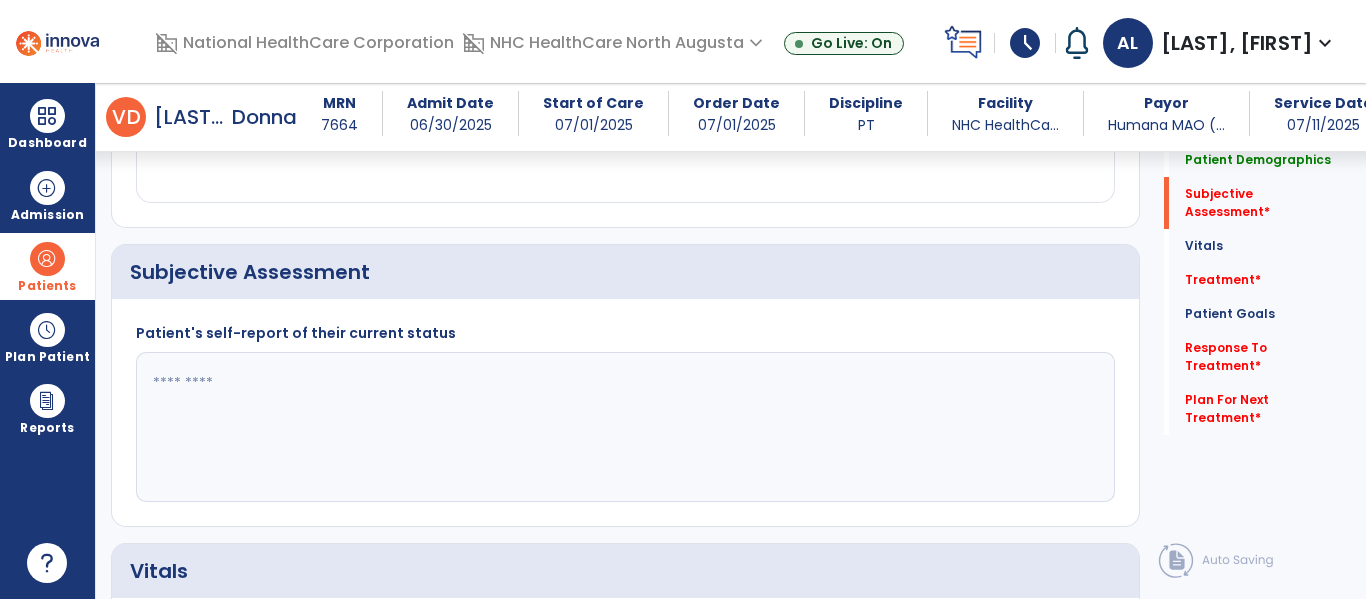 scroll, scrollTop: 392, scrollLeft: 0, axis: vertical 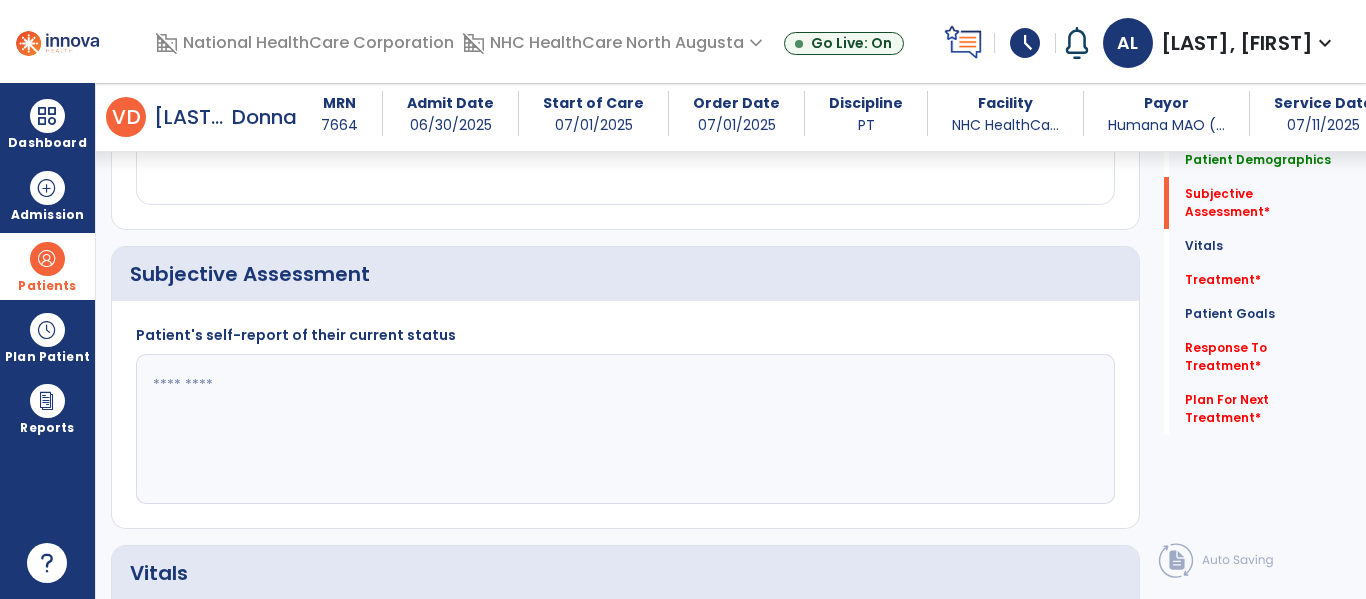 click 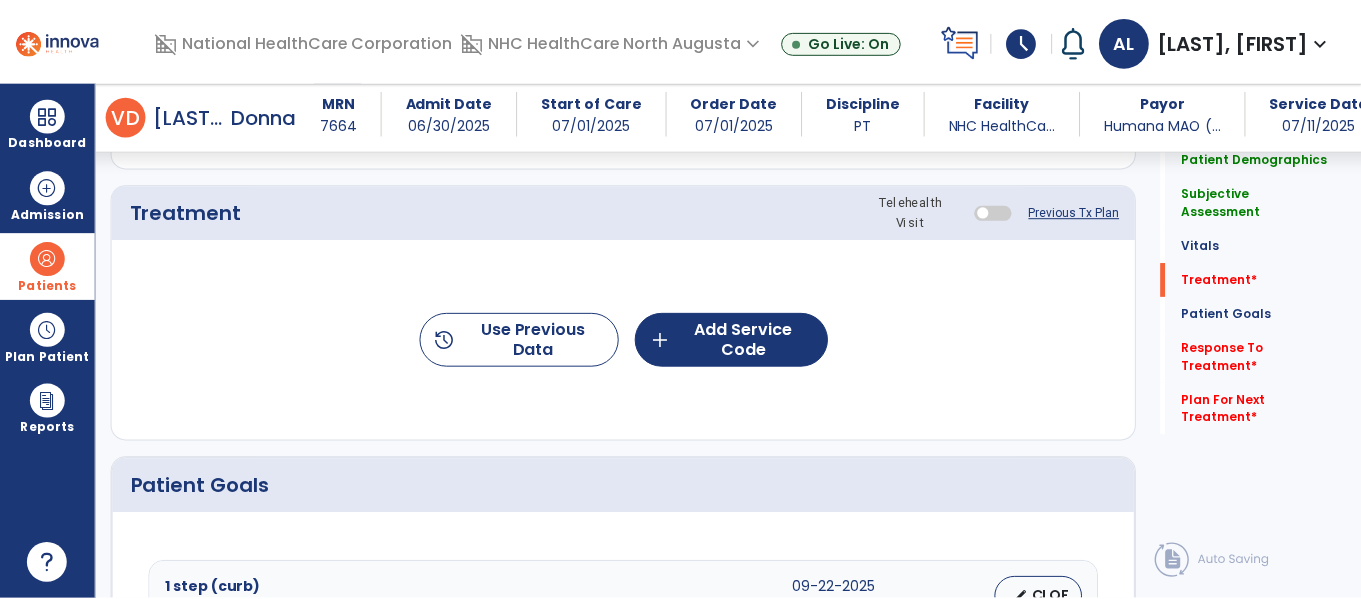 scroll, scrollTop: 1175, scrollLeft: 0, axis: vertical 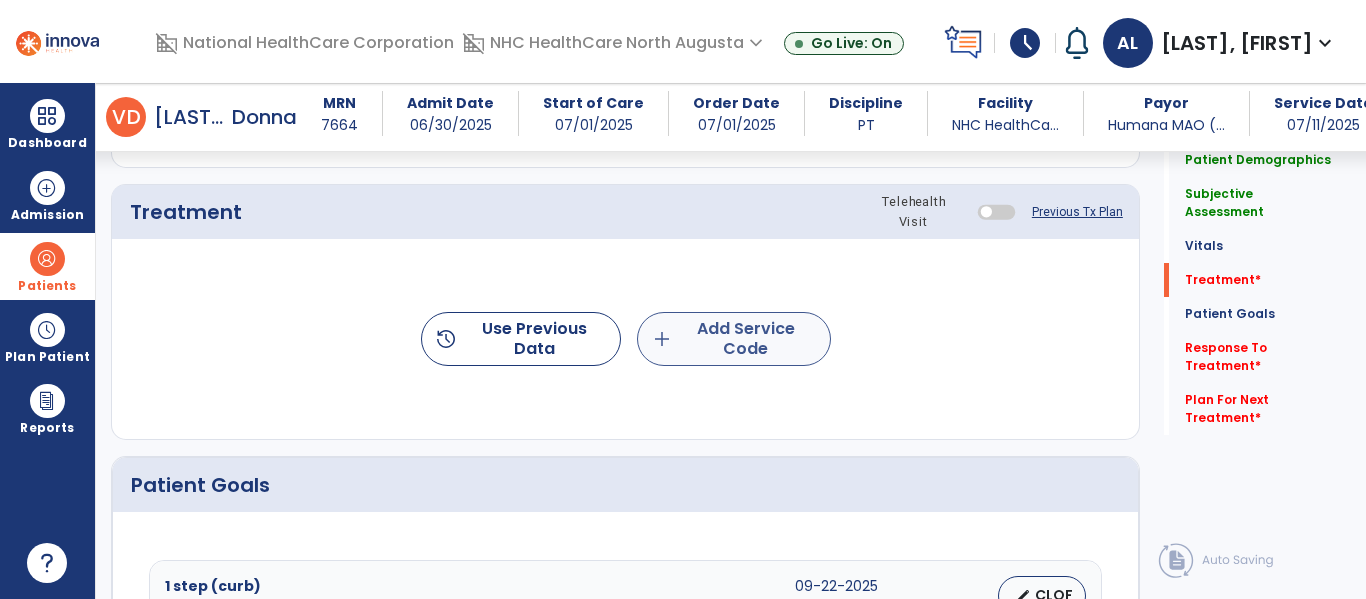type on "**********" 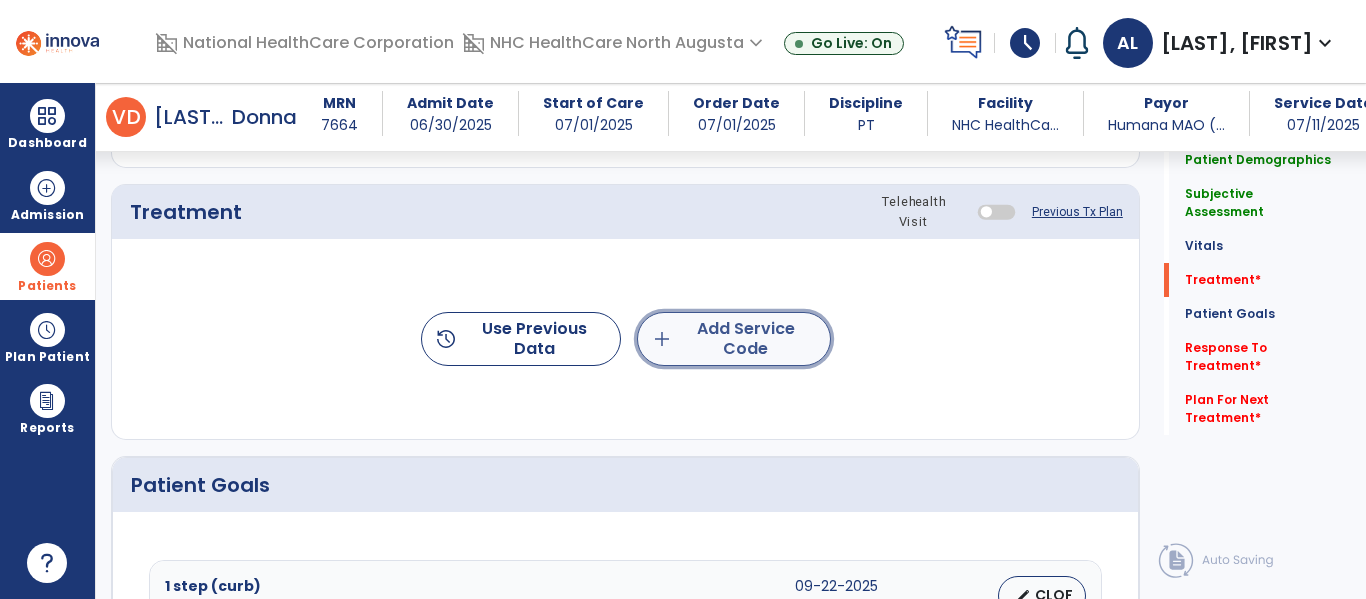 click on "add  Add Service Code" 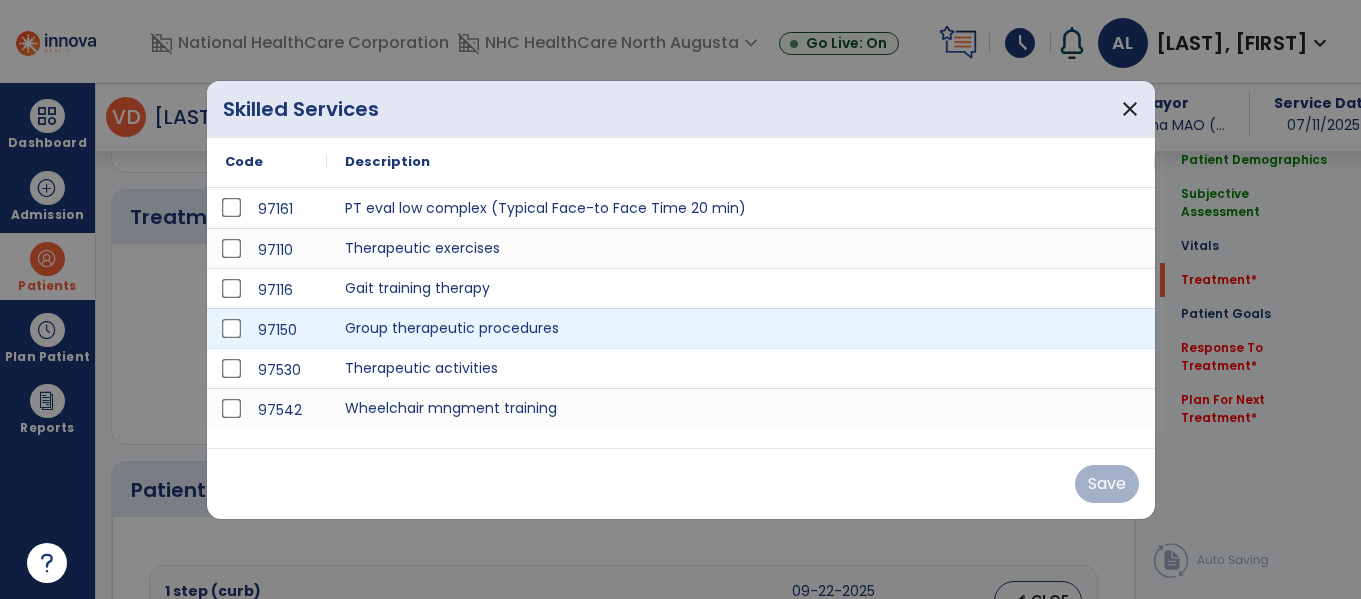 scroll, scrollTop: 1175, scrollLeft: 0, axis: vertical 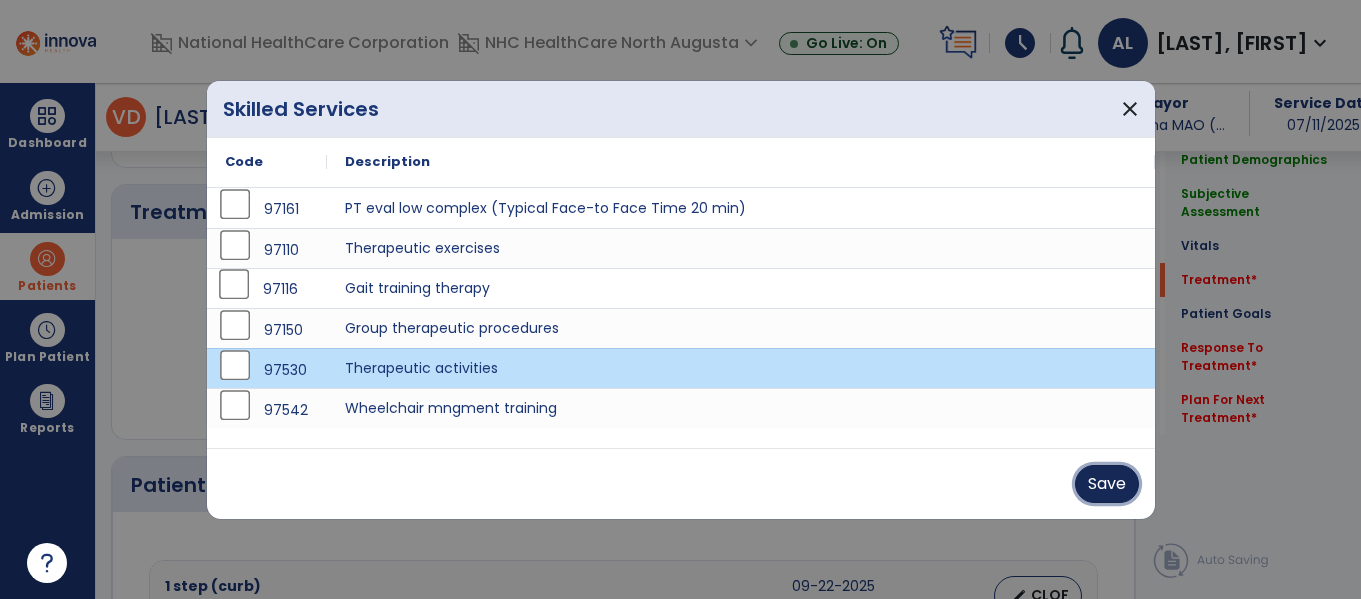 click on "Save" at bounding box center (1107, 484) 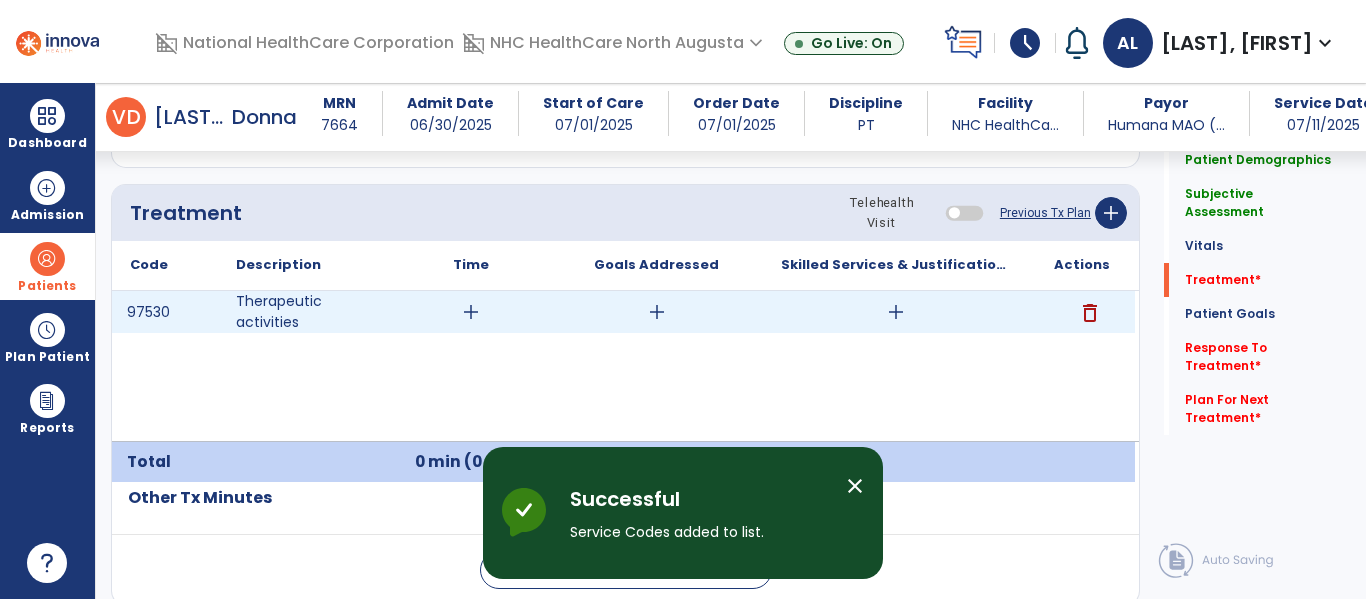 click on "add" at bounding box center (471, 312) 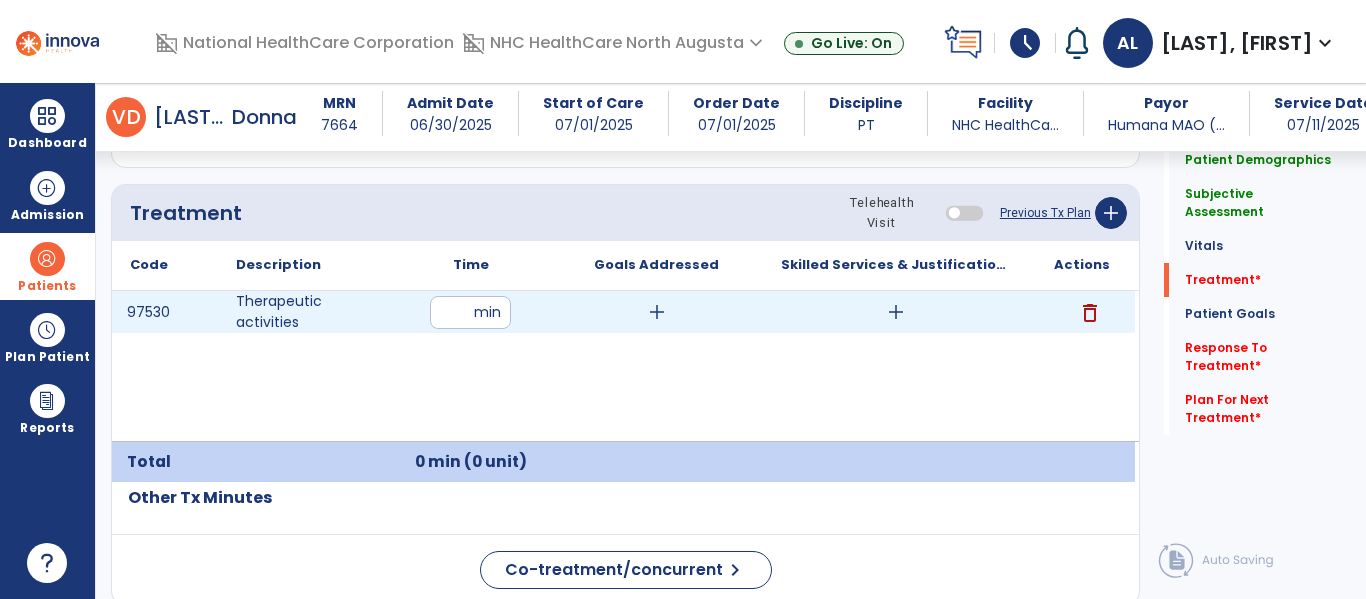 type on "**" 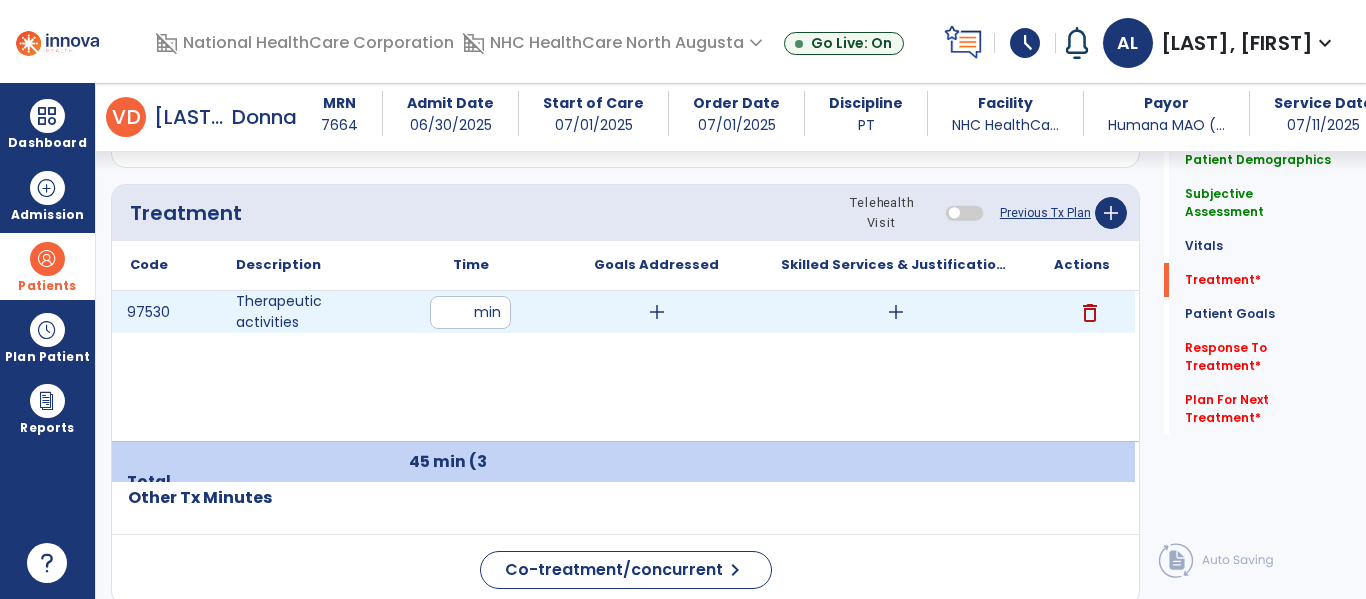 click on "add" at bounding box center (896, 312) 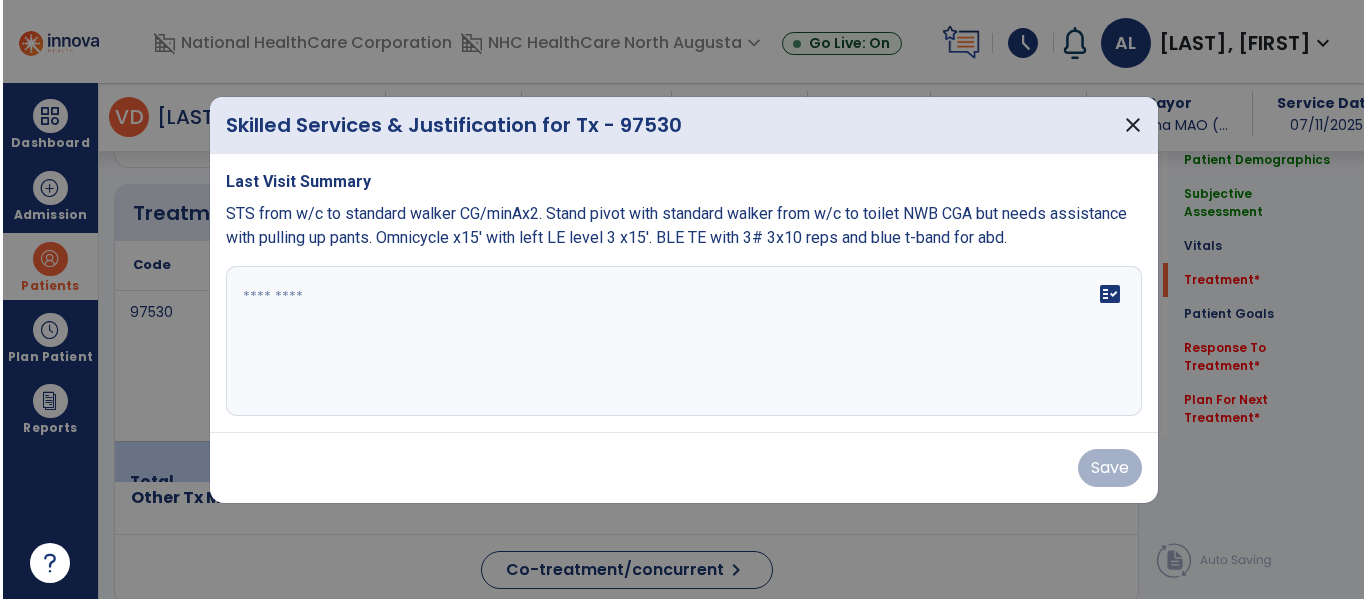 scroll, scrollTop: 1175, scrollLeft: 0, axis: vertical 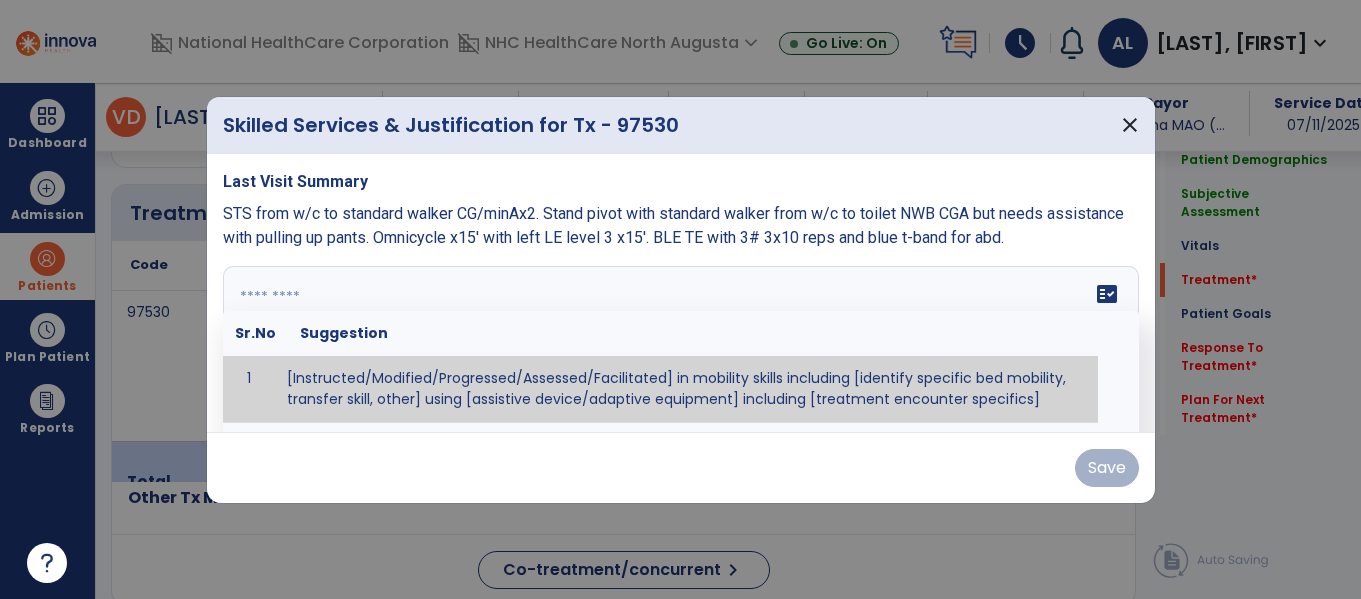 click at bounding box center (678, 341) 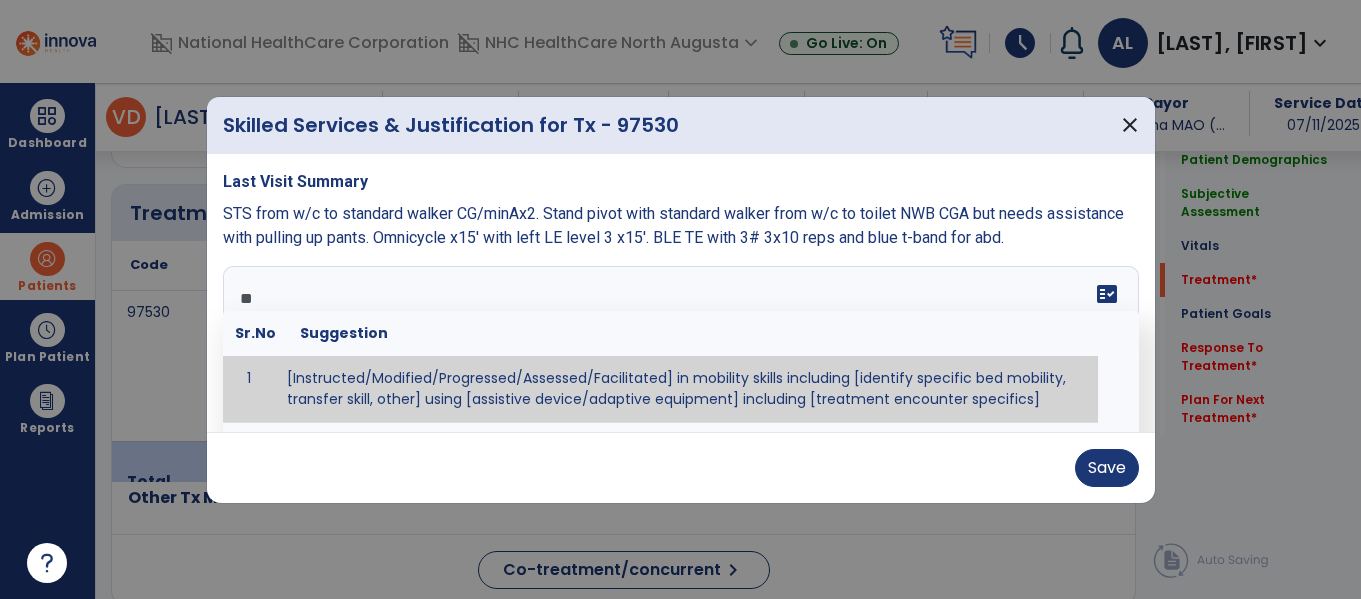 type on "*" 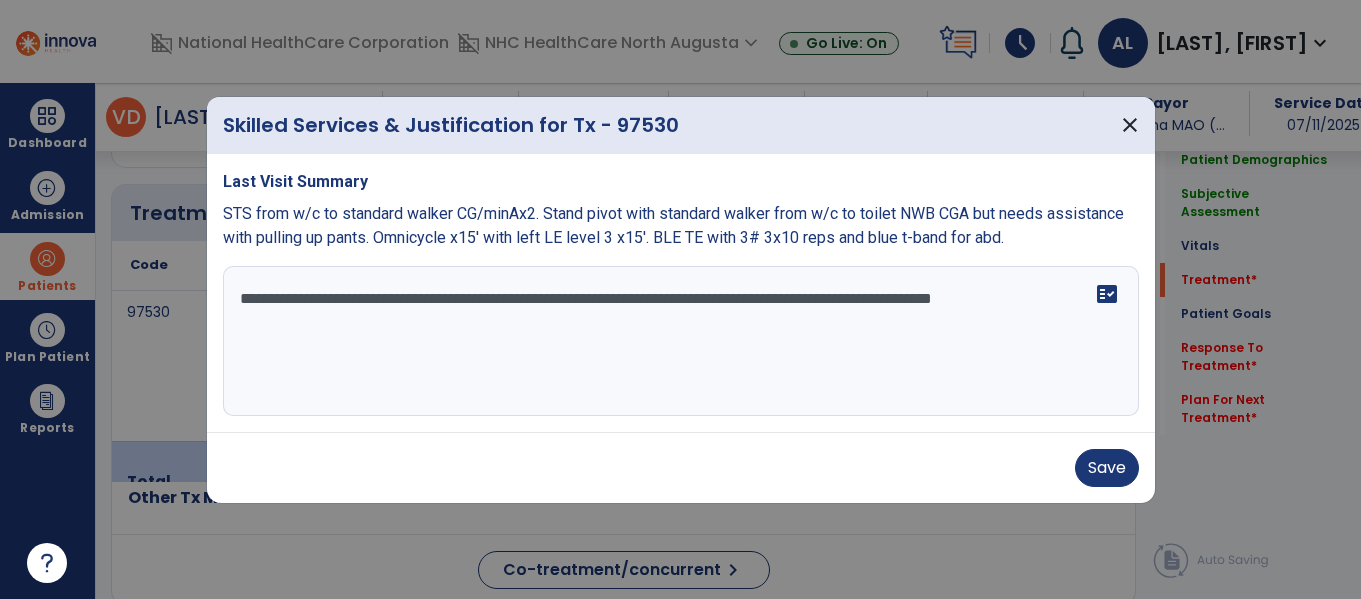 type on "**********" 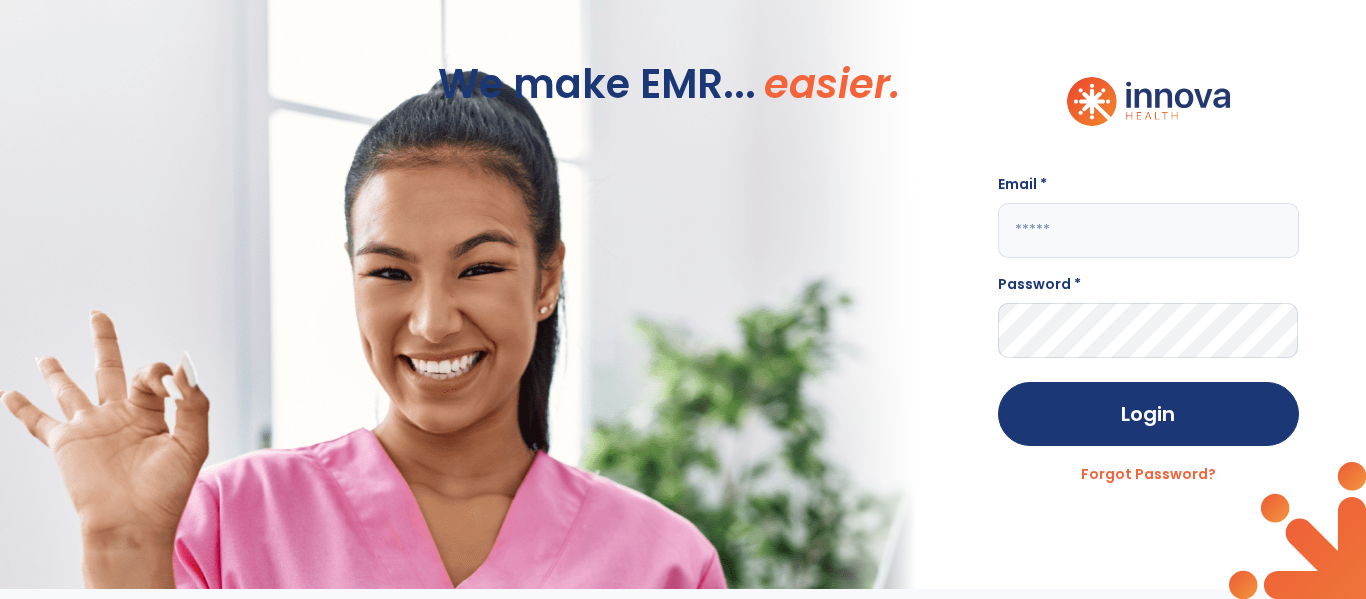 scroll, scrollTop: 0, scrollLeft: 0, axis: both 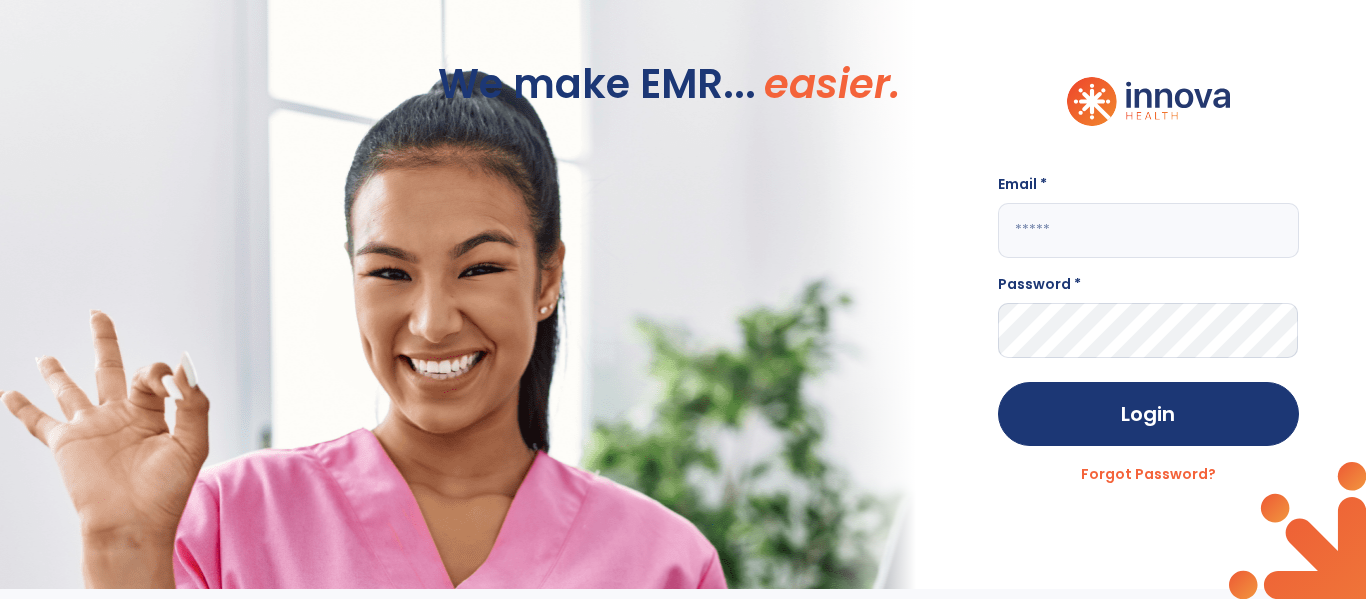 type on "**********" 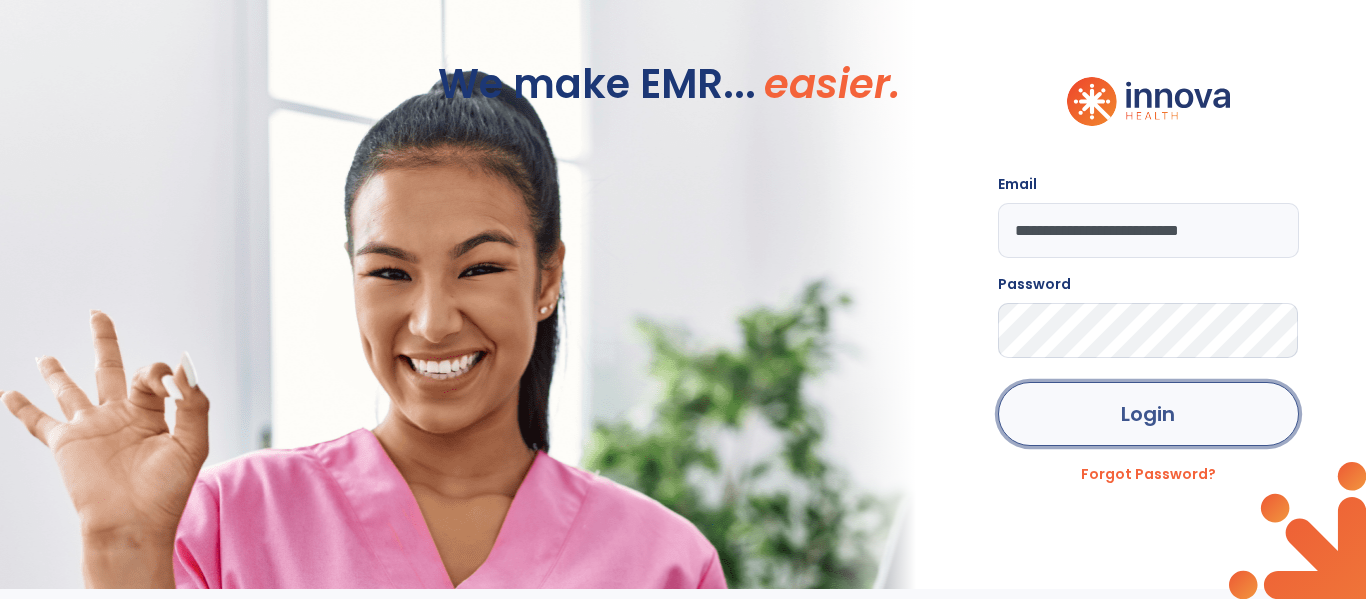click on "Login" 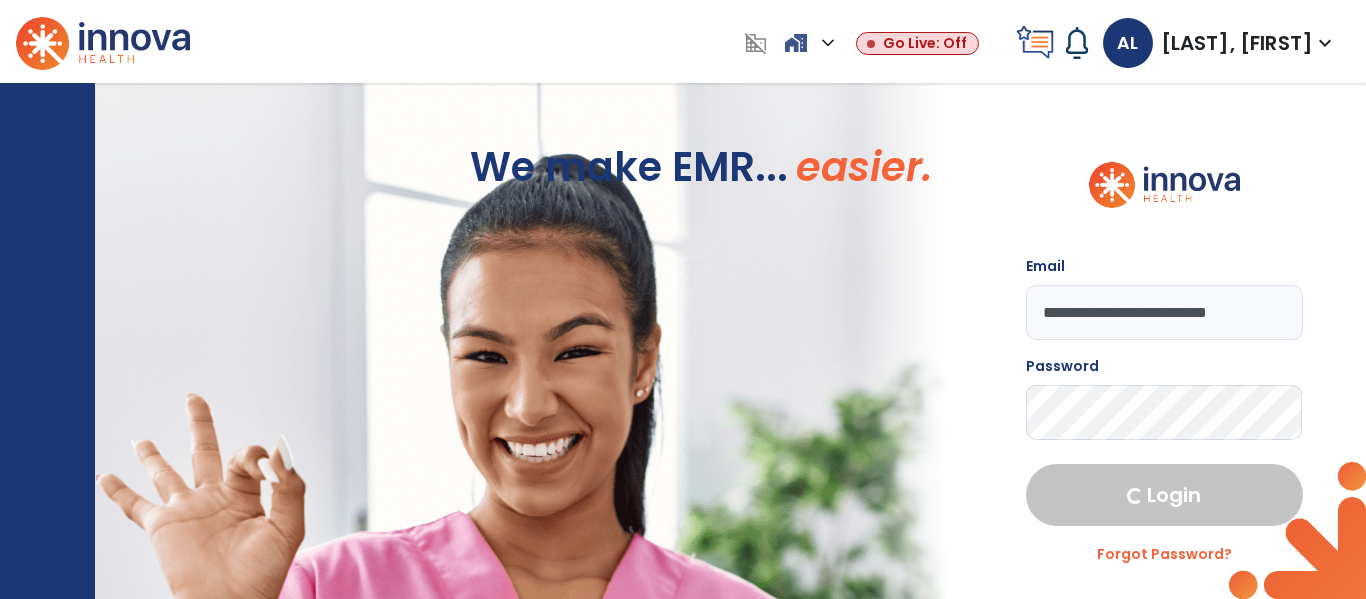 select on "****" 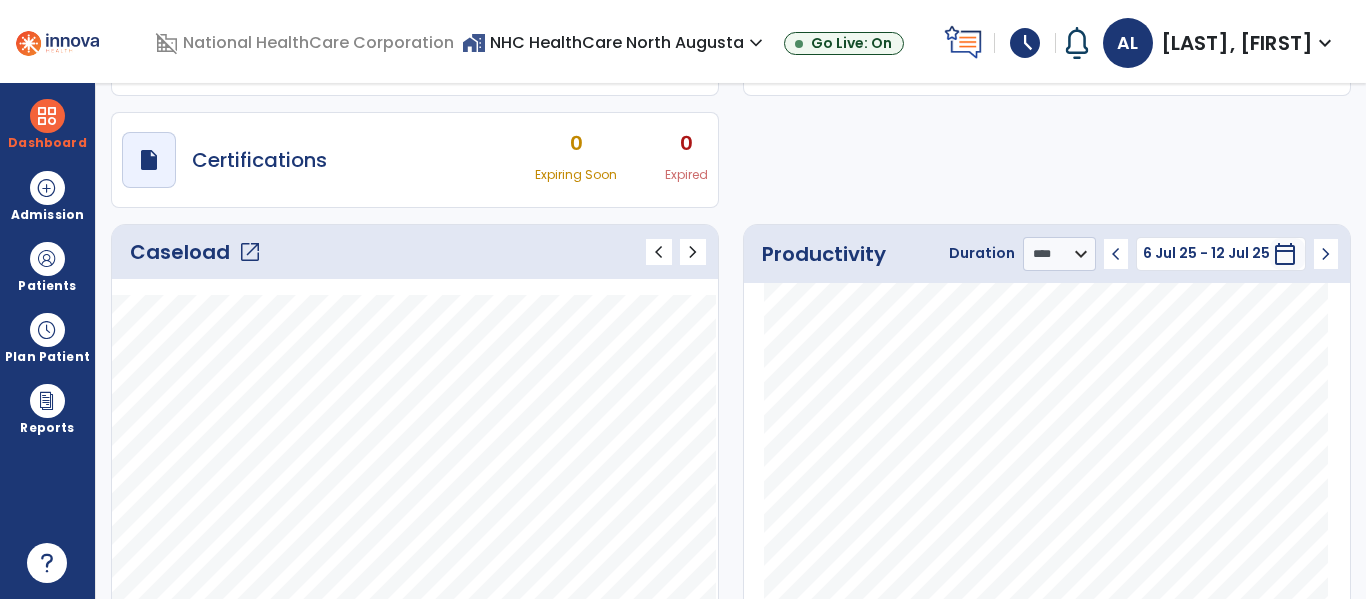 scroll, scrollTop: 0, scrollLeft: 0, axis: both 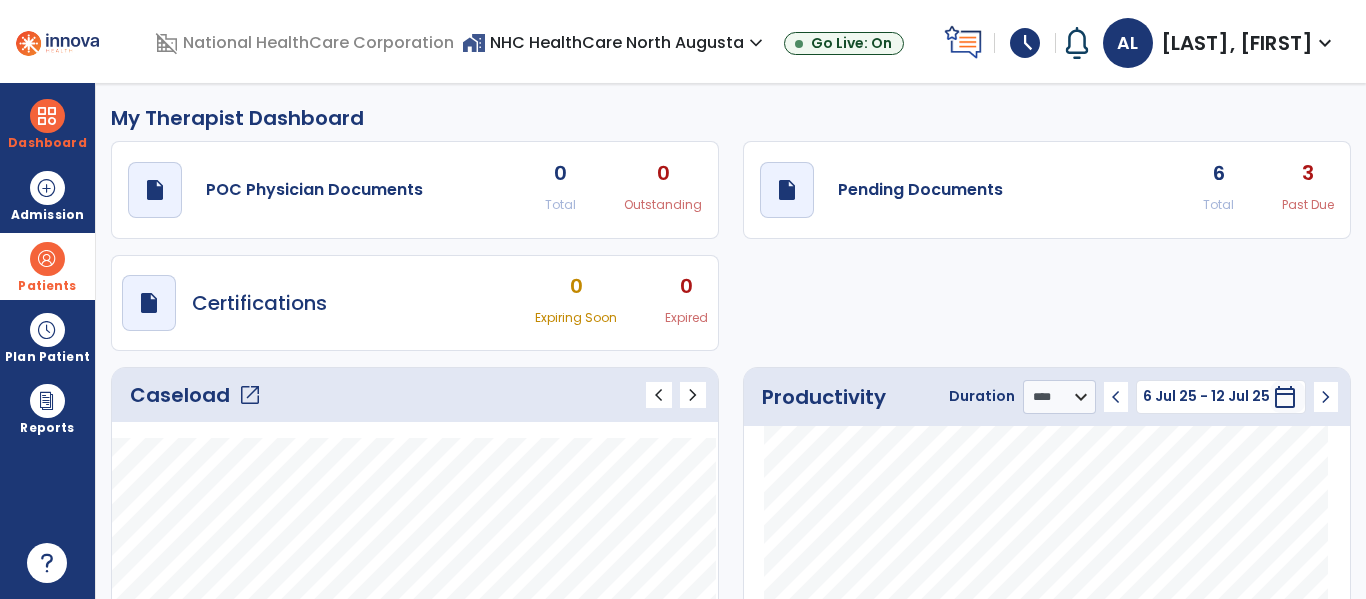 drag, startPoint x: 56, startPoint y: 276, endPoint x: 0, endPoint y: 283, distance: 56.435802 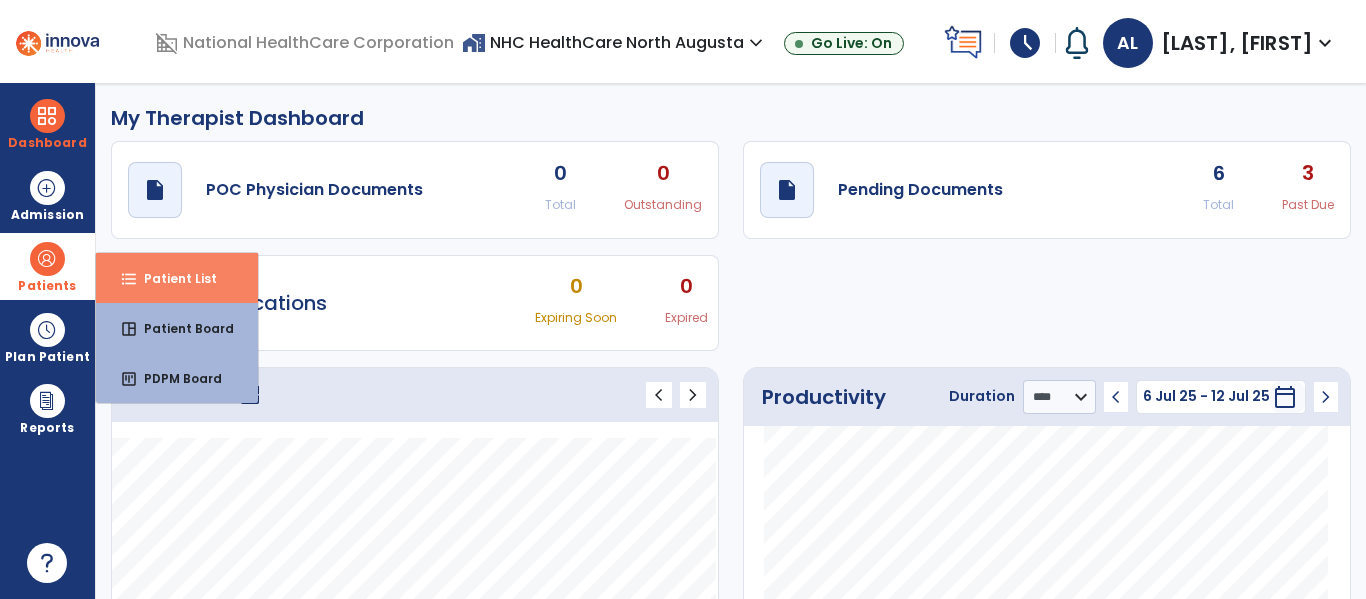 click on "Patient List" at bounding box center (172, 278) 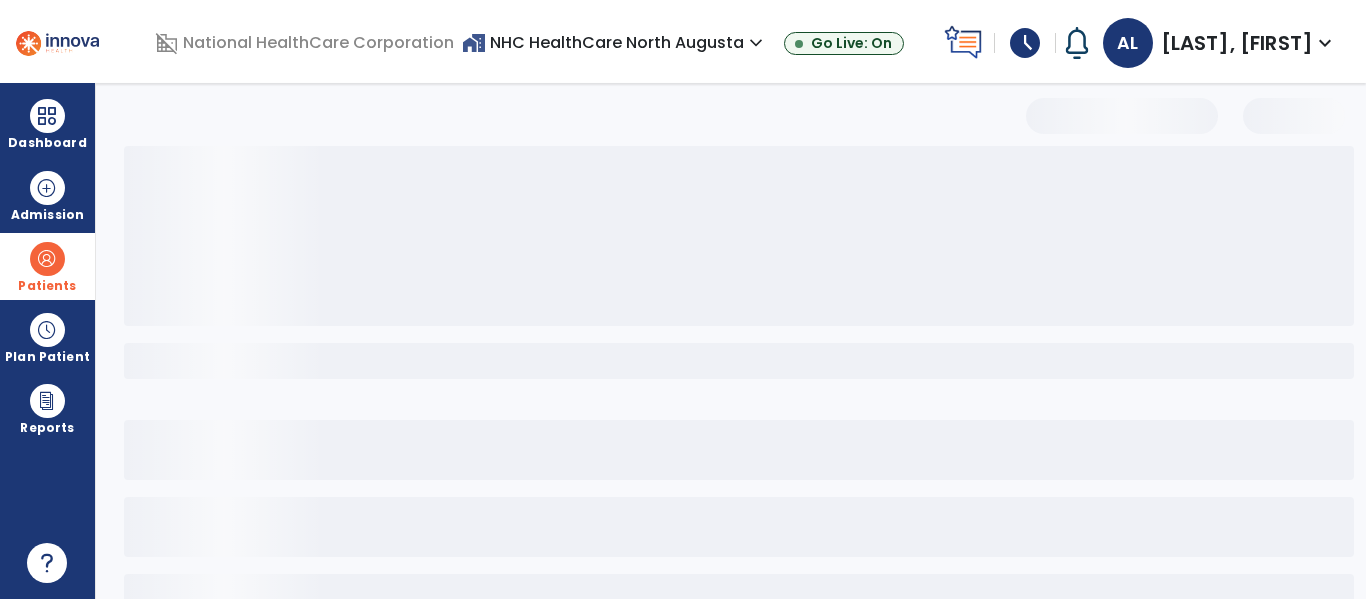 select on "***" 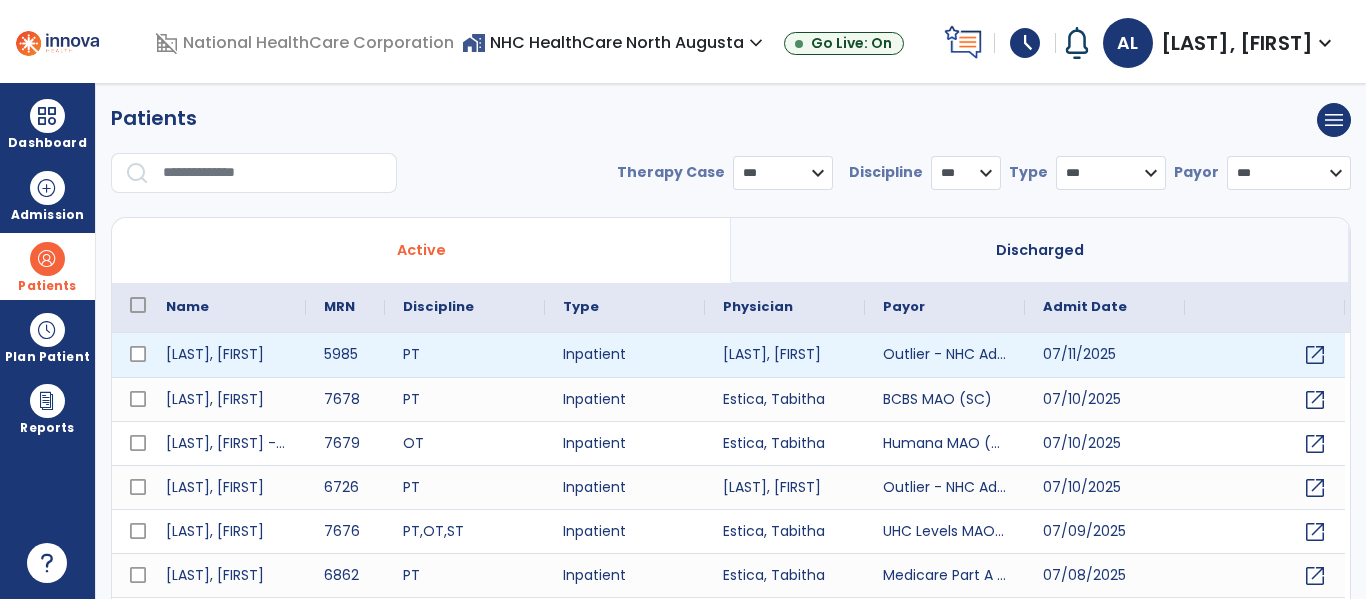 scroll, scrollTop: 1, scrollLeft: 0, axis: vertical 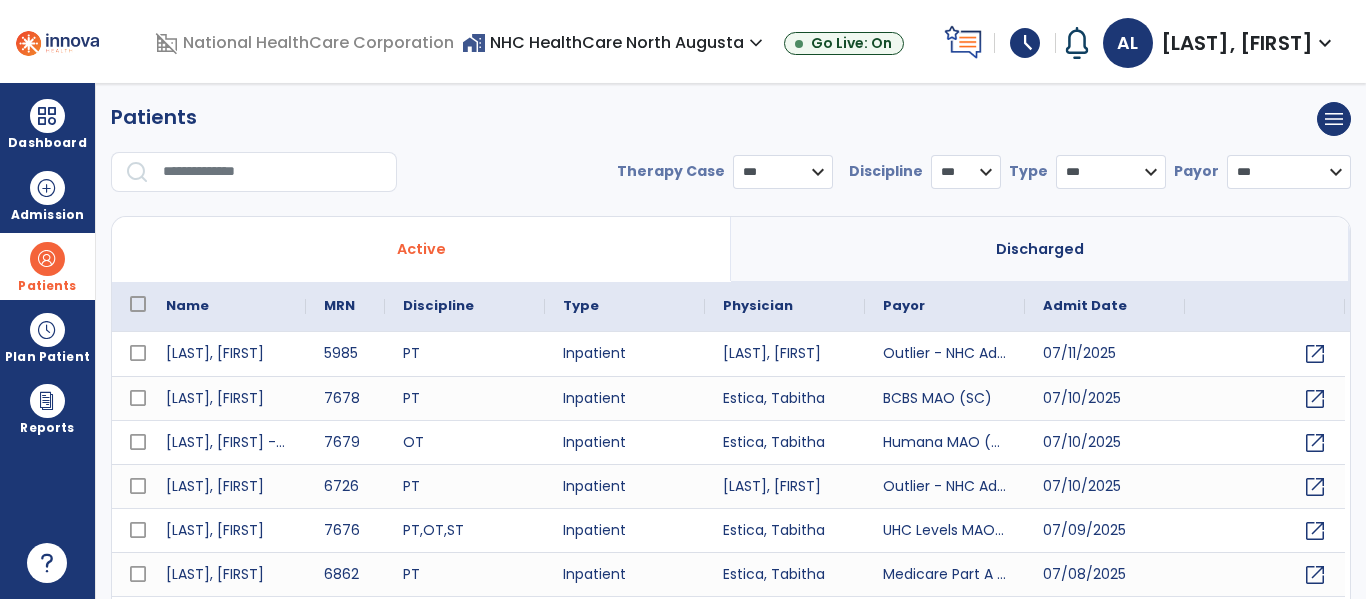 click at bounding box center [273, 172] 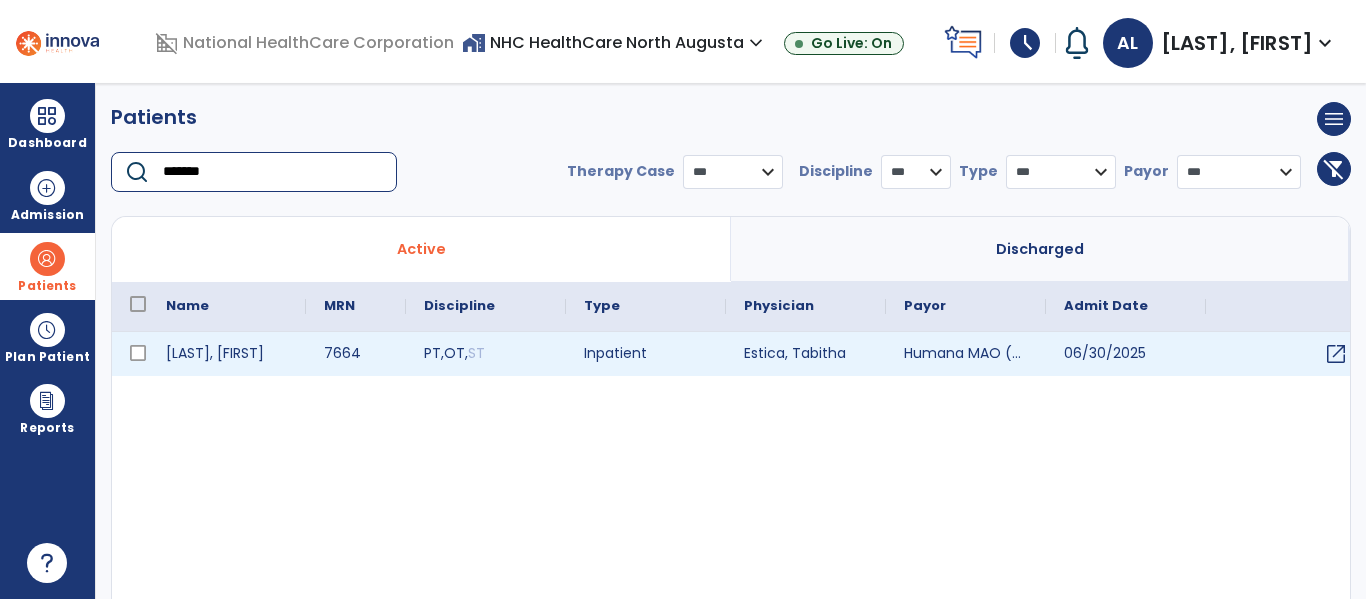 type on "*******" 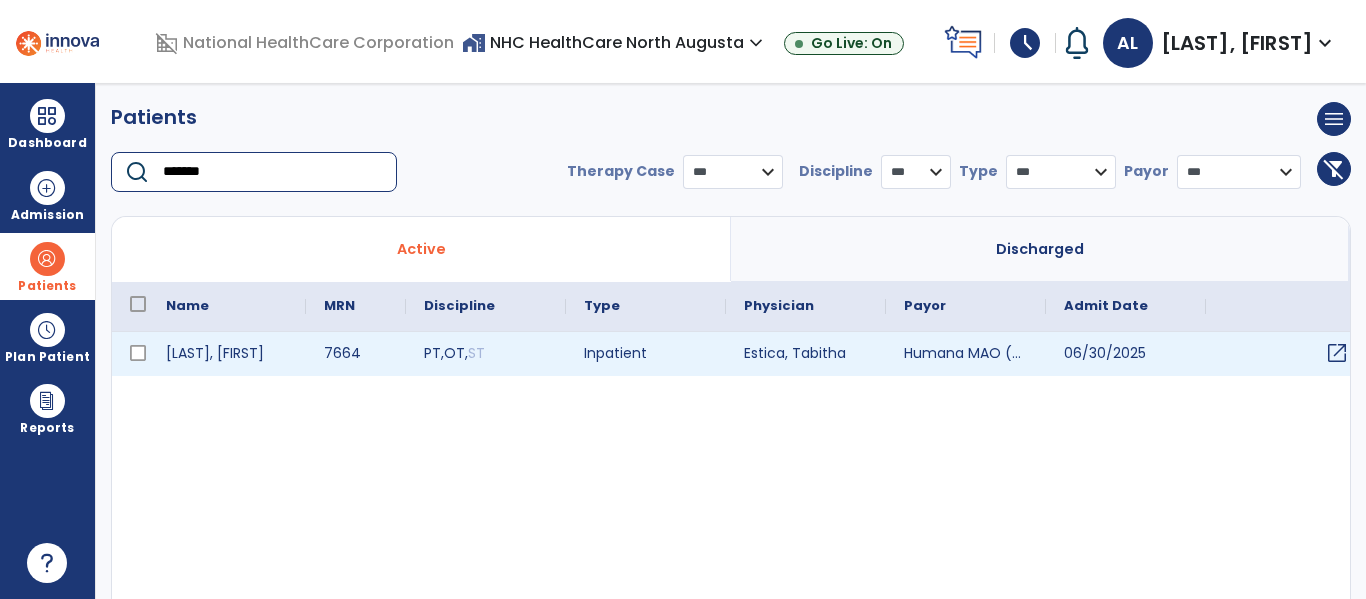 click on "open_in_new" at bounding box center (1337, 353) 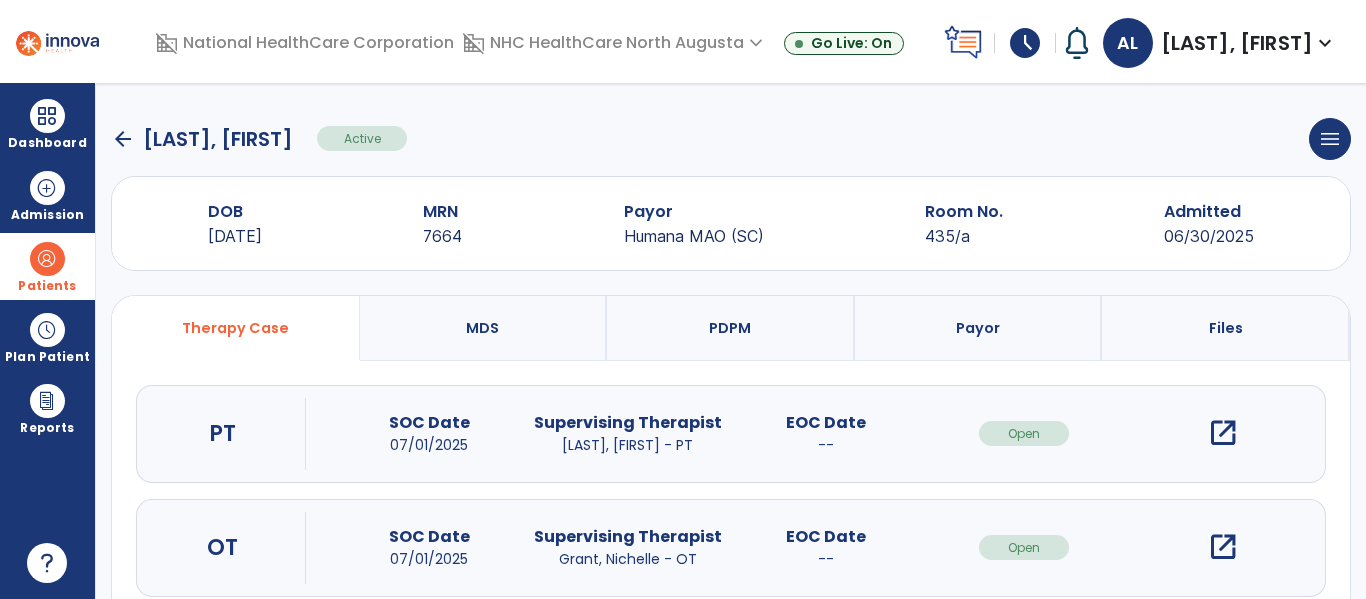 click on "open_in_new" at bounding box center [1223, 433] 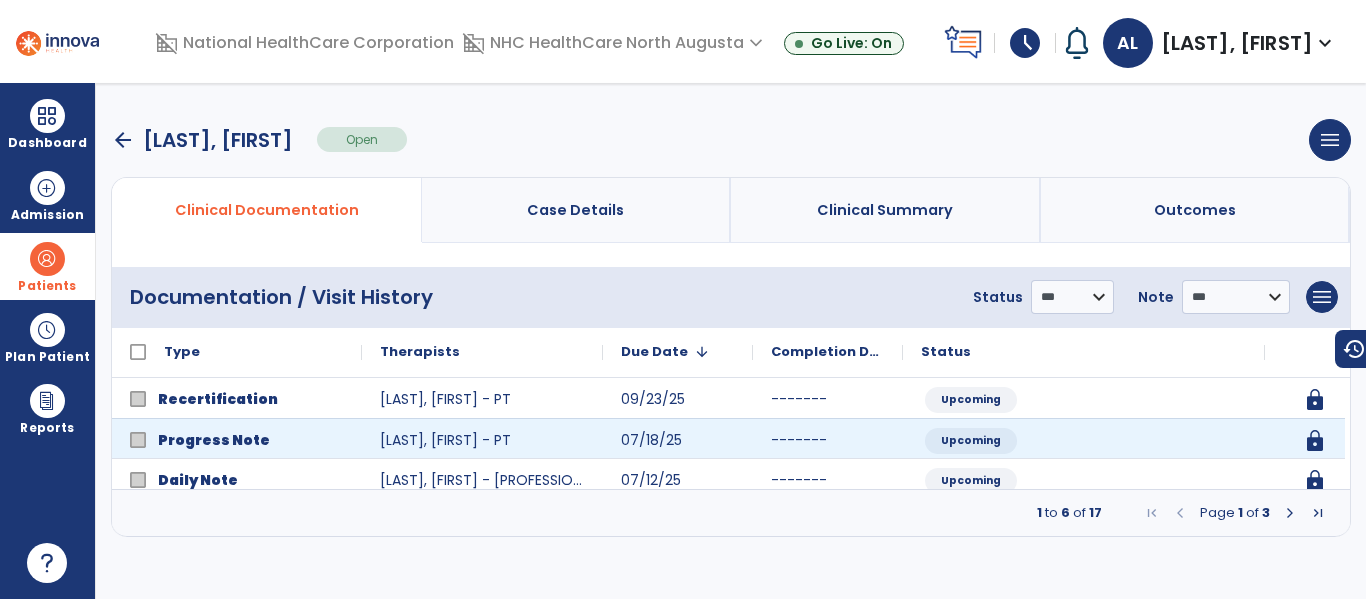 scroll, scrollTop: 0, scrollLeft: 0, axis: both 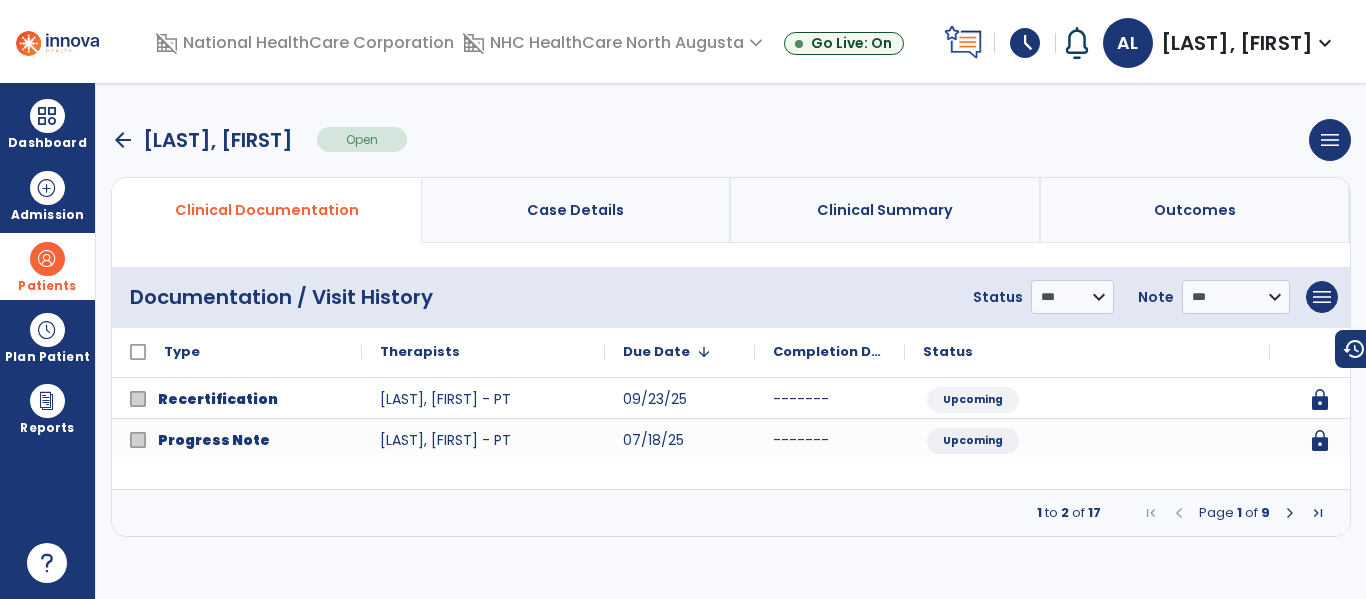 click at bounding box center (1290, 513) 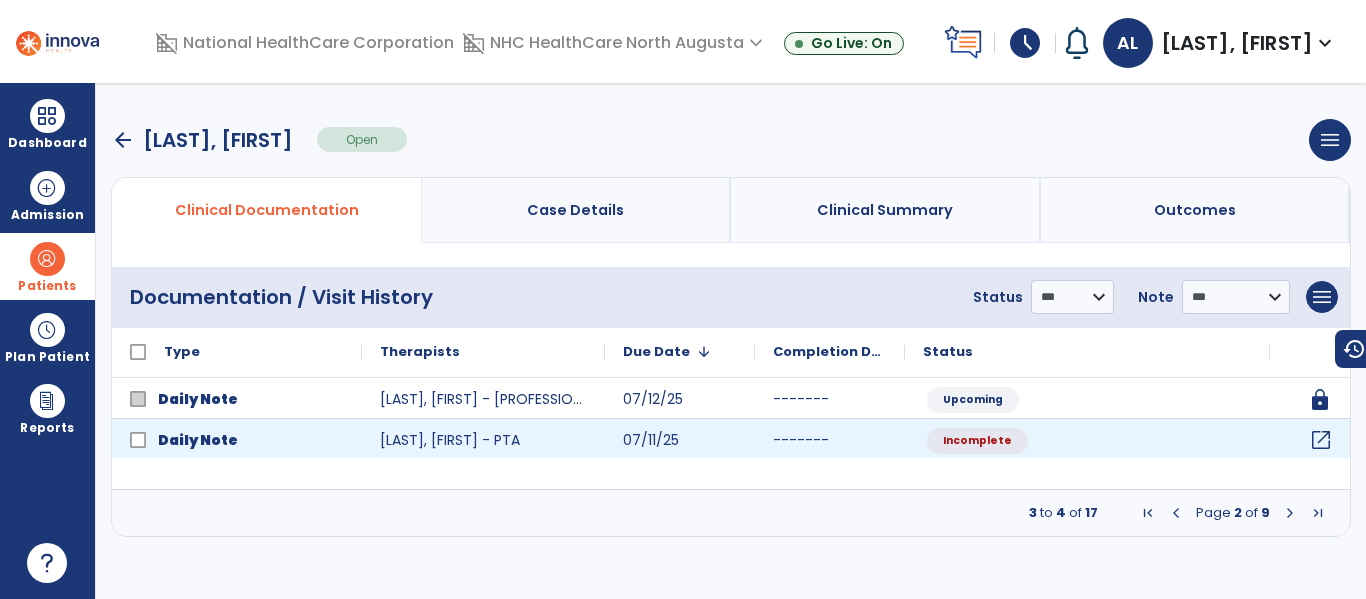 click on "open_in_new" 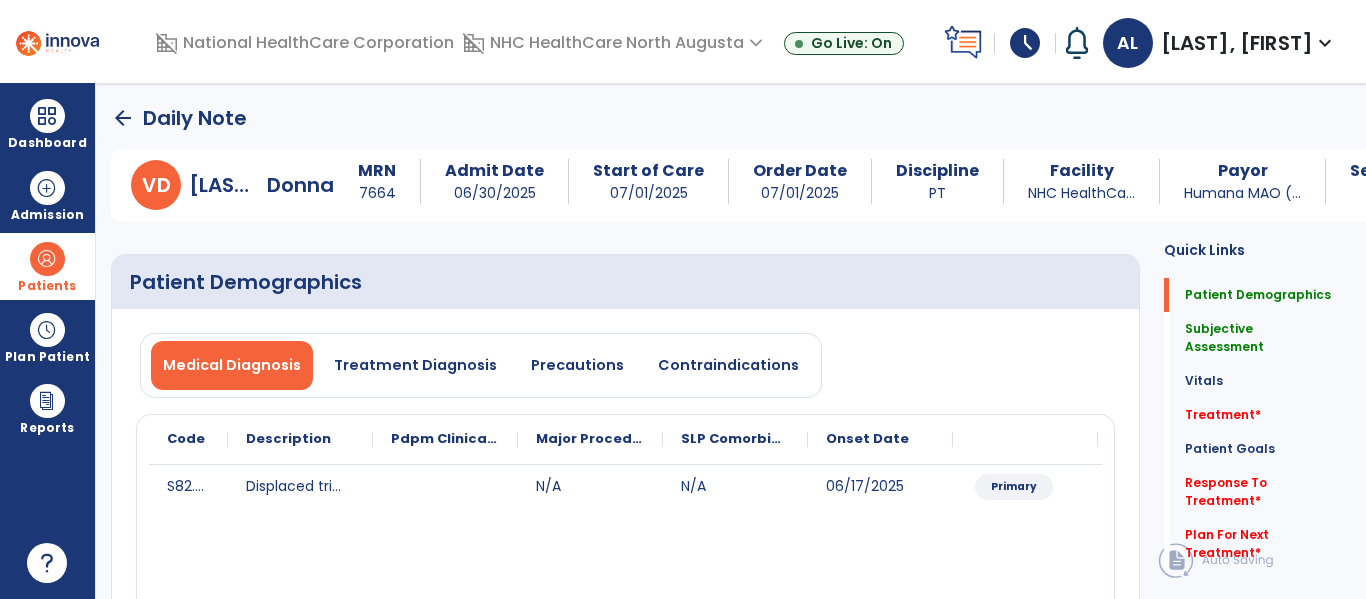 click on "Medical Diagnosis   Treatment Diagnosis   Precautions   Contraindications" 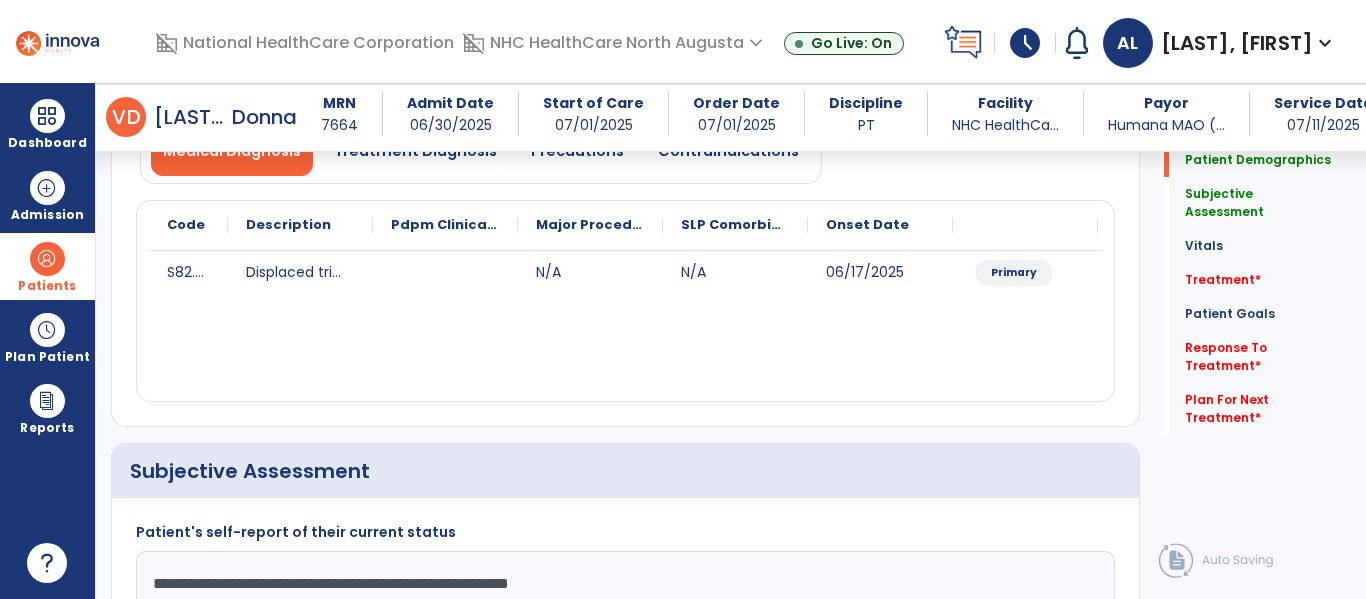 scroll, scrollTop: 316, scrollLeft: 0, axis: vertical 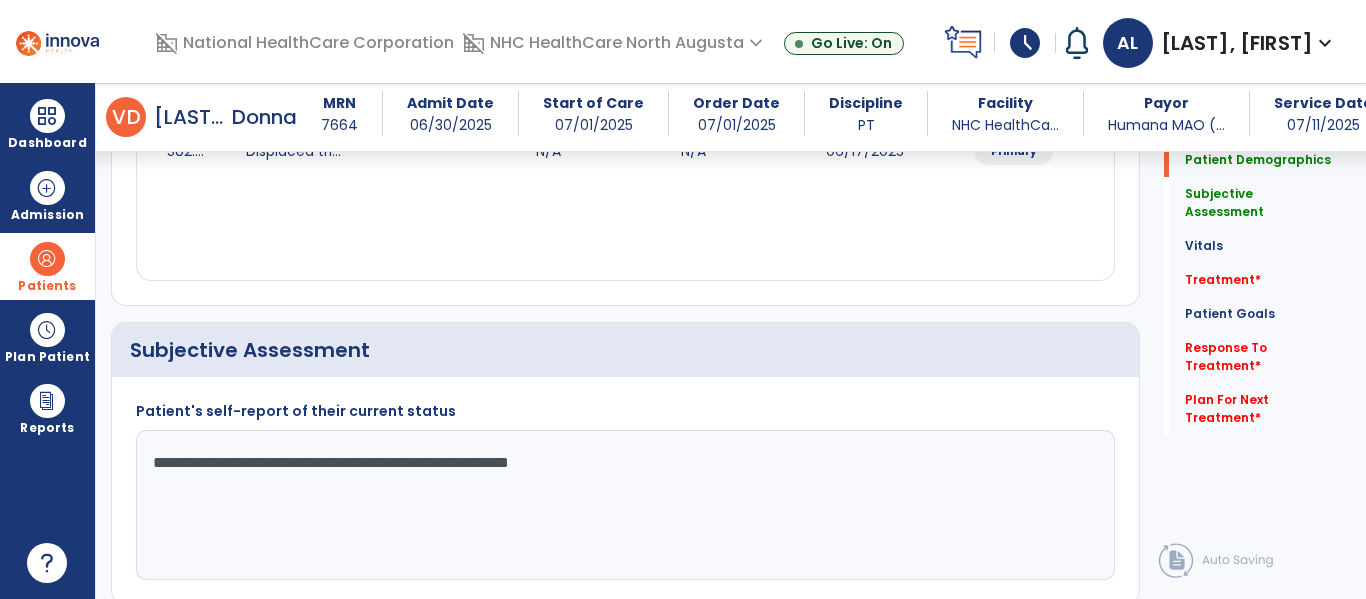 click on "**********" 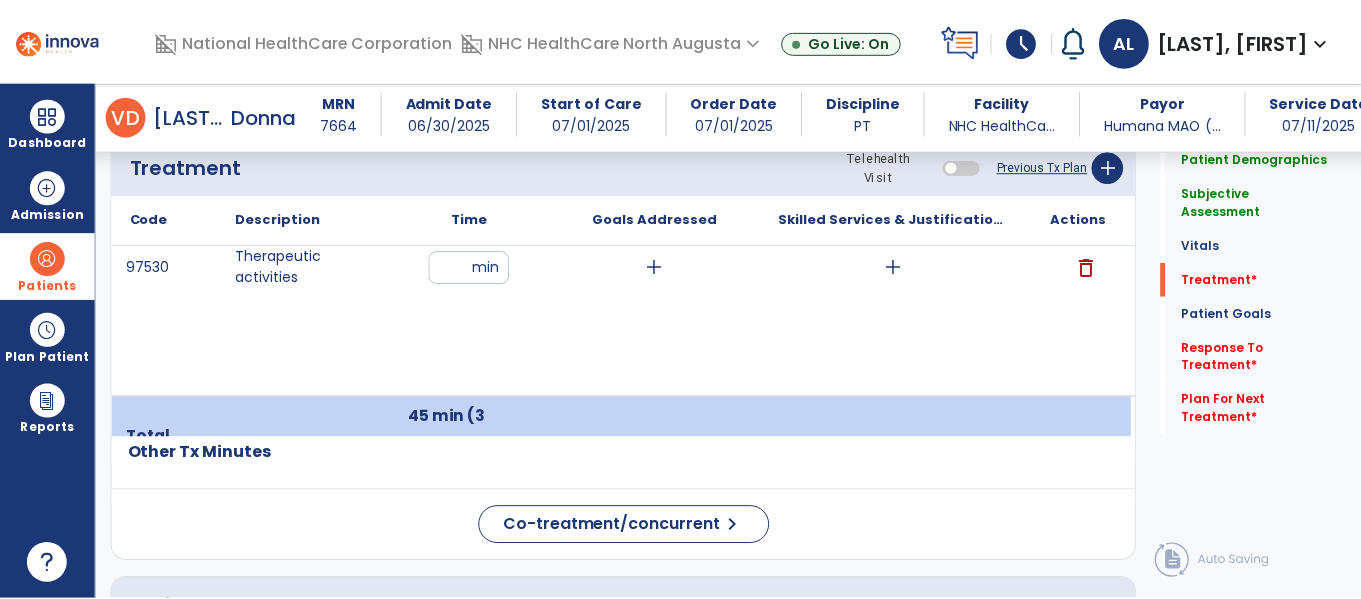 scroll, scrollTop: 1221, scrollLeft: 0, axis: vertical 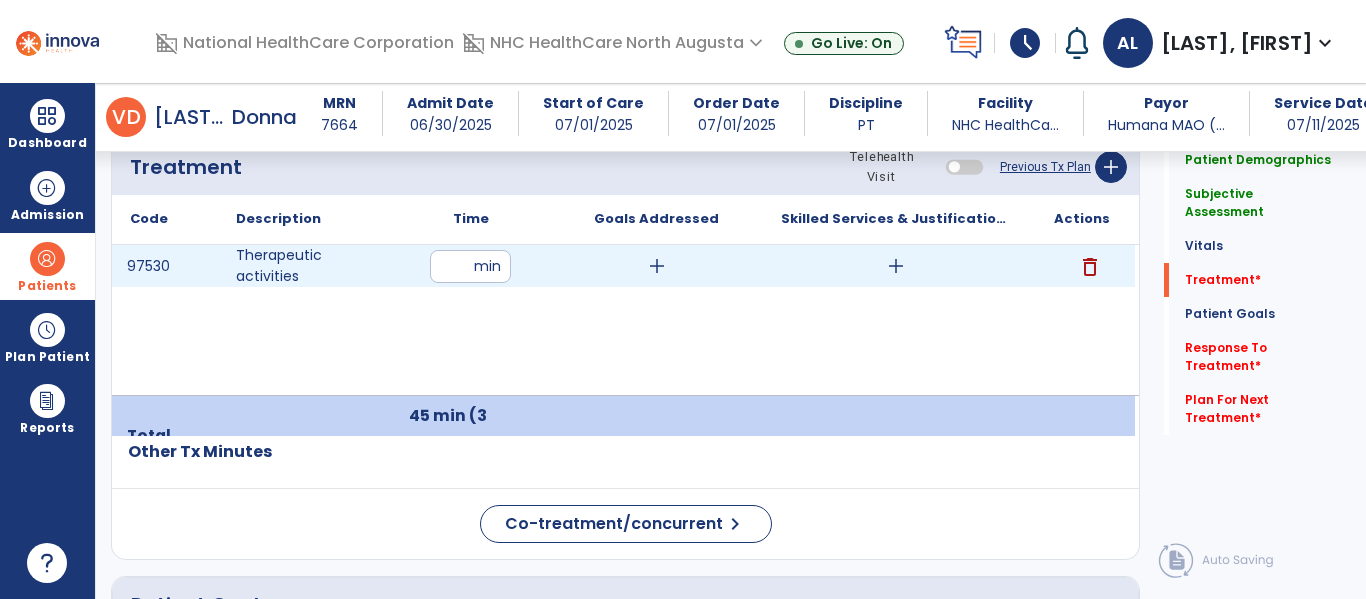 click on "add" at bounding box center [896, 266] 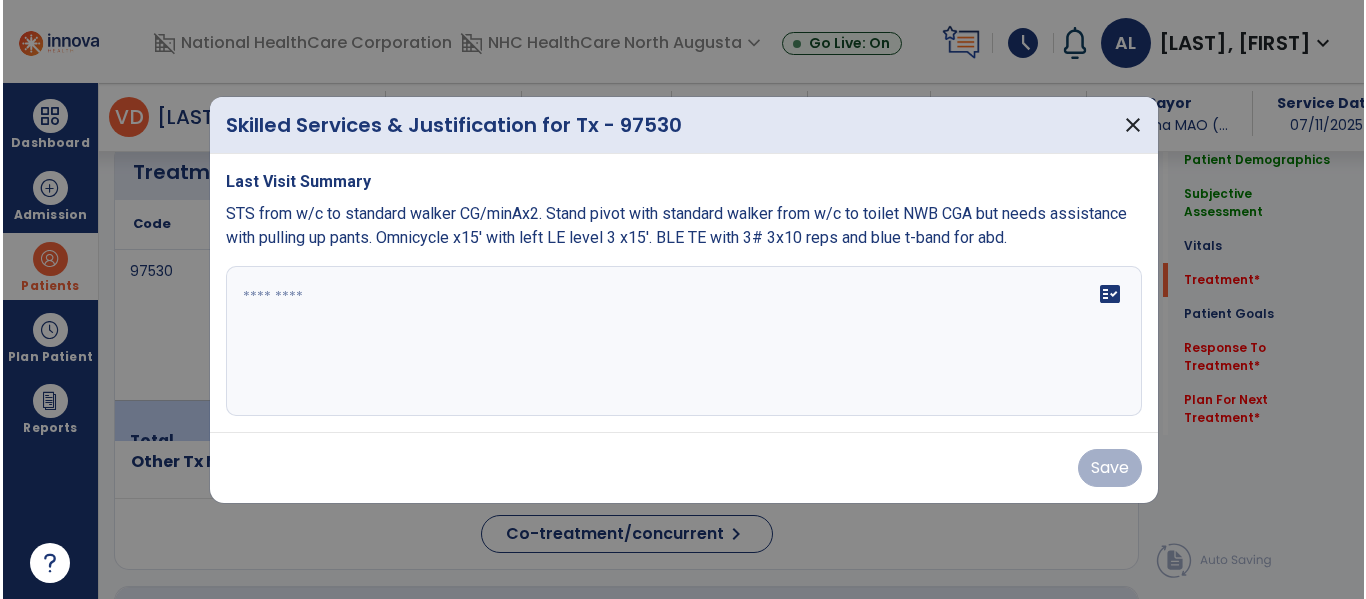 scroll, scrollTop: 1221, scrollLeft: 0, axis: vertical 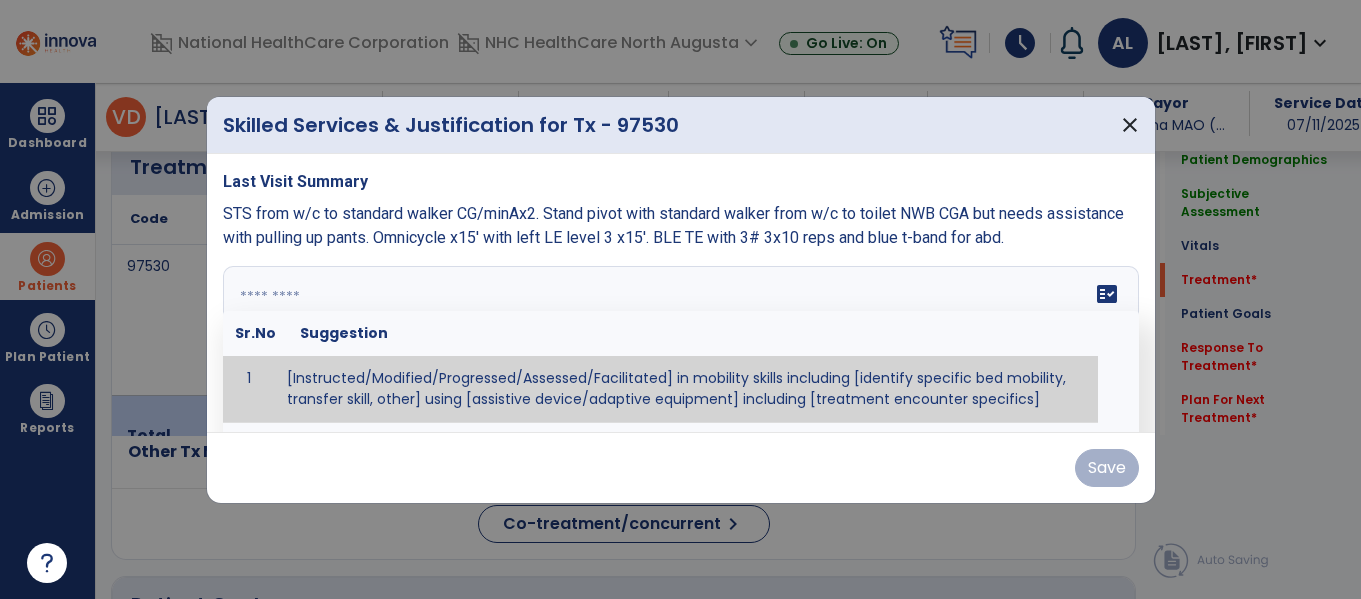 click at bounding box center [678, 341] 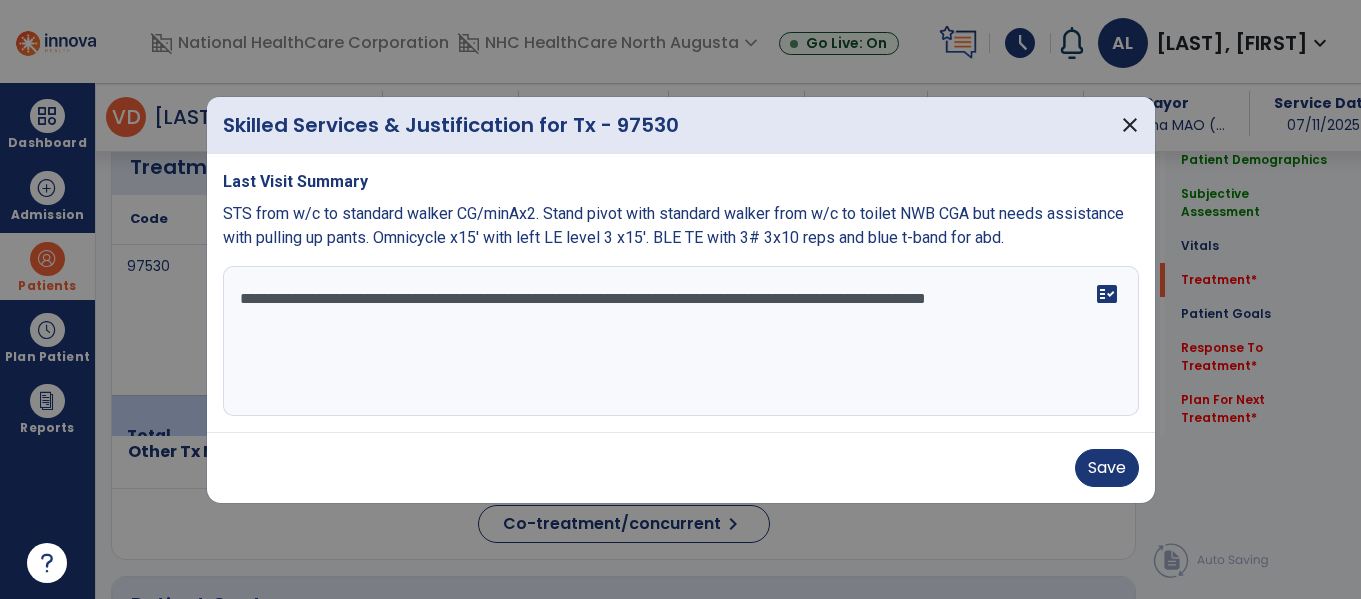 click on "**********" at bounding box center (681, 341) 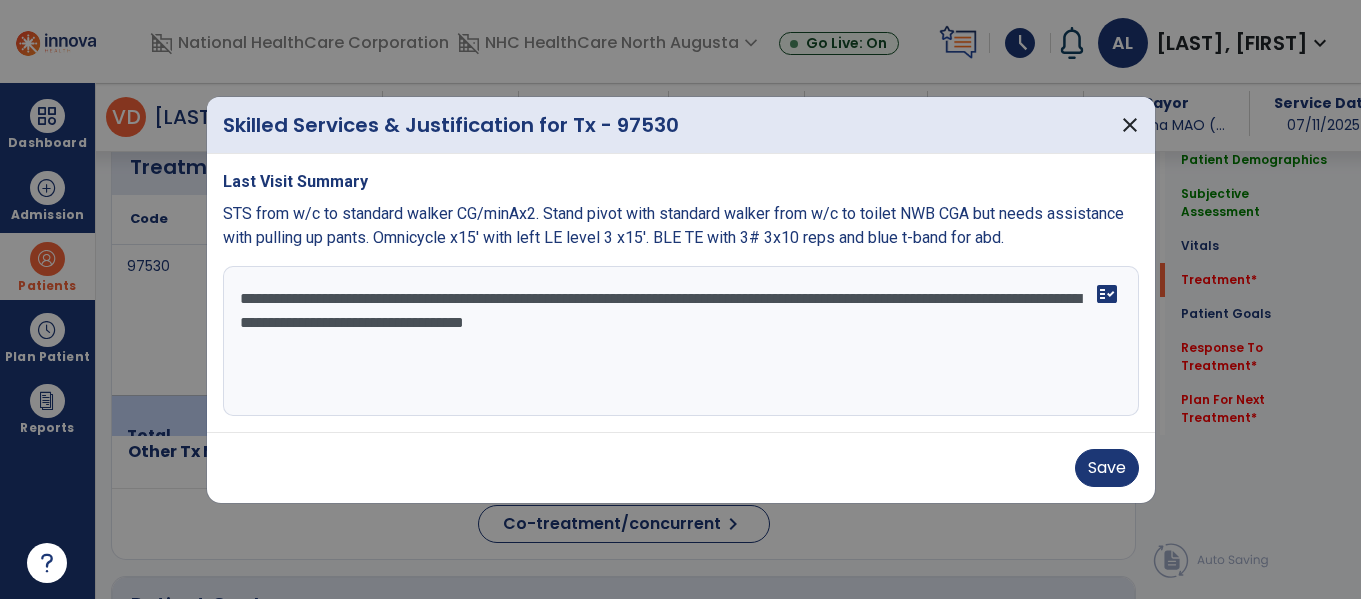 drag, startPoint x: 787, startPoint y: 347, endPoint x: 843, endPoint y: 359, distance: 57.271286 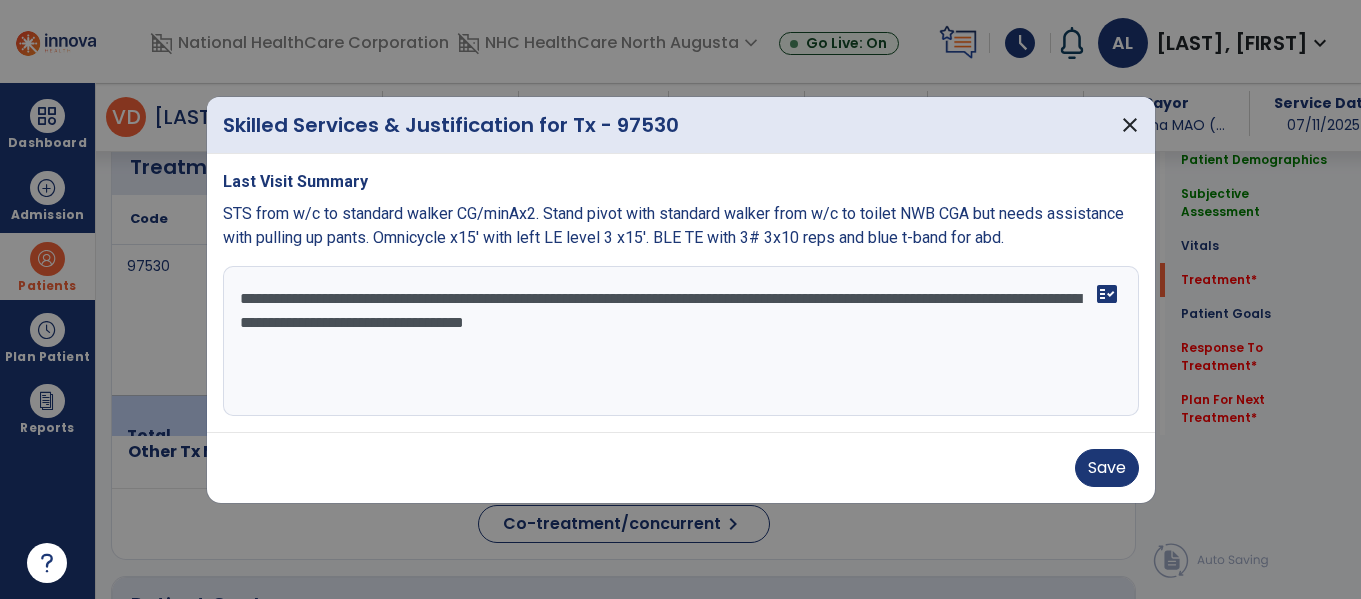 click on "**********" at bounding box center [681, 341] 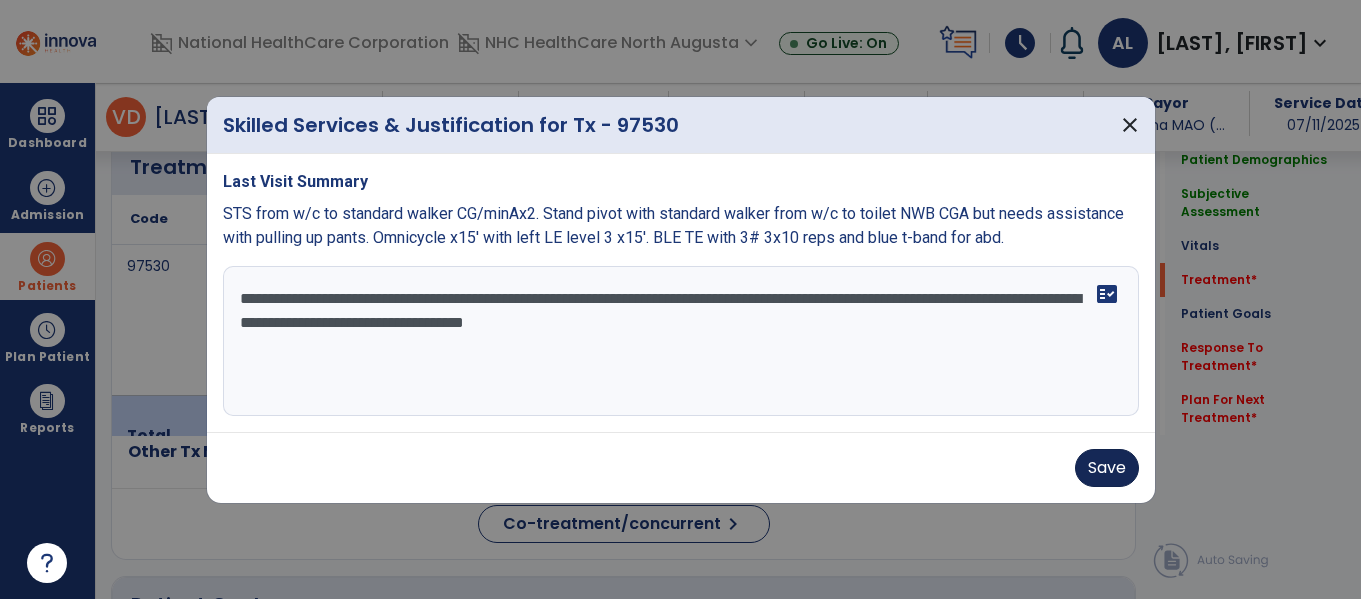 type on "**********" 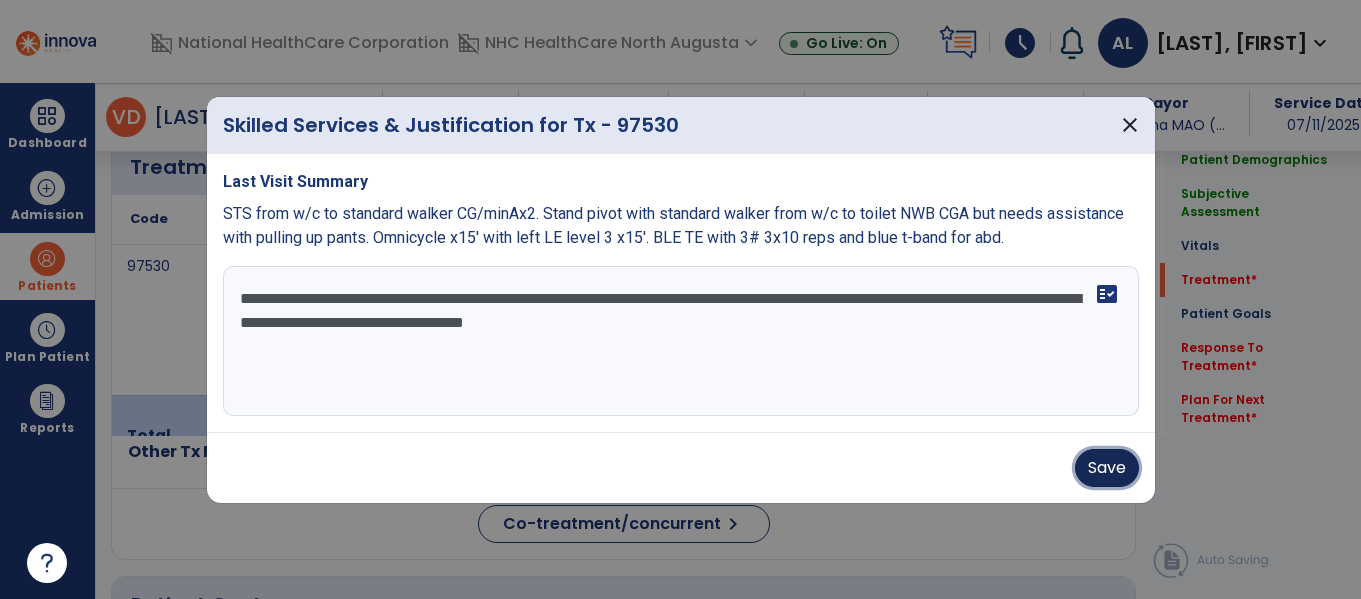 click on "Save" at bounding box center (1107, 468) 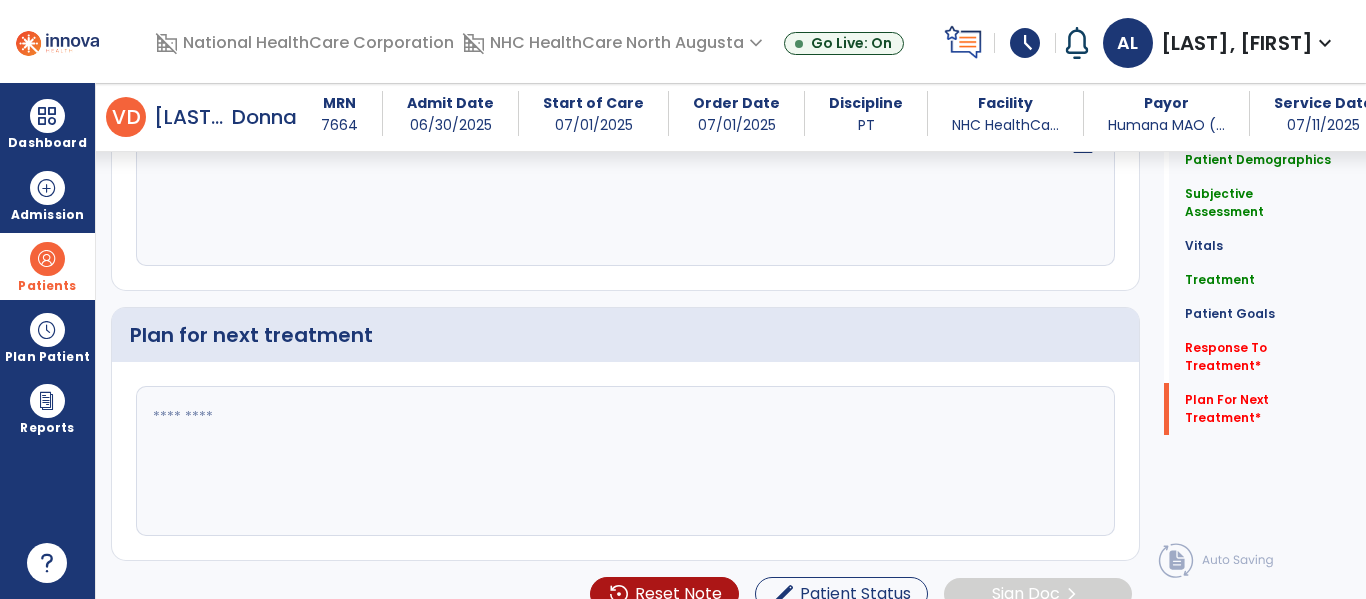 scroll, scrollTop: 3028, scrollLeft: 0, axis: vertical 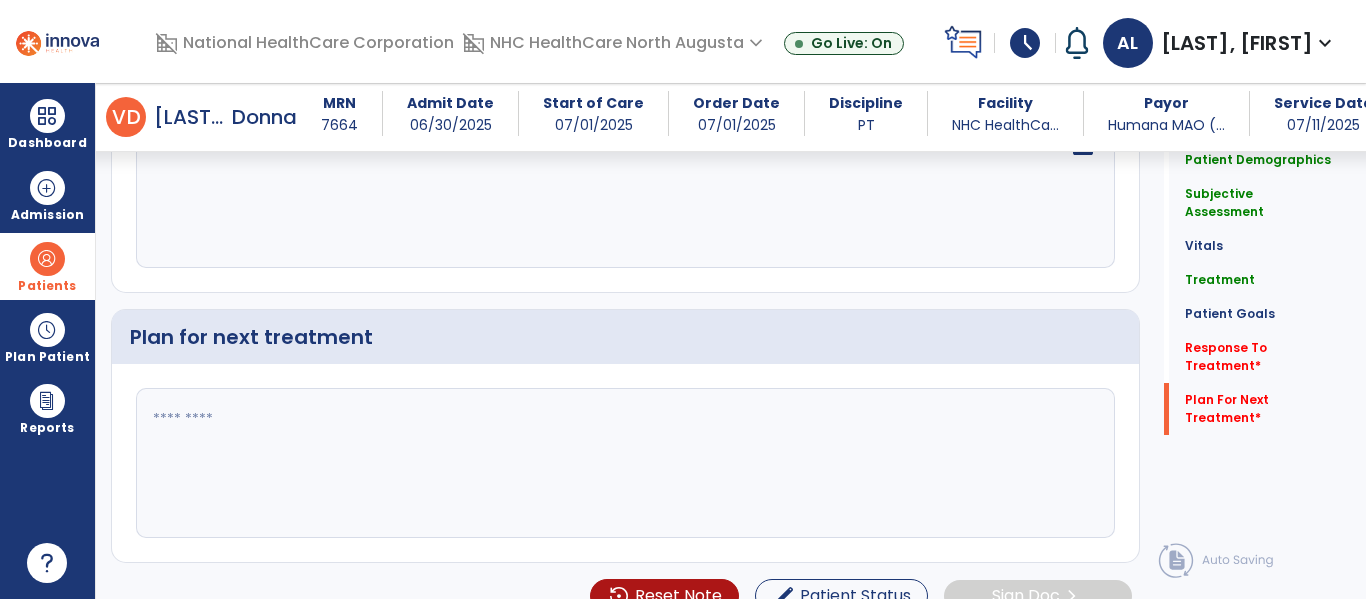 click 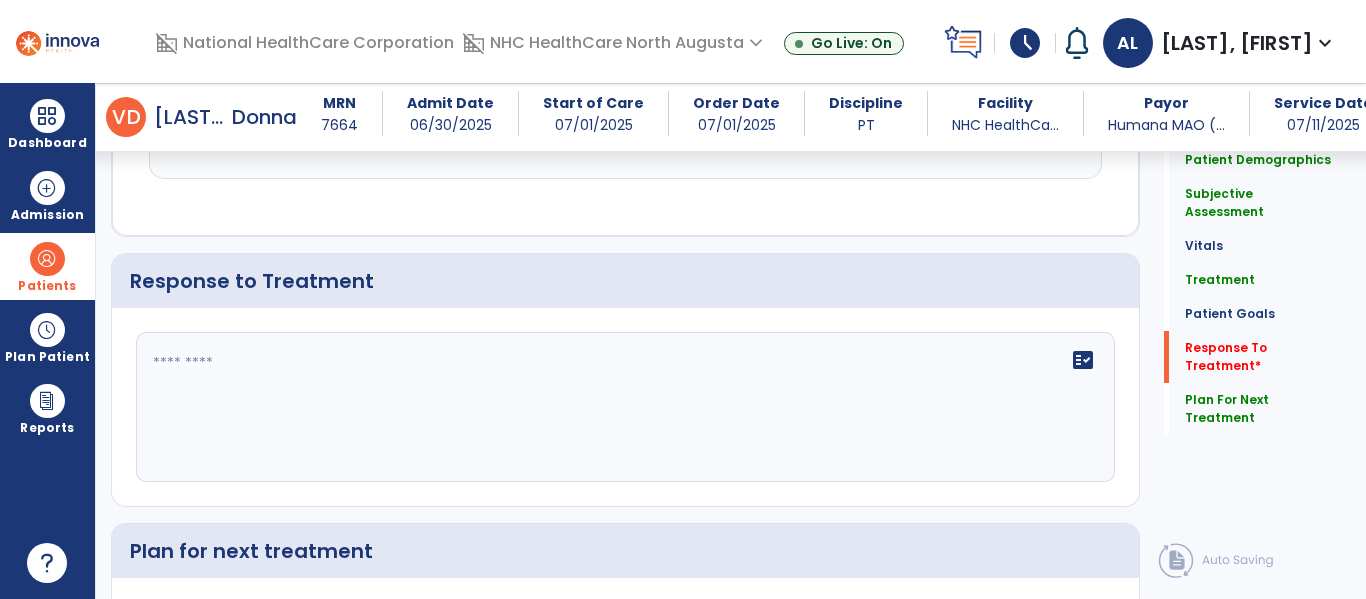scroll, scrollTop: 2818, scrollLeft: 0, axis: vertical 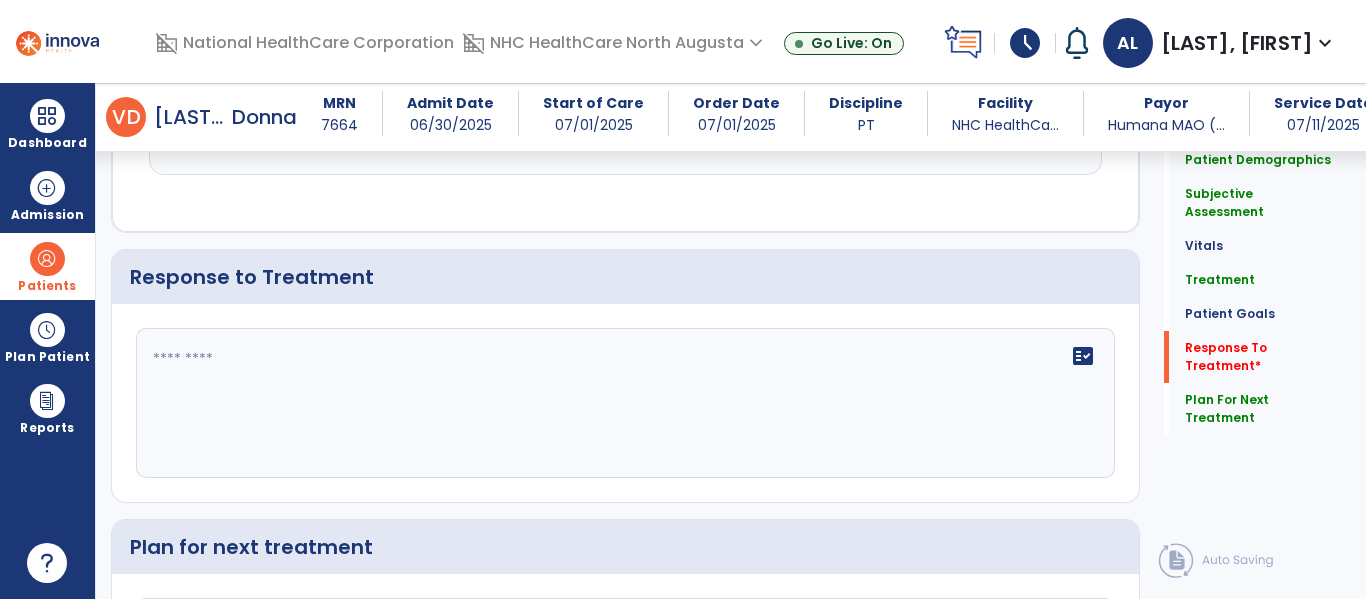 type on "**********" 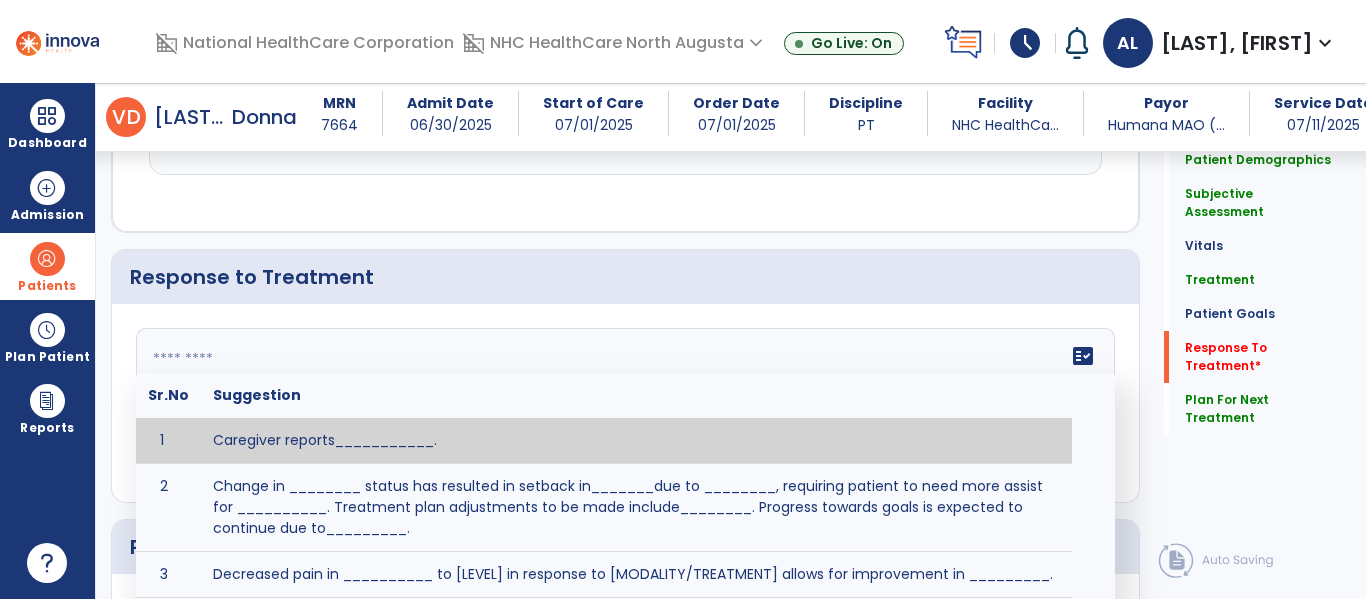 type on "*" 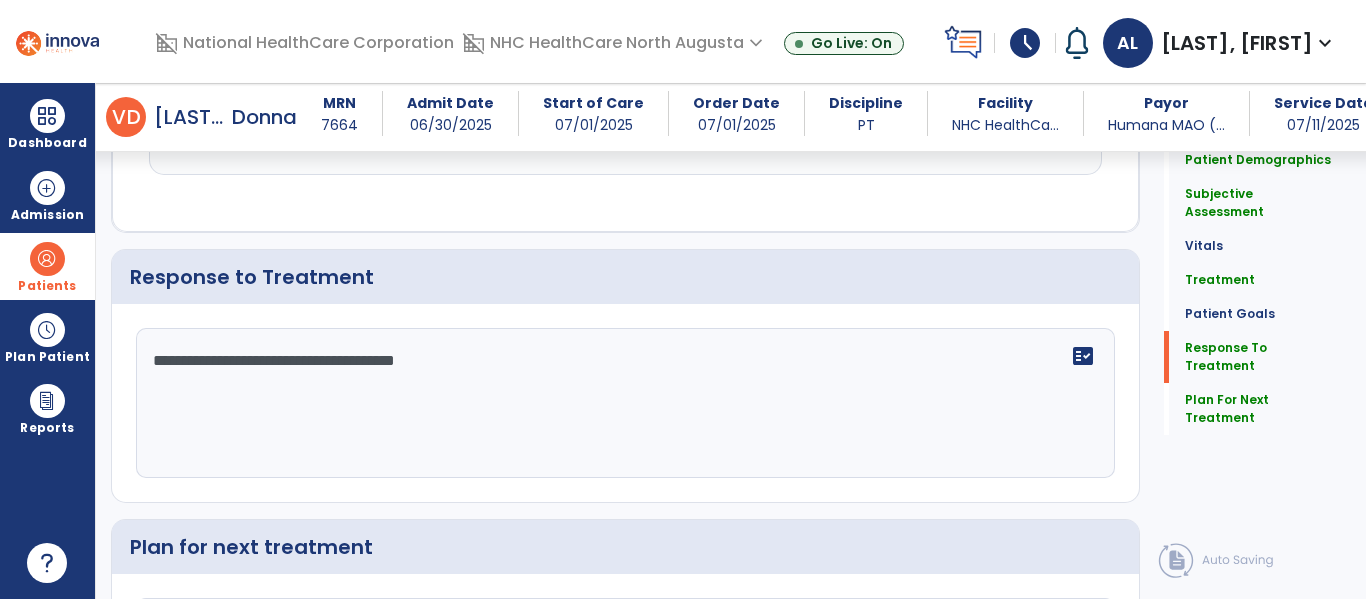 drag, startPoint x: 233, startPoint y: 370, endPoint x: 487, endPoint y: 361, distance: 254.1594 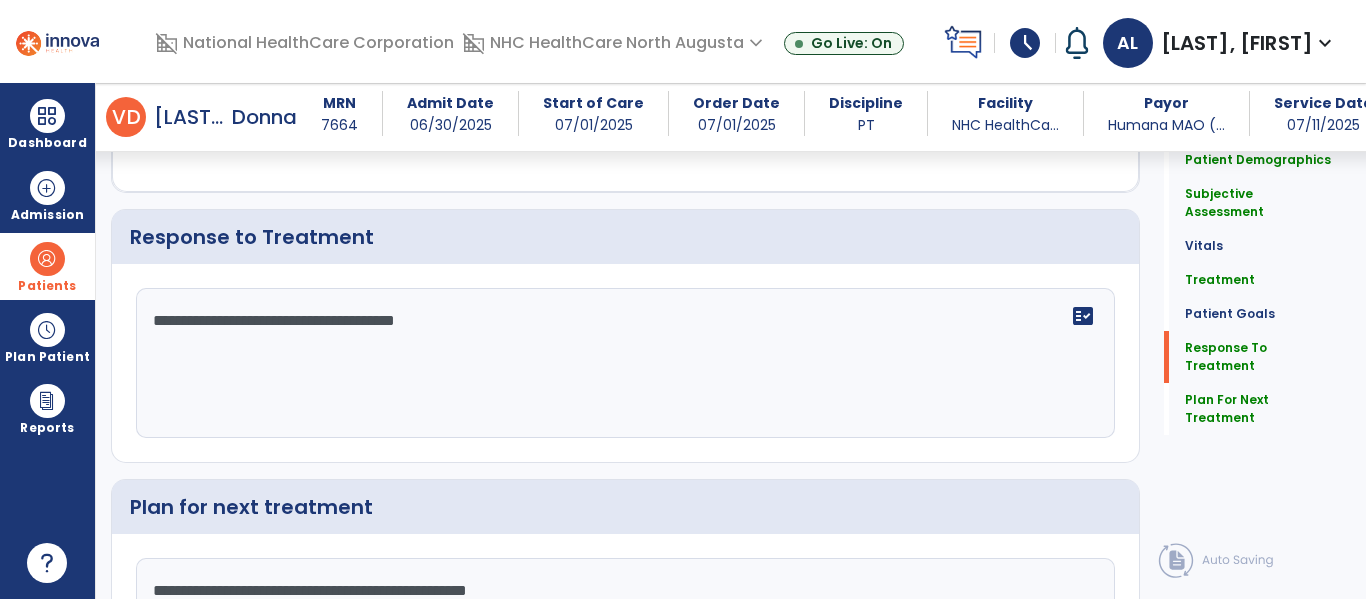 scroll, scrollTop: 2854, scrollLeft: 0, axis: vertical 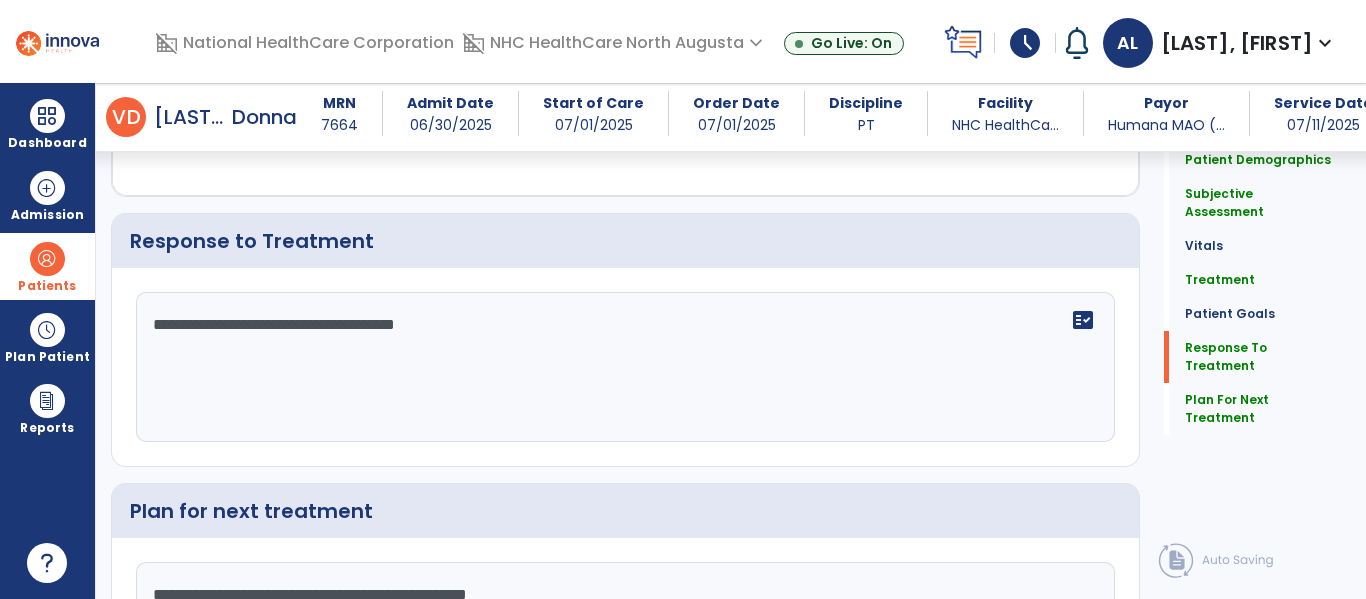 click on "**********" 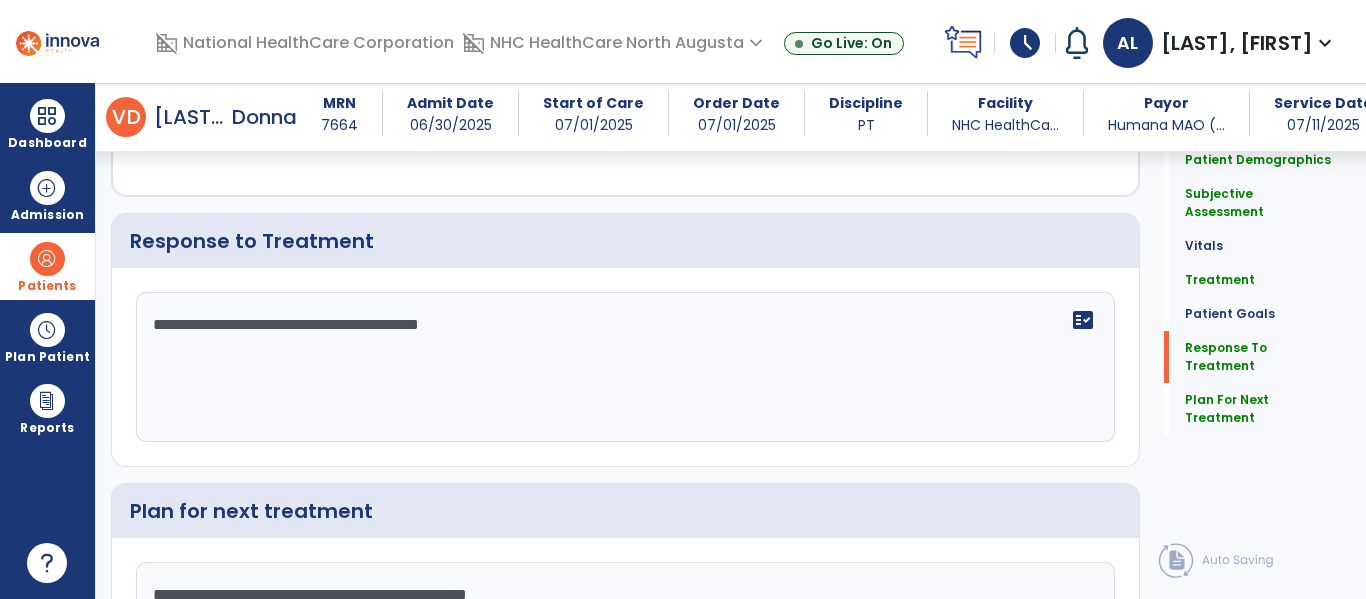 click on "**********" 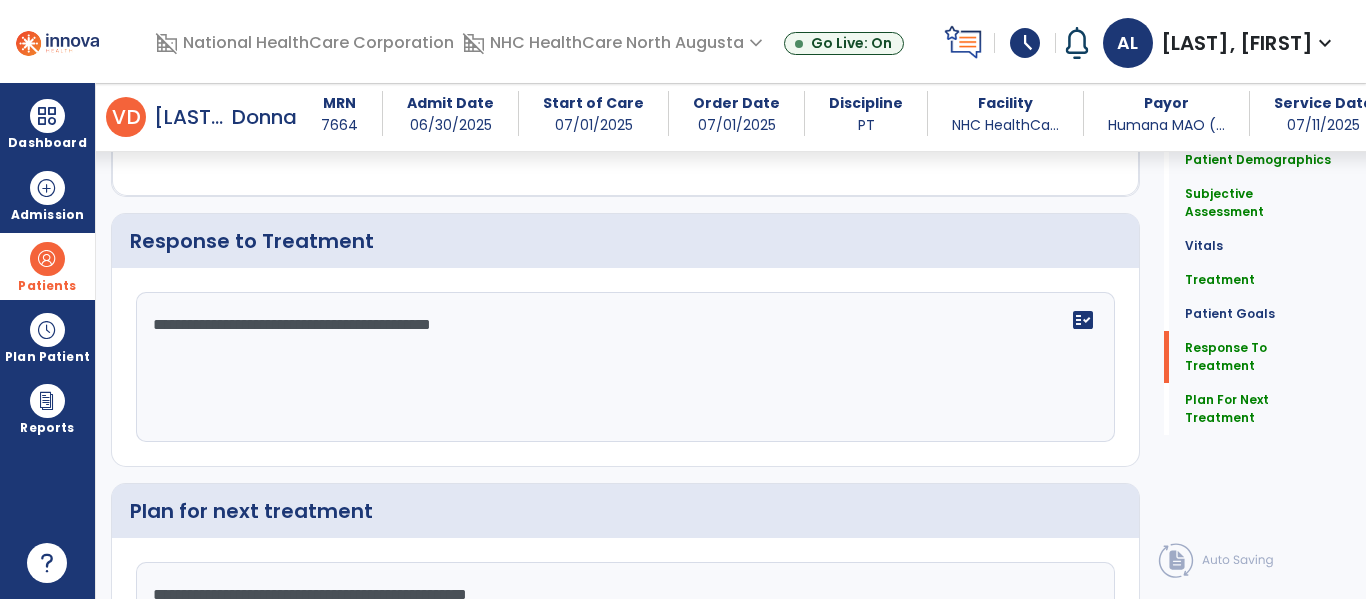 click on "**********" 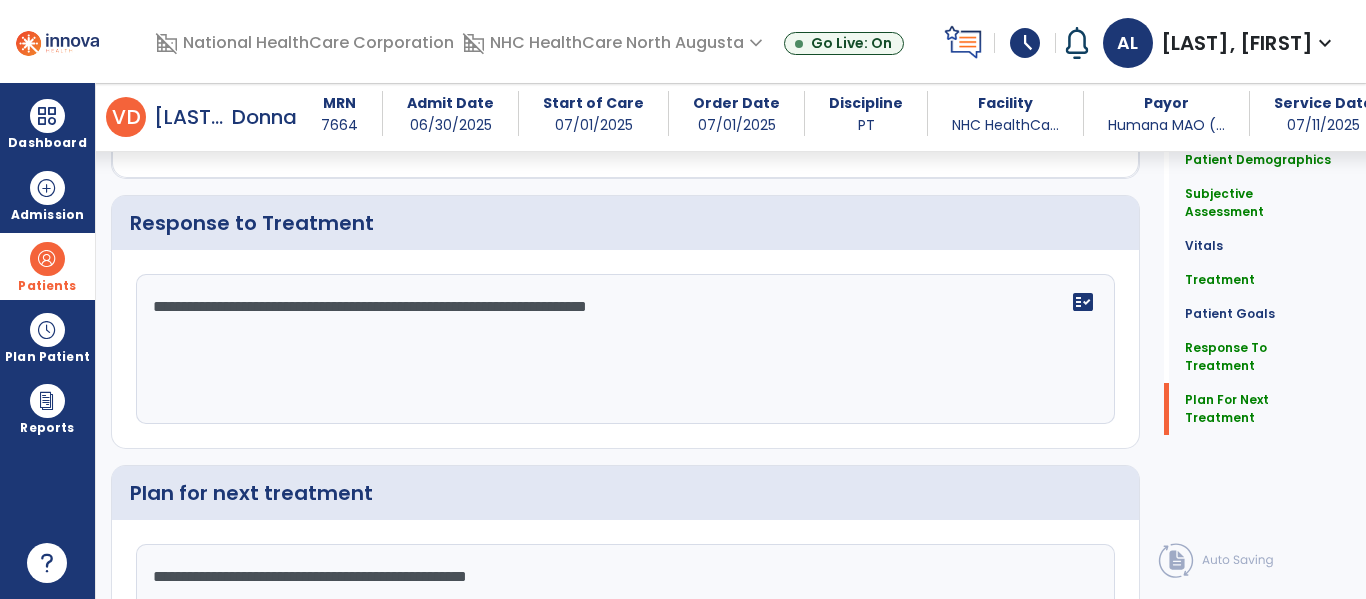 scroll, scrollTop: 3038, scrollLeft: 0, axis: vertical 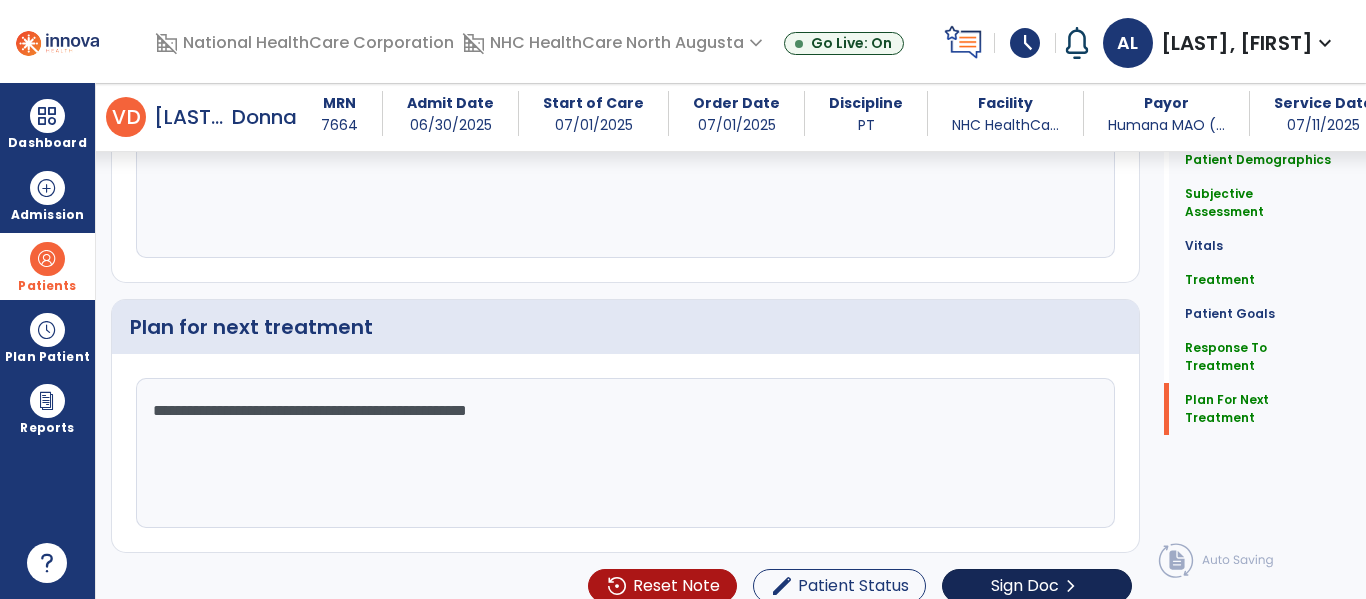 type on "**********" 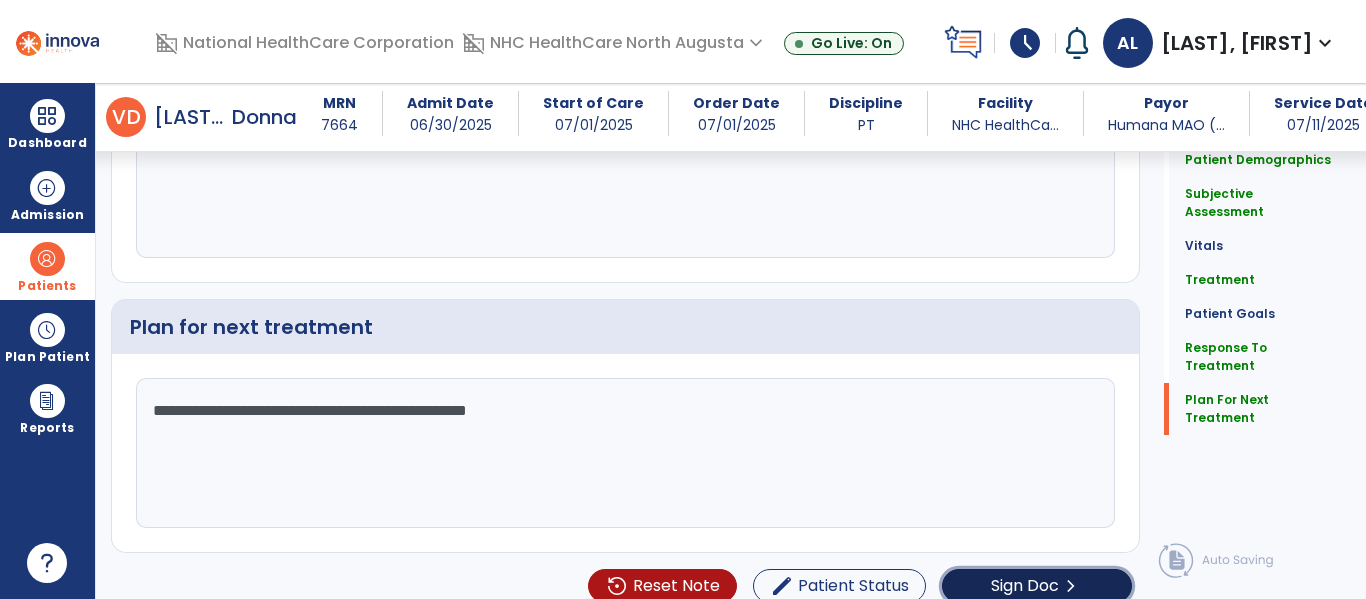 click on "Sign Doc" 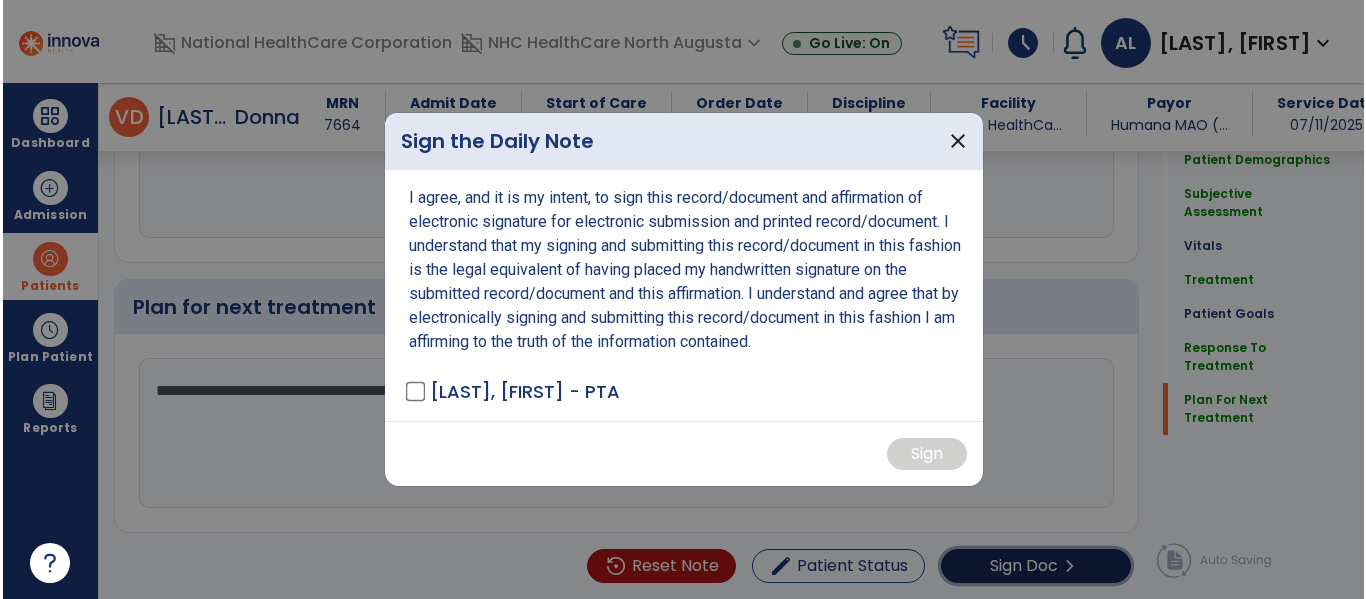 scroll, scrollTop: 3059, scrollLeft: 0, axis: vertical 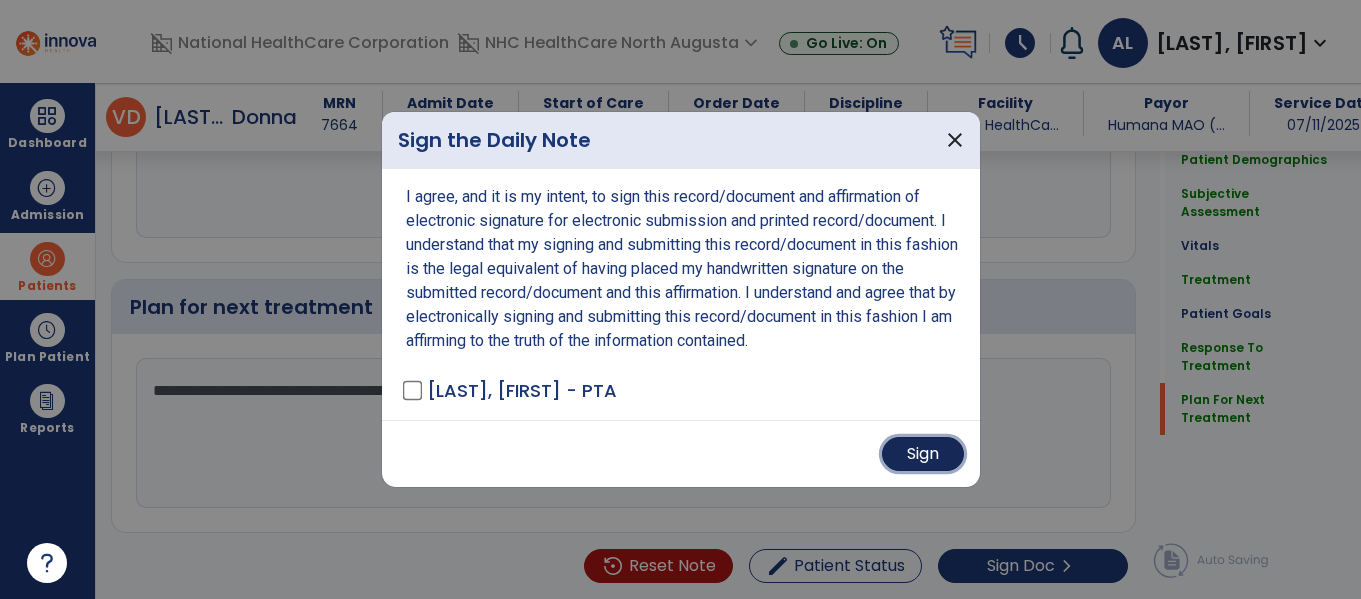 click on "Sign" at bounding box center [923, 454] 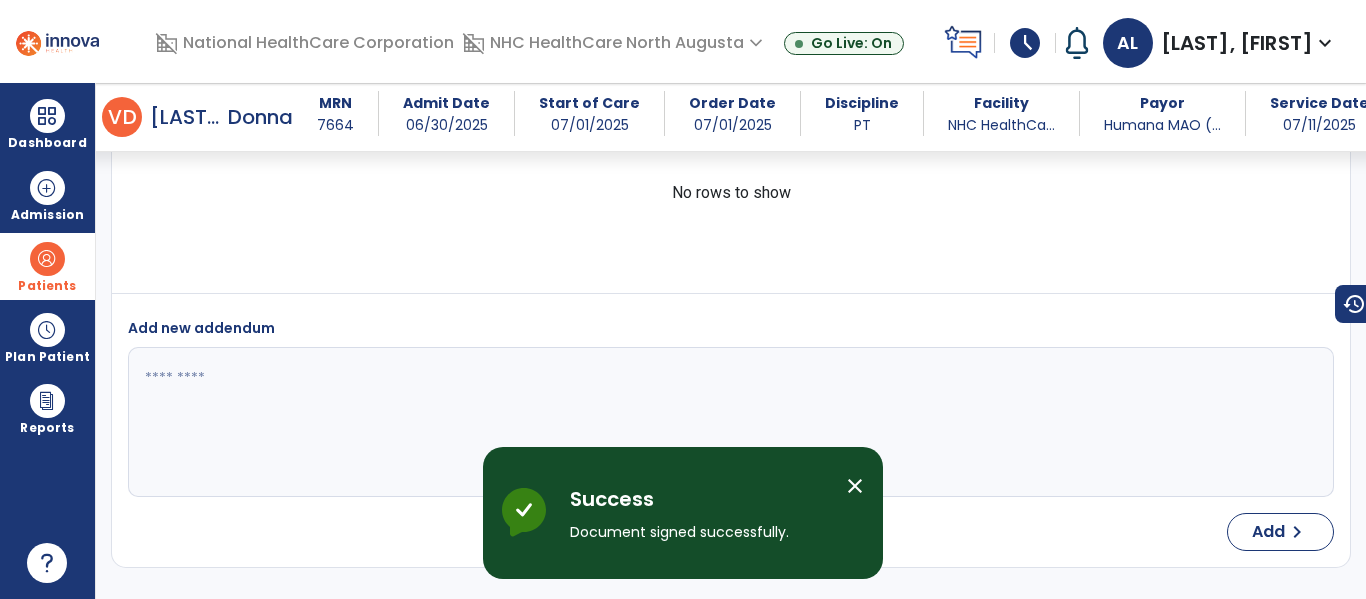 scroll, scrollTop: 4003, scrollLeft: 0, axis: vertical 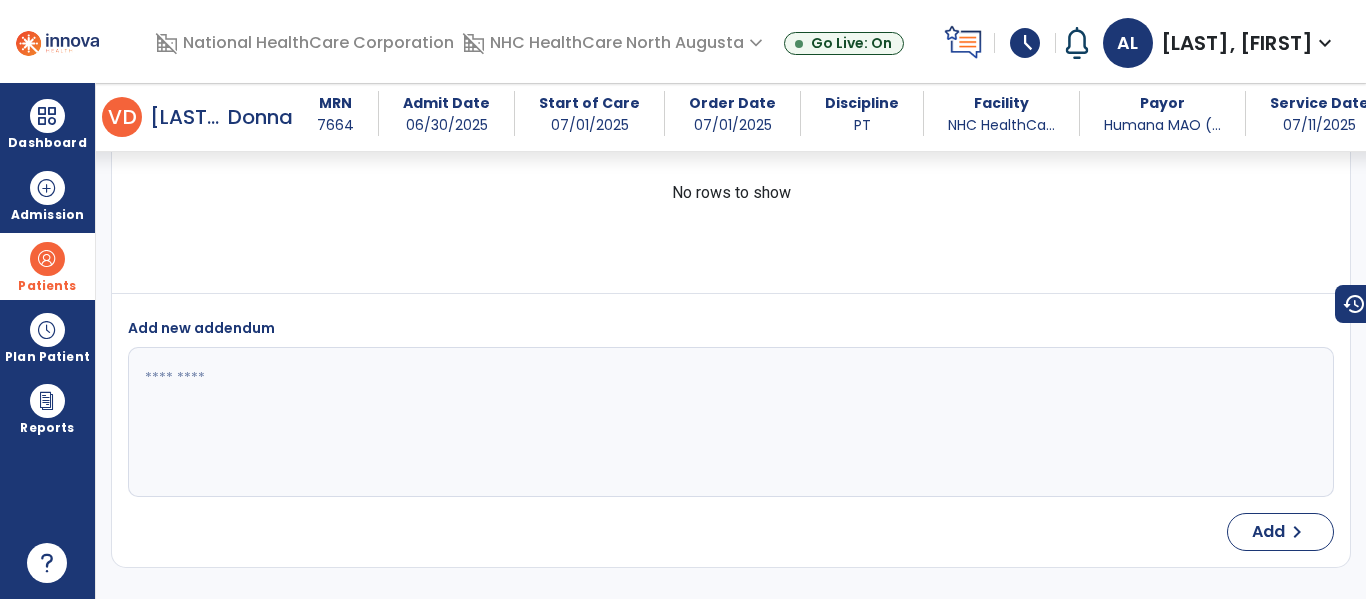 click at bounding box center [47, 259] 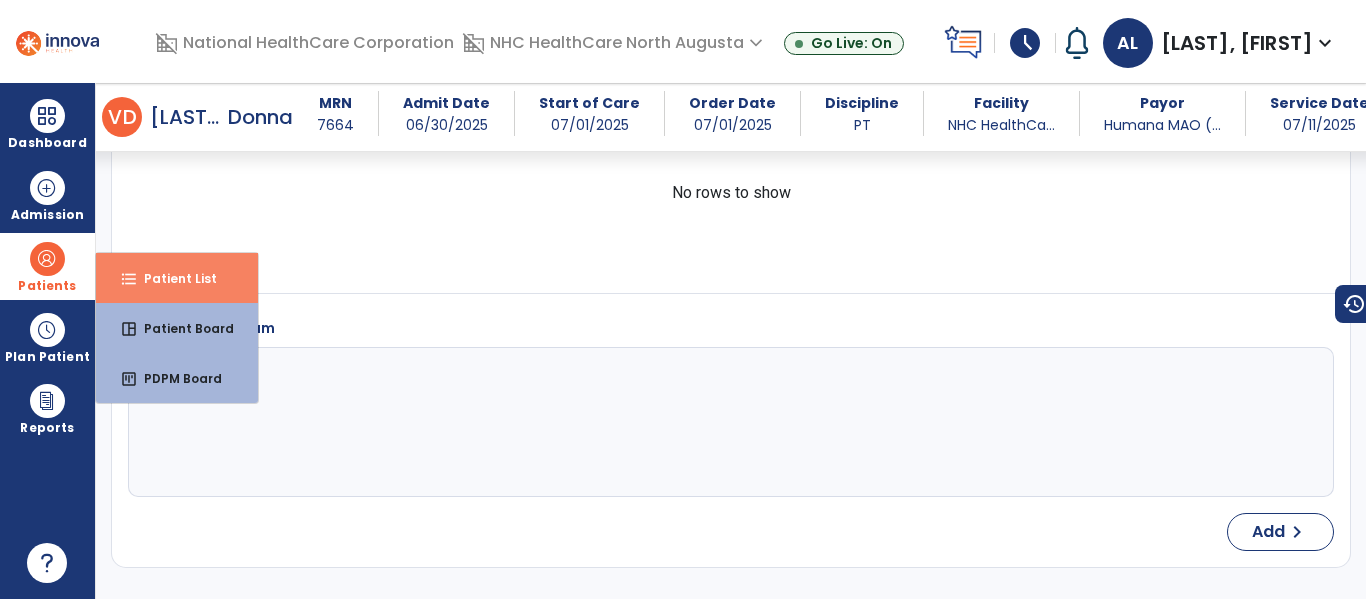 click on "Patient List" at bounding box center [172, 278] 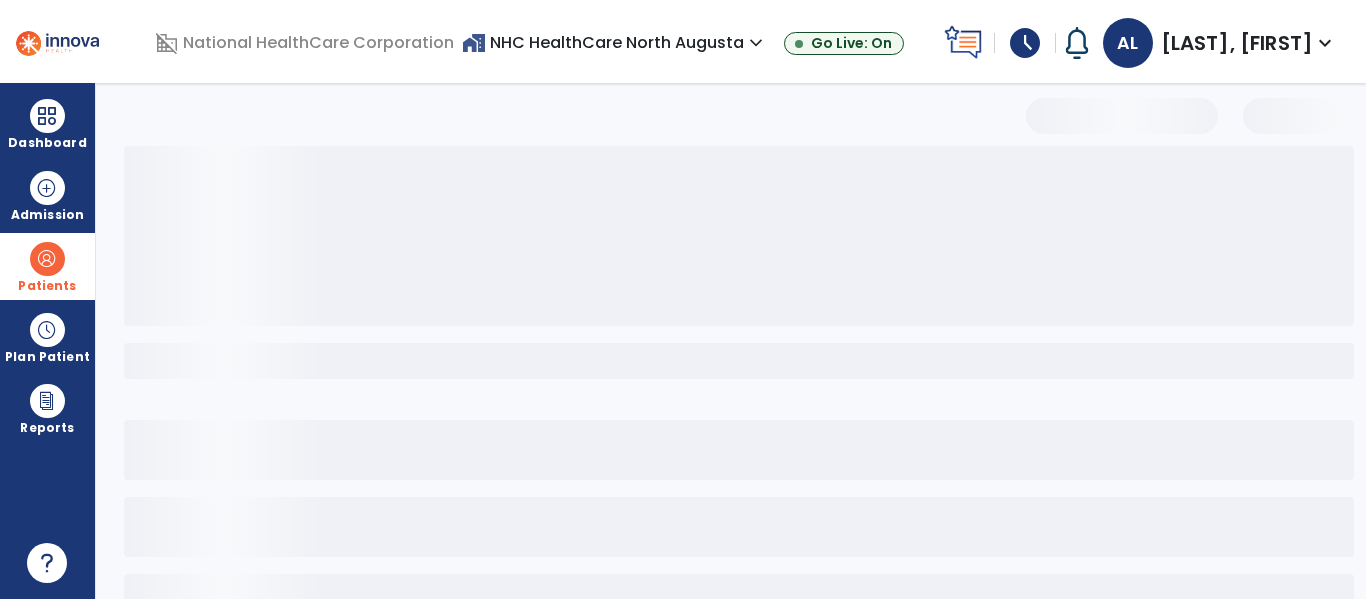 scroll, scrollTop: 0, scrollLeft: 0, axis: both 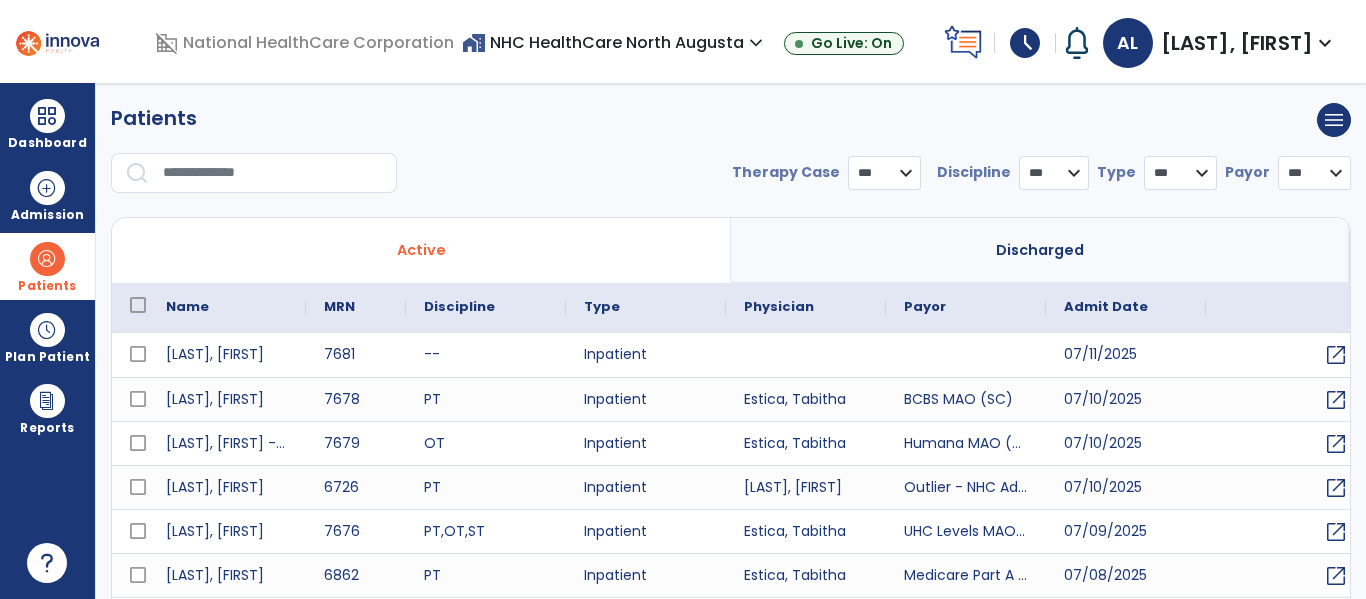 select on "***" 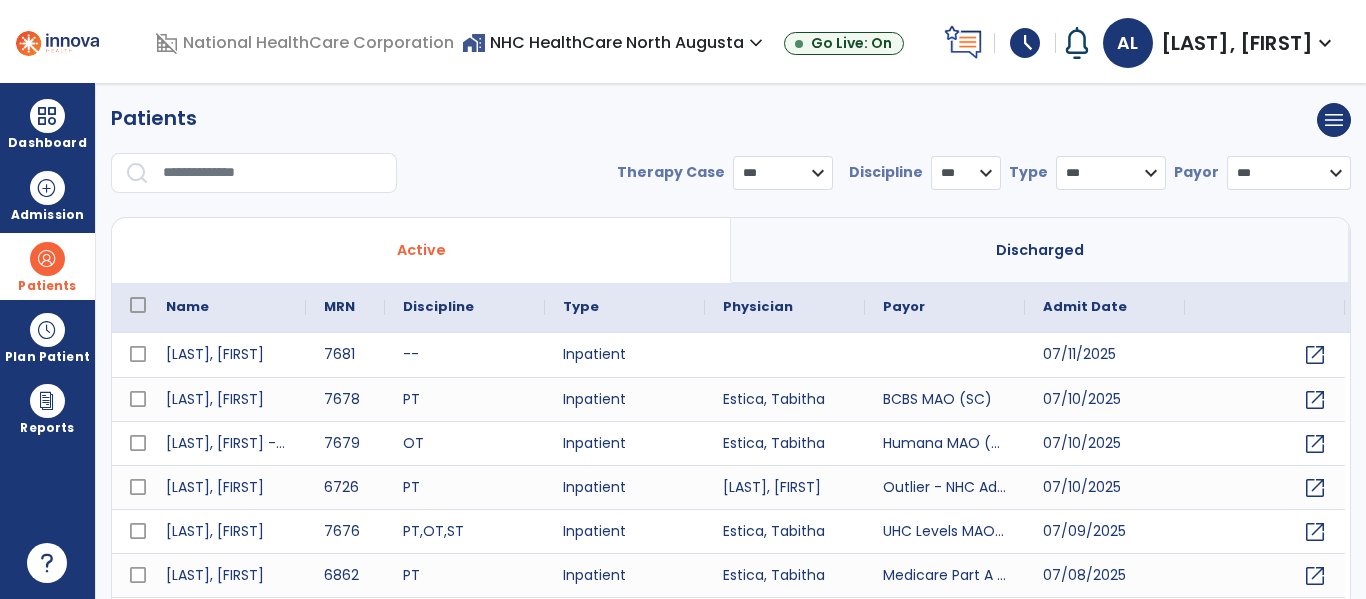 click at bounding box center (273, 173) 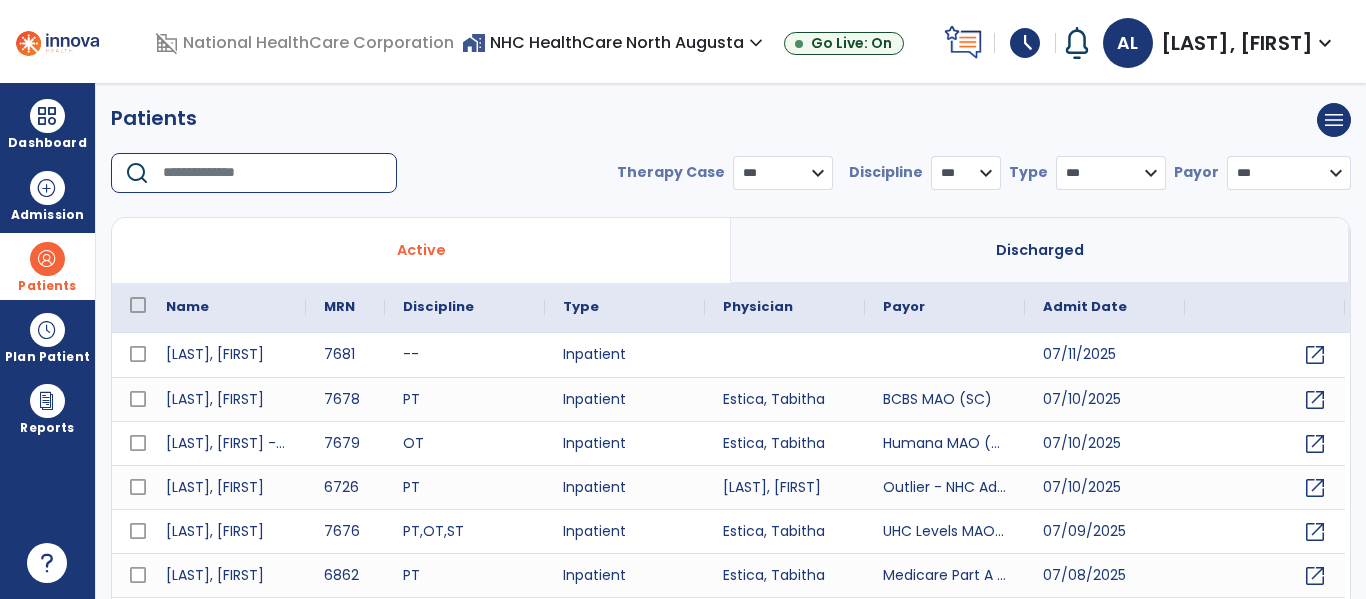 click at bounding box center [273, 173] 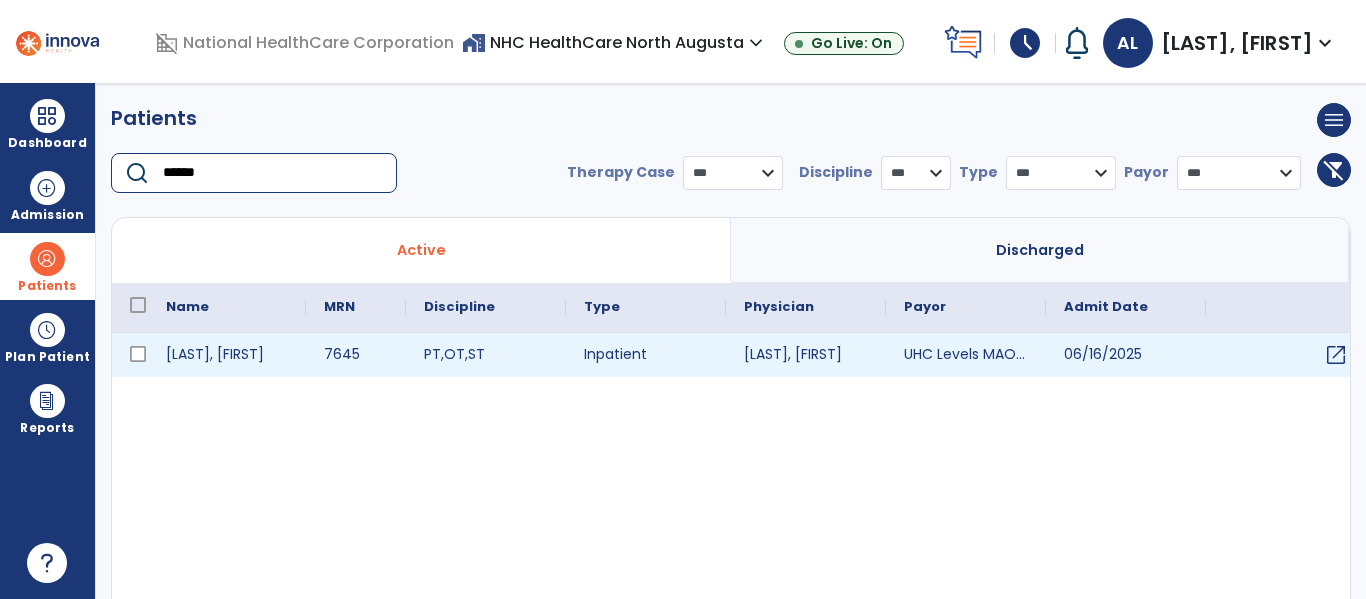 type on "******" 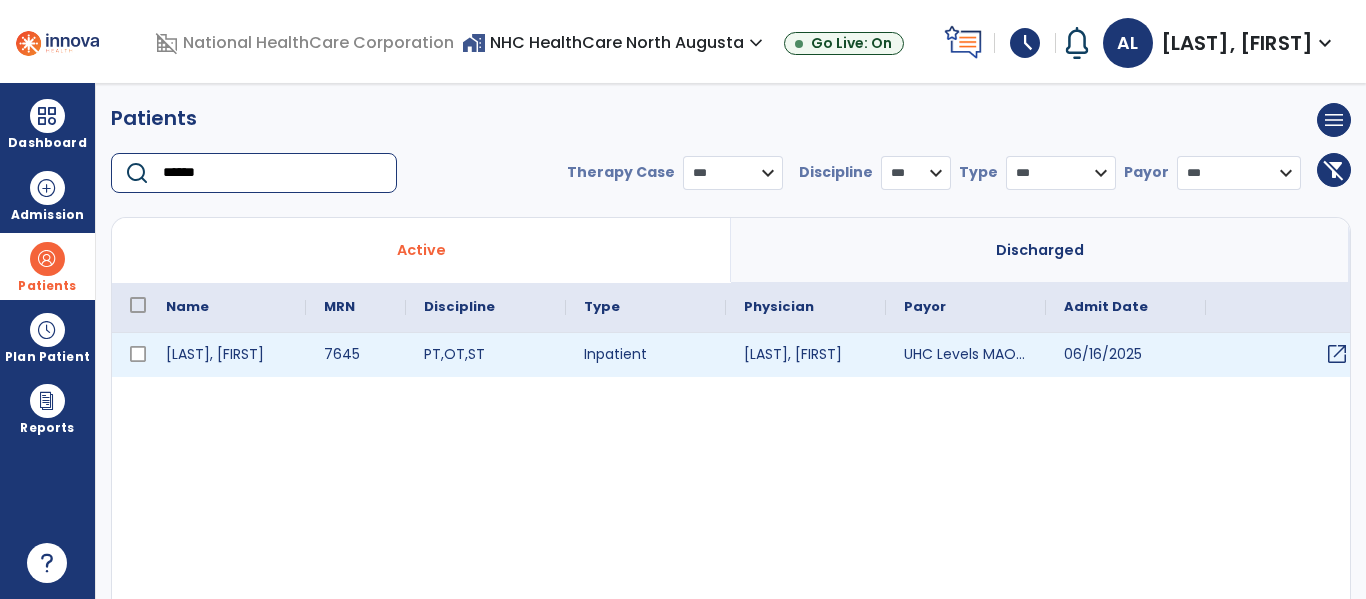 click on "open_in_new" at bounding box center [1337, 354] 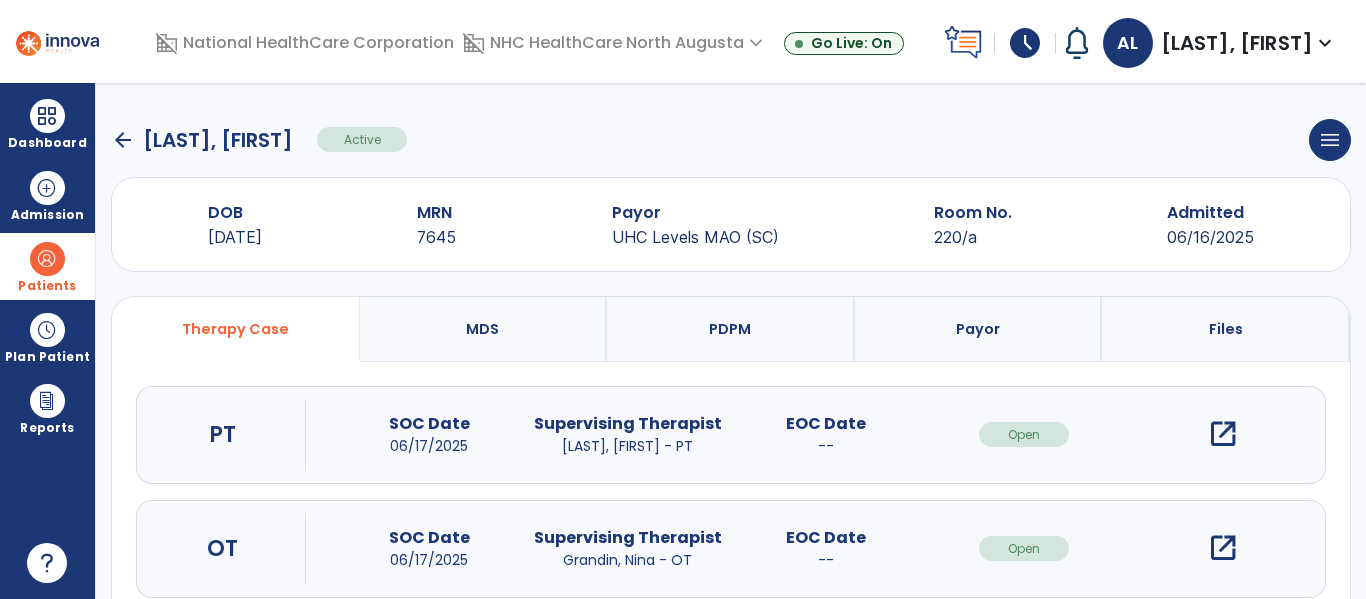 click on "open_in_new" at bounding box center [1223, 434] 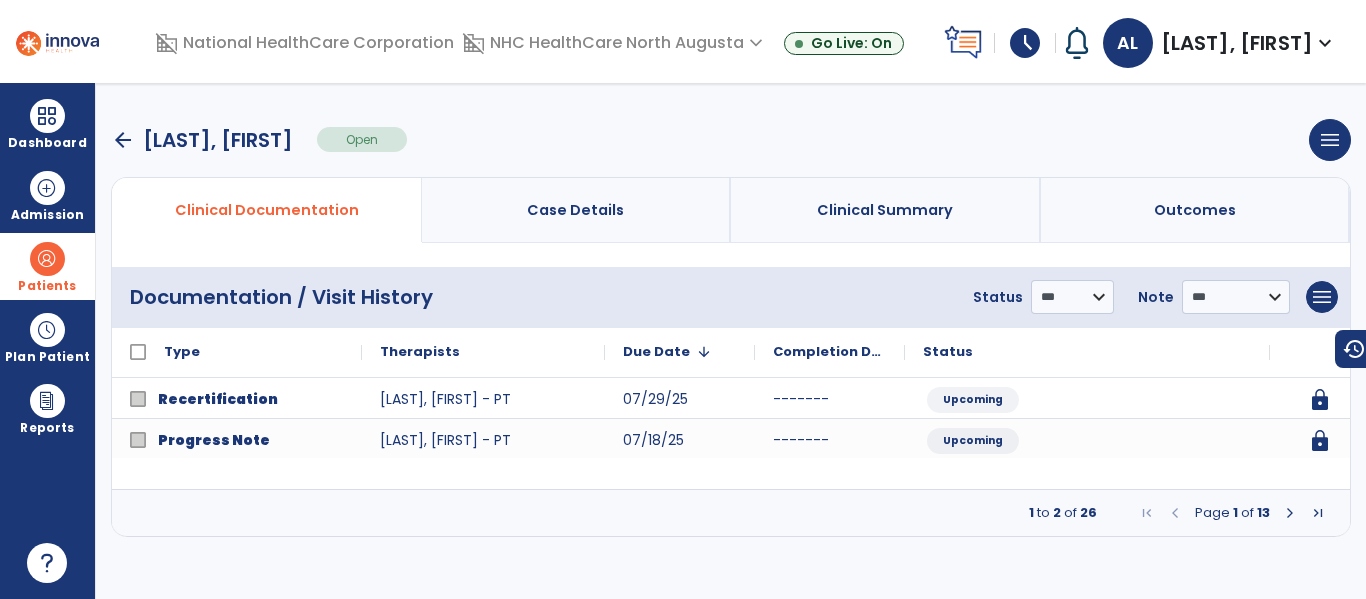 click at bounding box center (1290, 513) 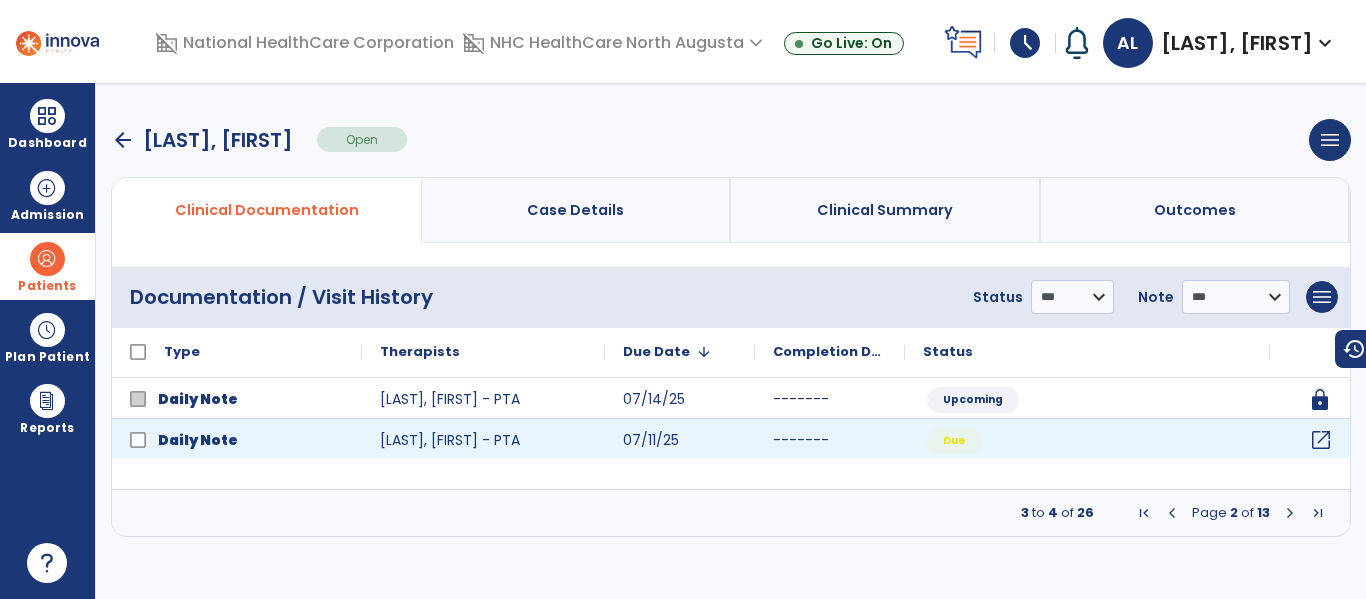 click on "open_in_new" 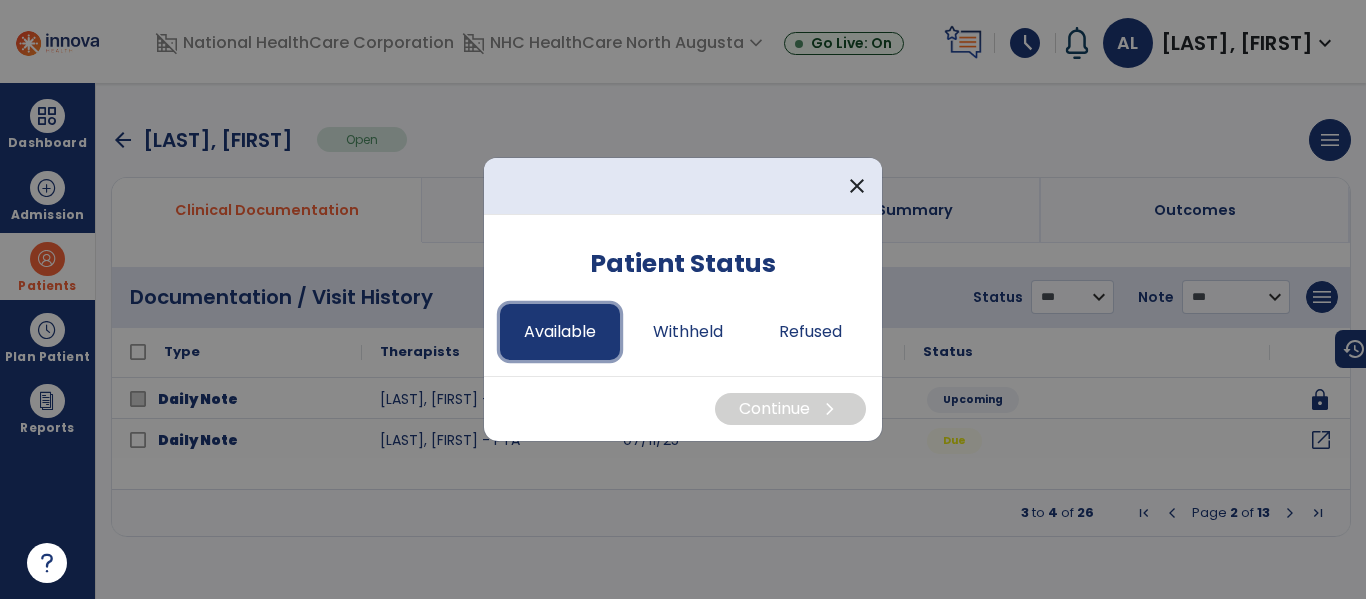 click on "Available" at bounding box center (560, 332) 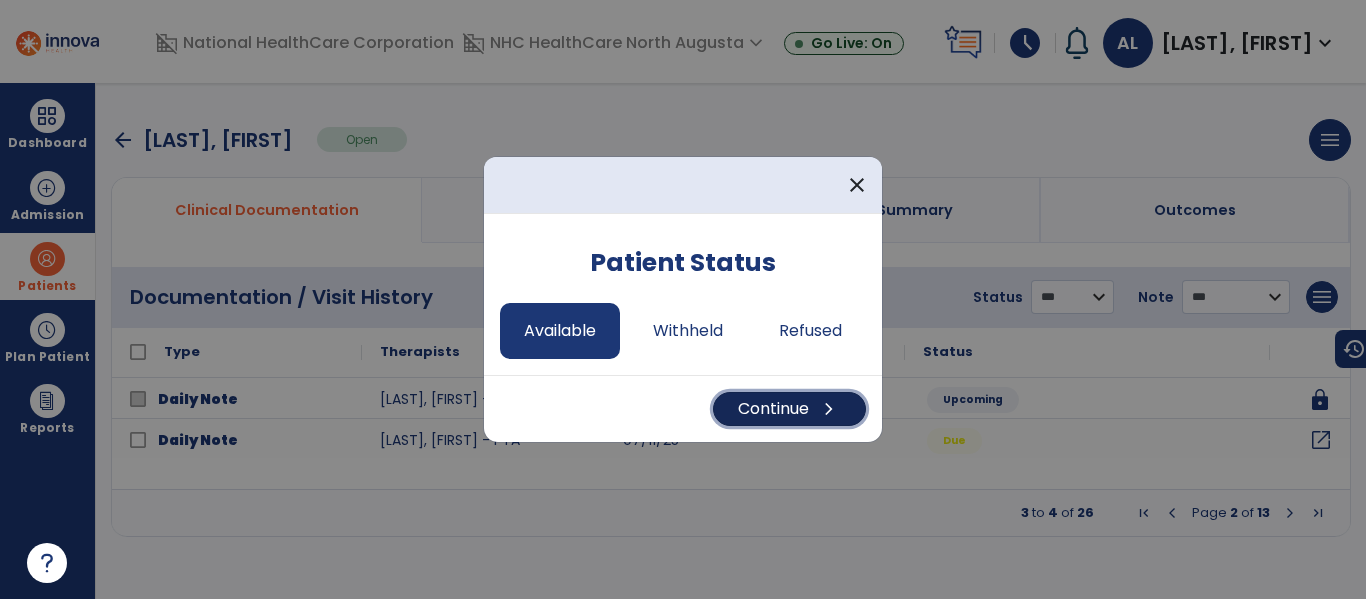 click on "Continue   chevron_right" at bounding box center (789, 409) 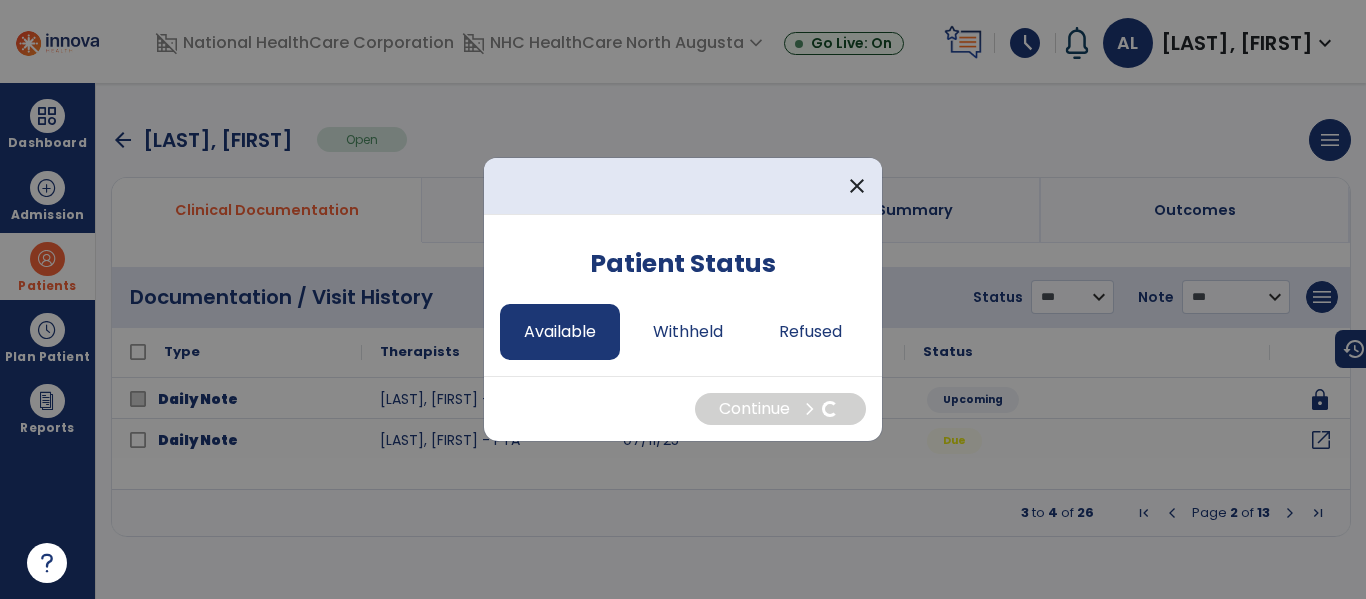 select on "*" 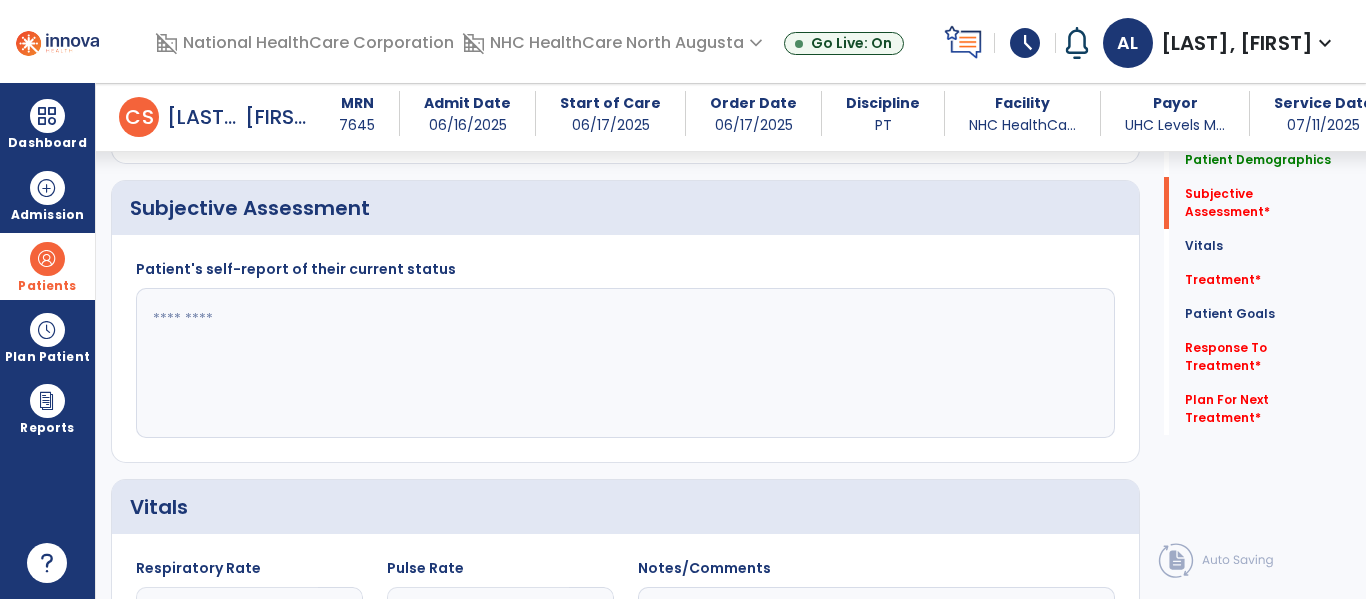 scroll, scrollTop: 349, scrollLeft: 0, axis: vertical 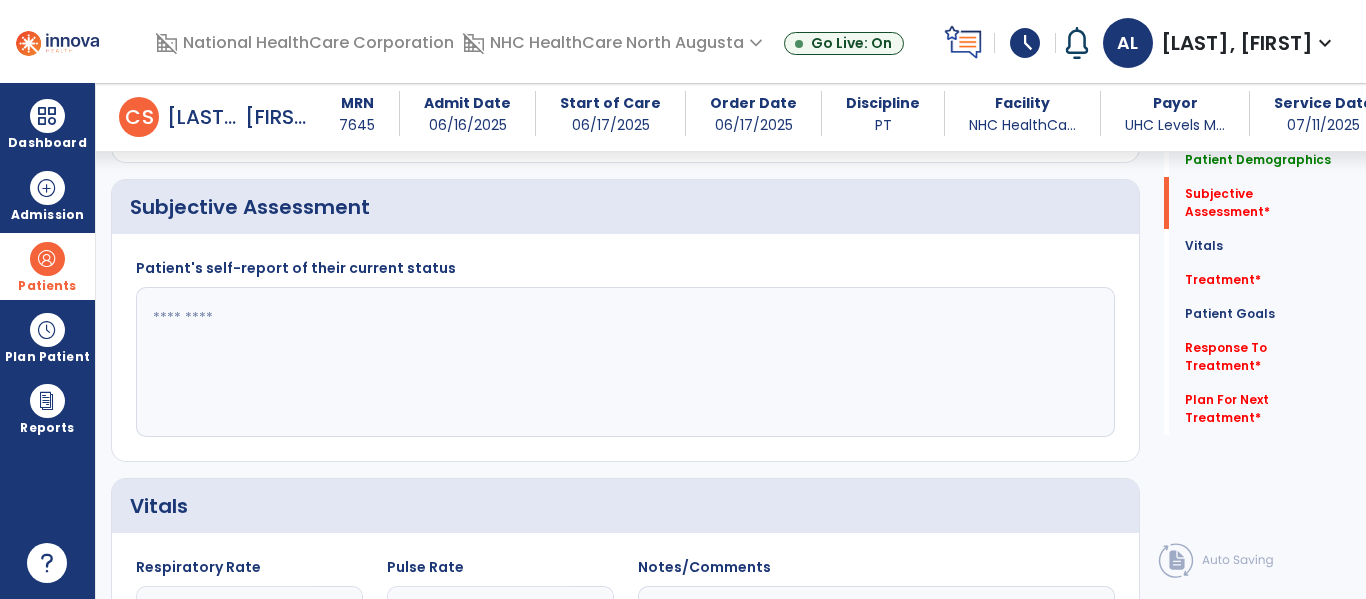 click 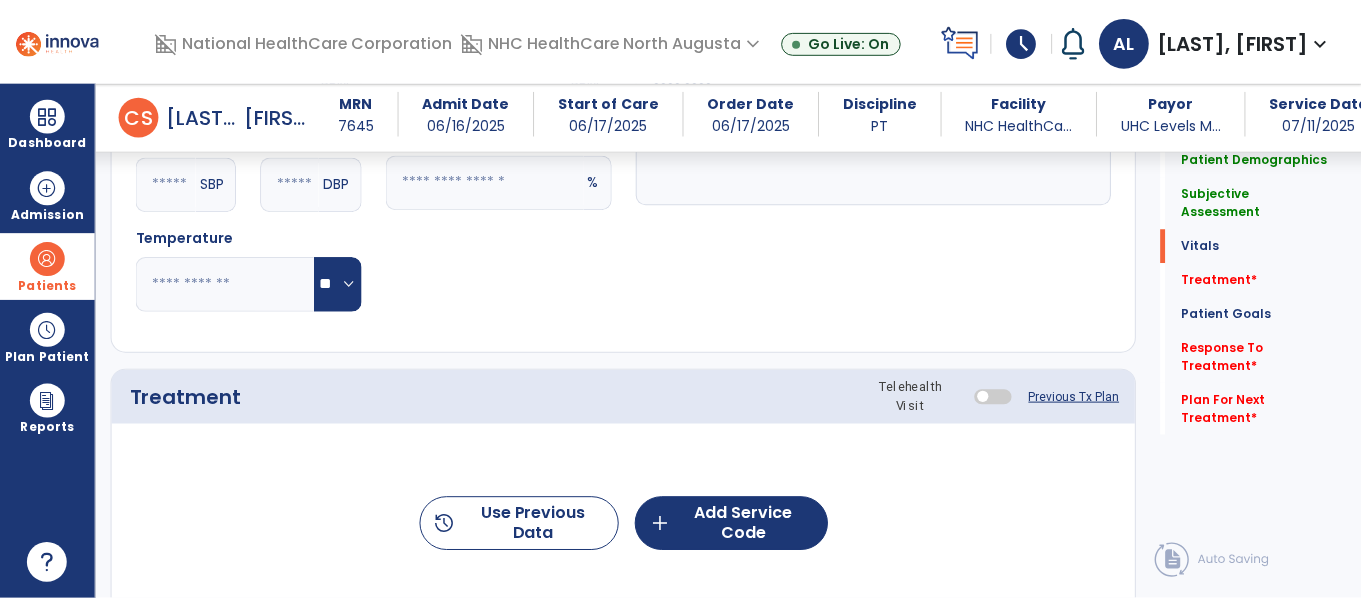 scroll, scrollTop: 879, scrollLeft: 0, axis: vertical 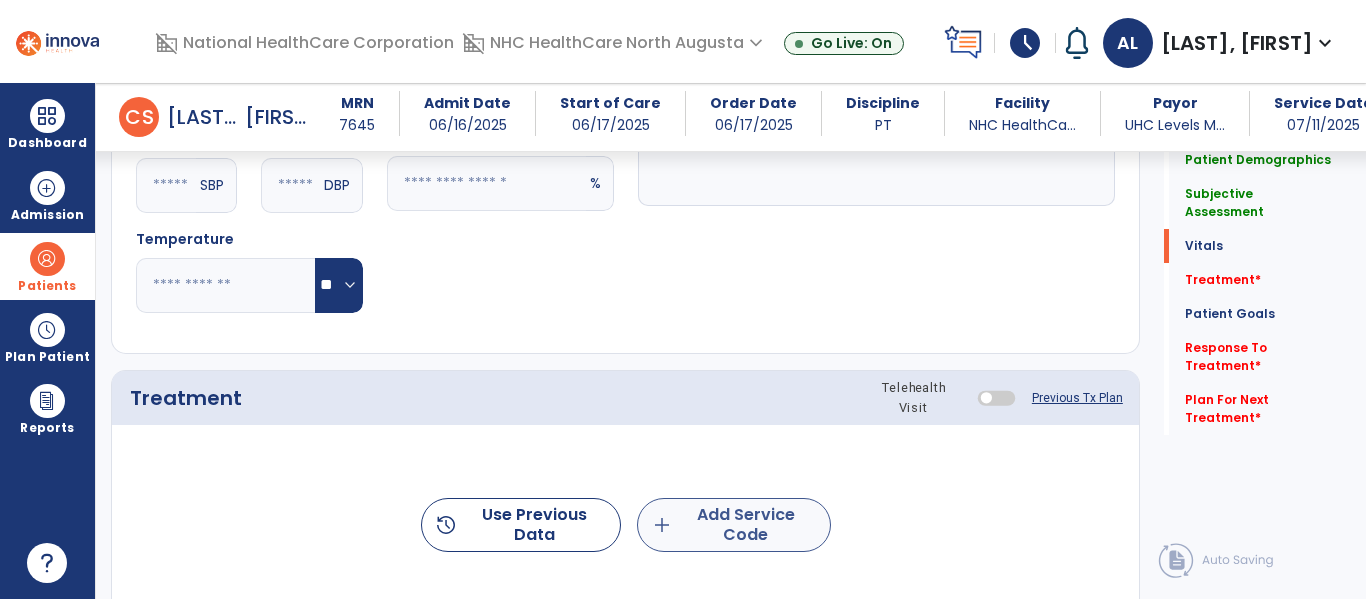 type on "**********" 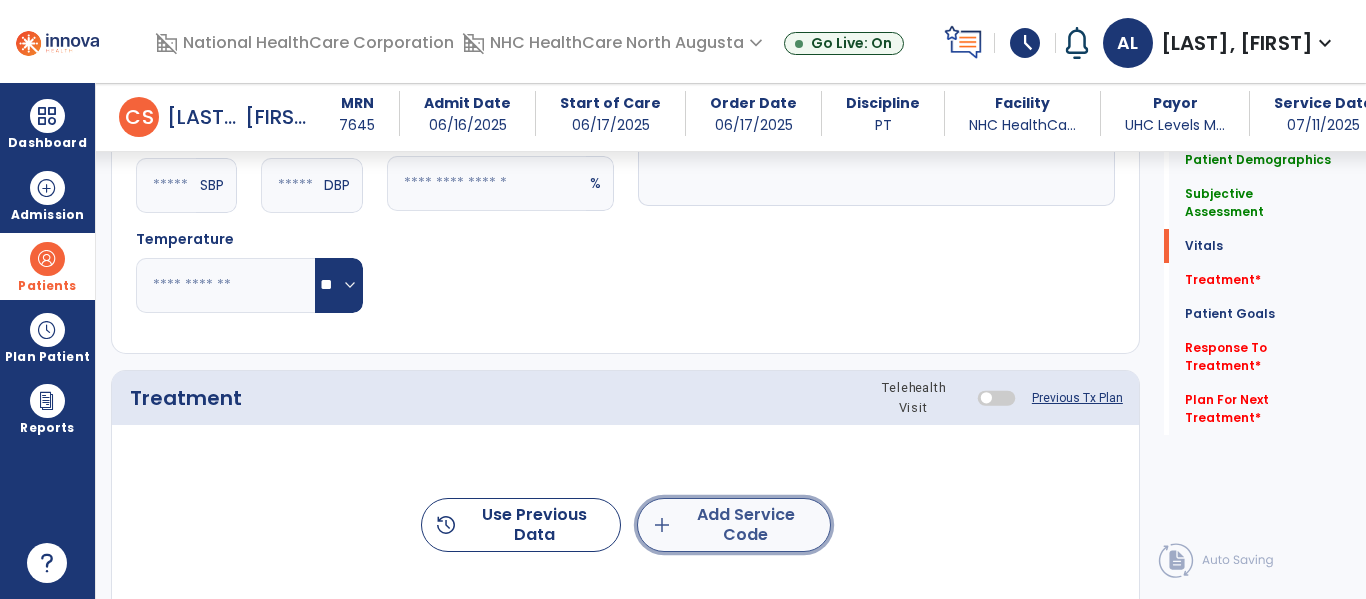click on "add  Add Service Code" 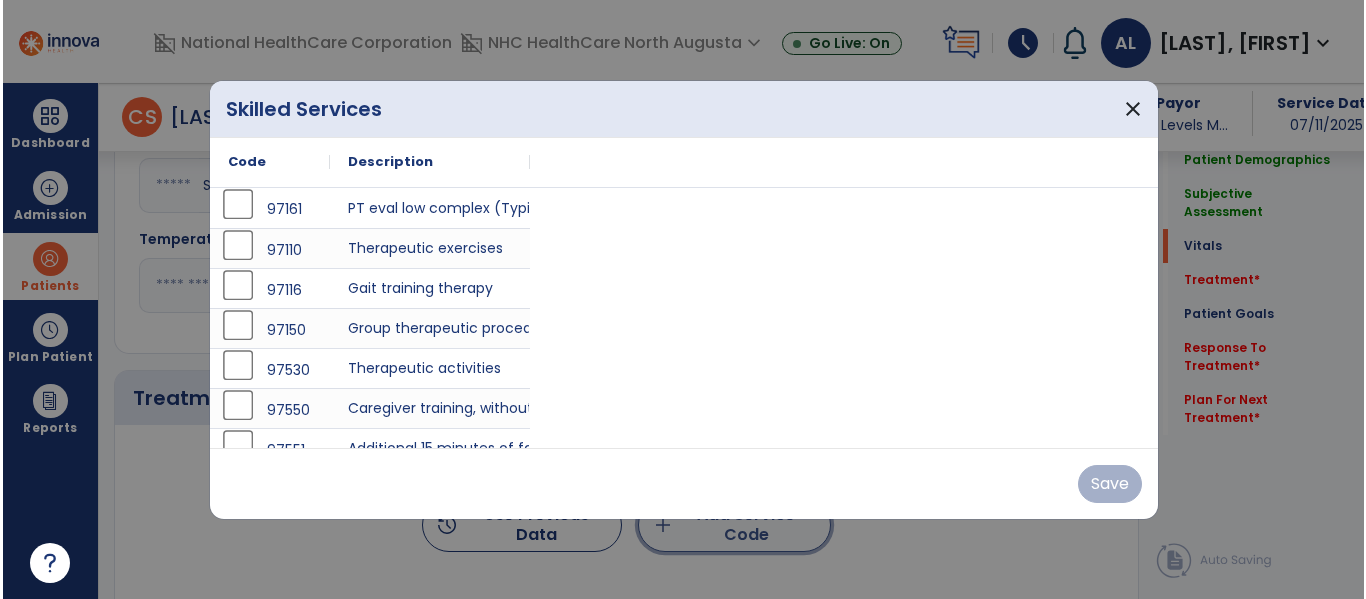 scroll, scrollTop: 879, scrollLeft: 0, axis: vertical 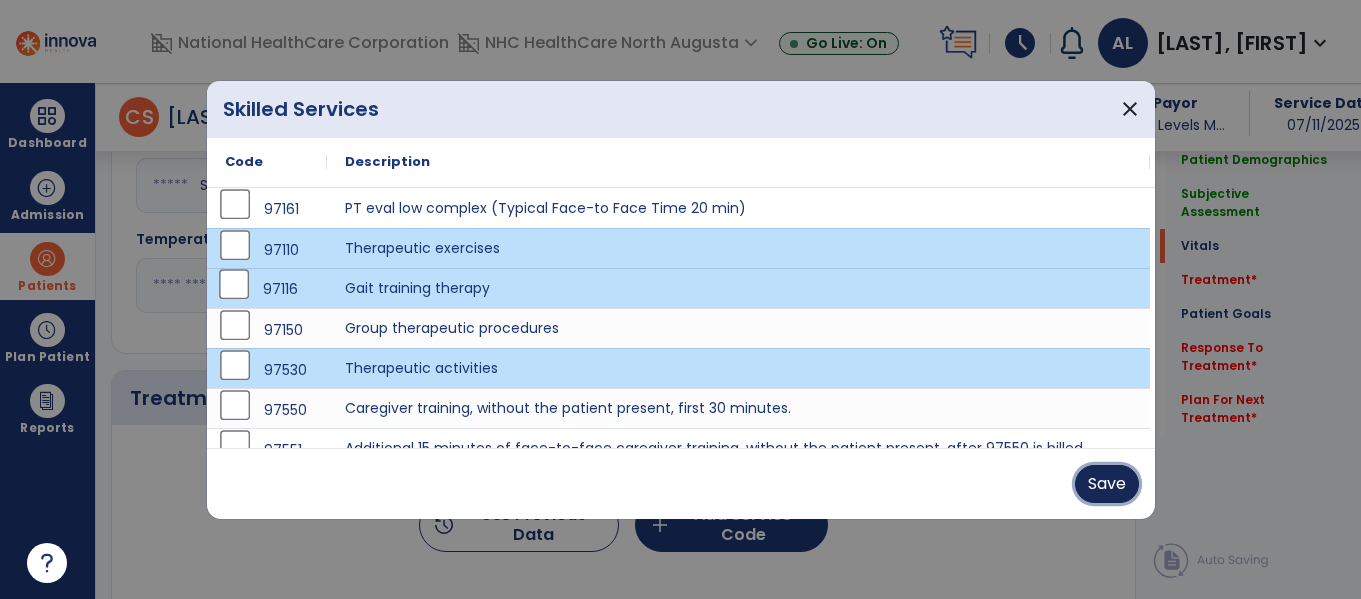 click on "Save" at bounding box center (1107, 484) 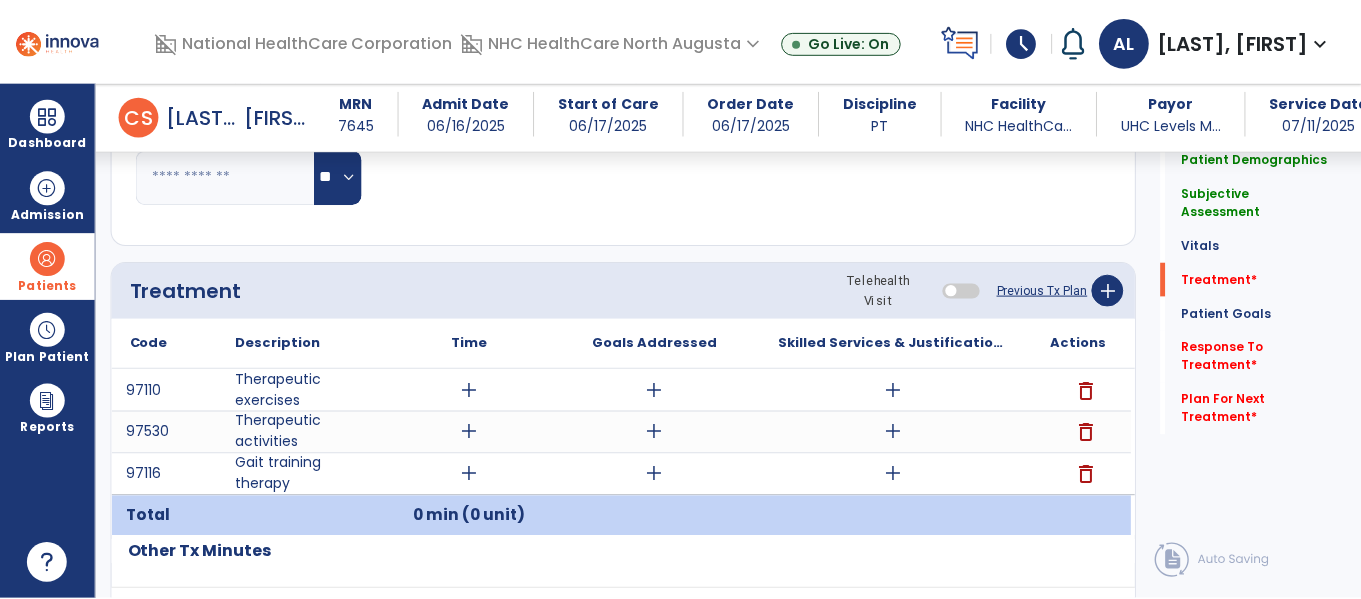 scroll, scrollTop: 986, scrollLeft: 0, axis: vertical 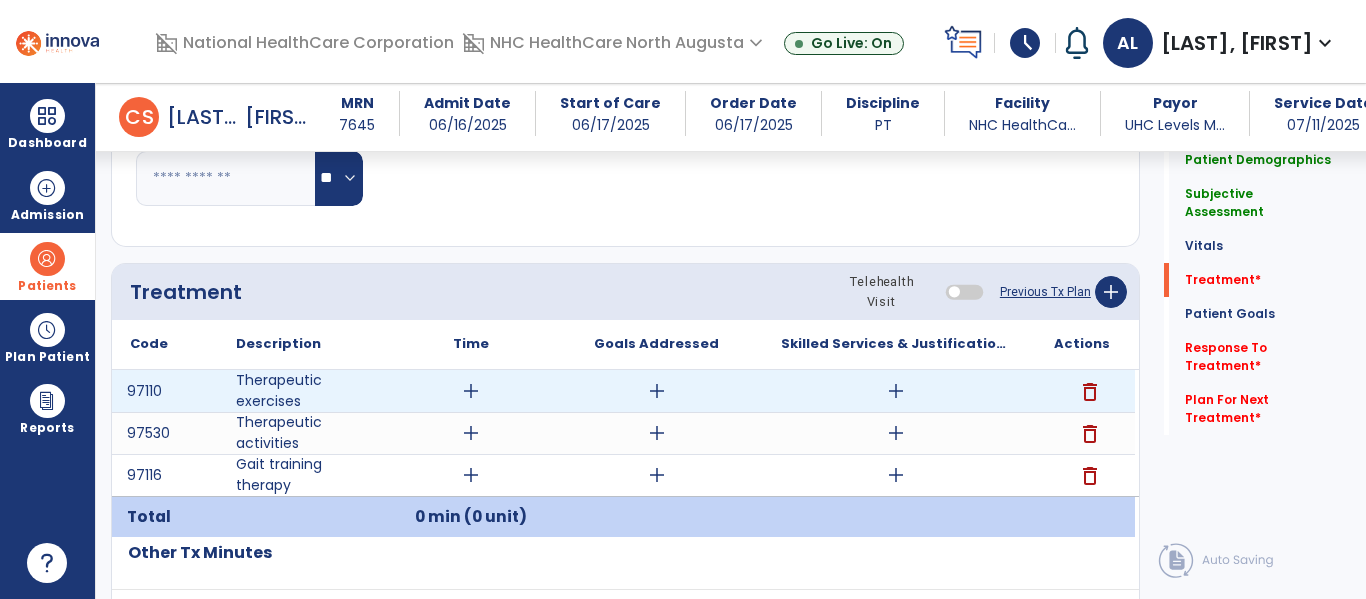 click on "add" at bounding box center (471, 391) 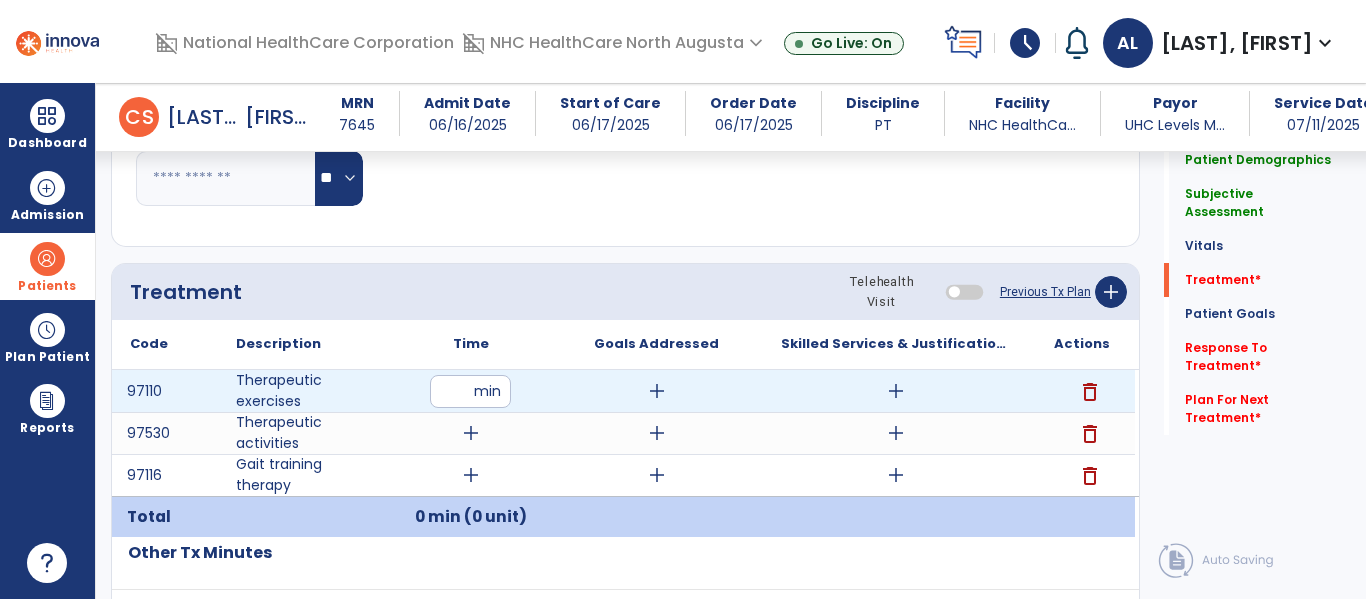 type on "**" 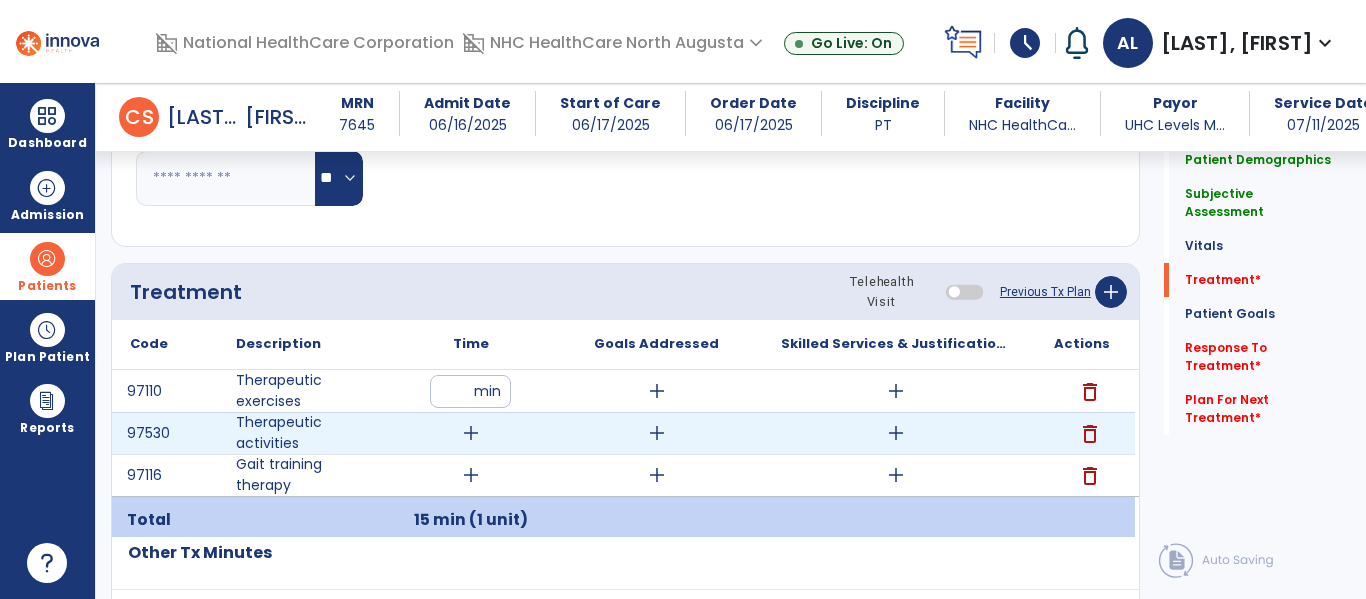 click on "add" at bounding box center (471, 433) 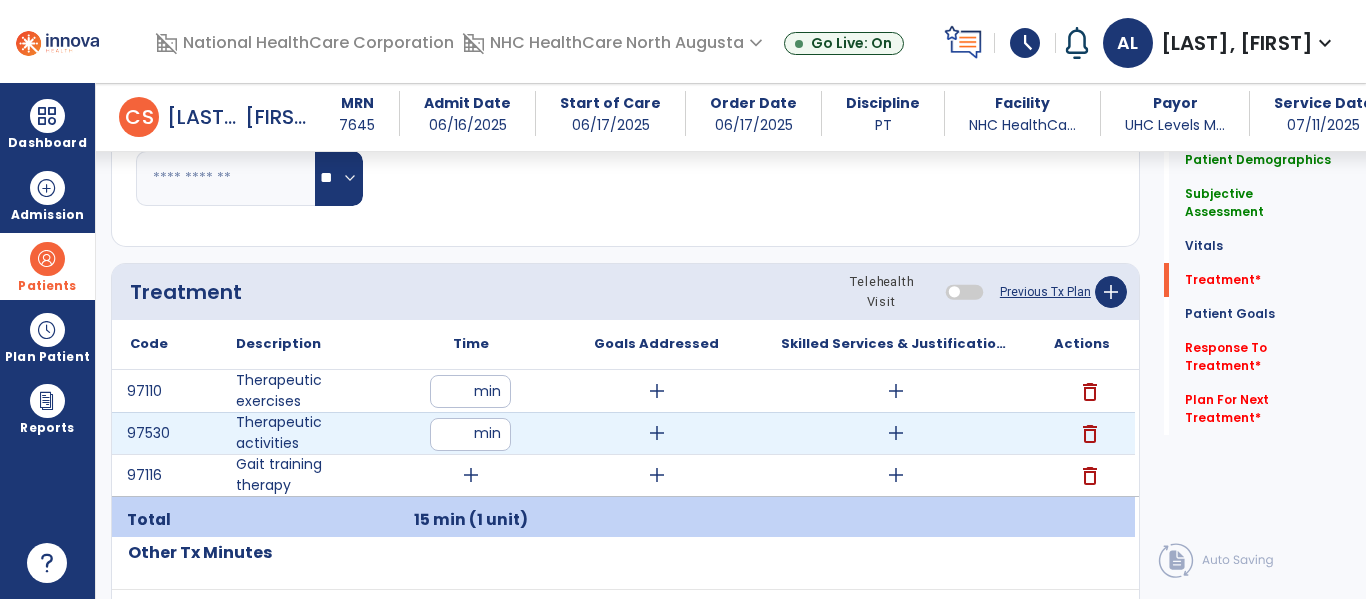 type on "**" 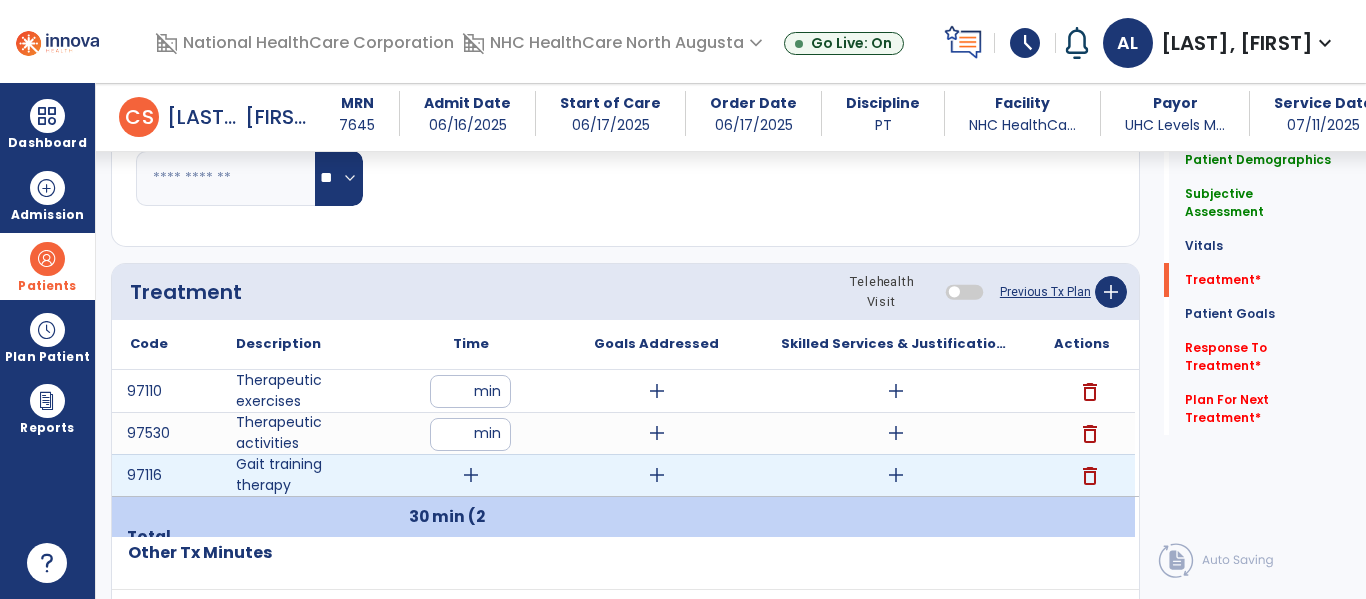 click on "add" at bounding box center (471, 475) 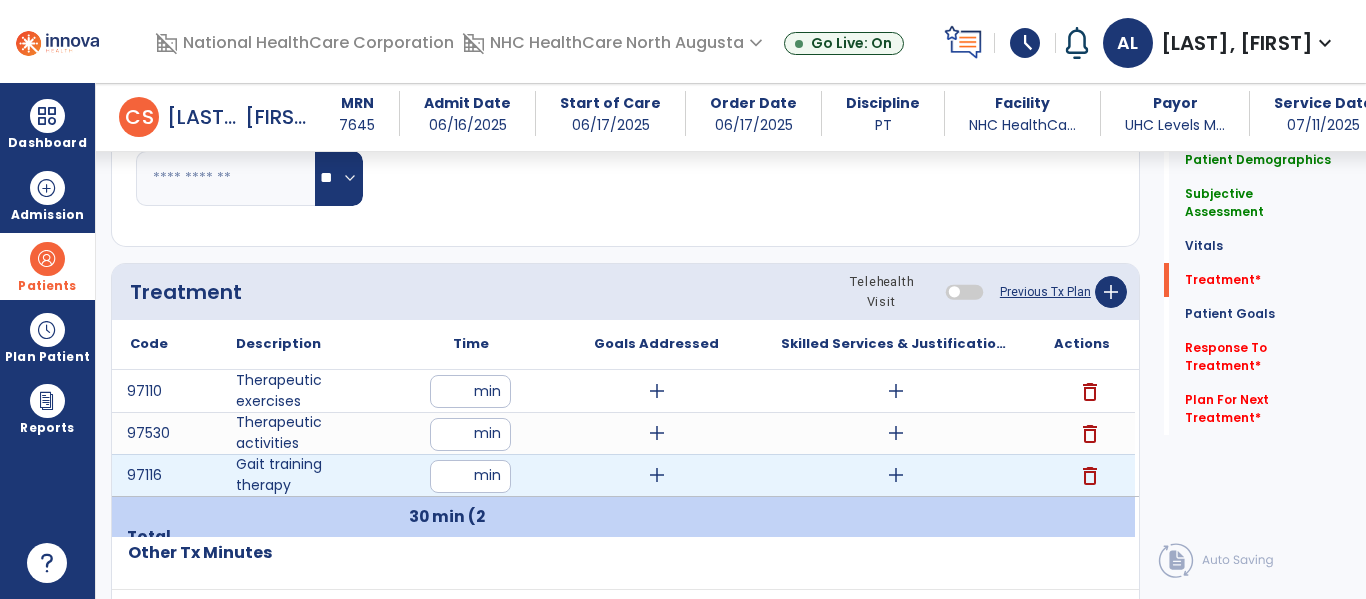 type on "**" 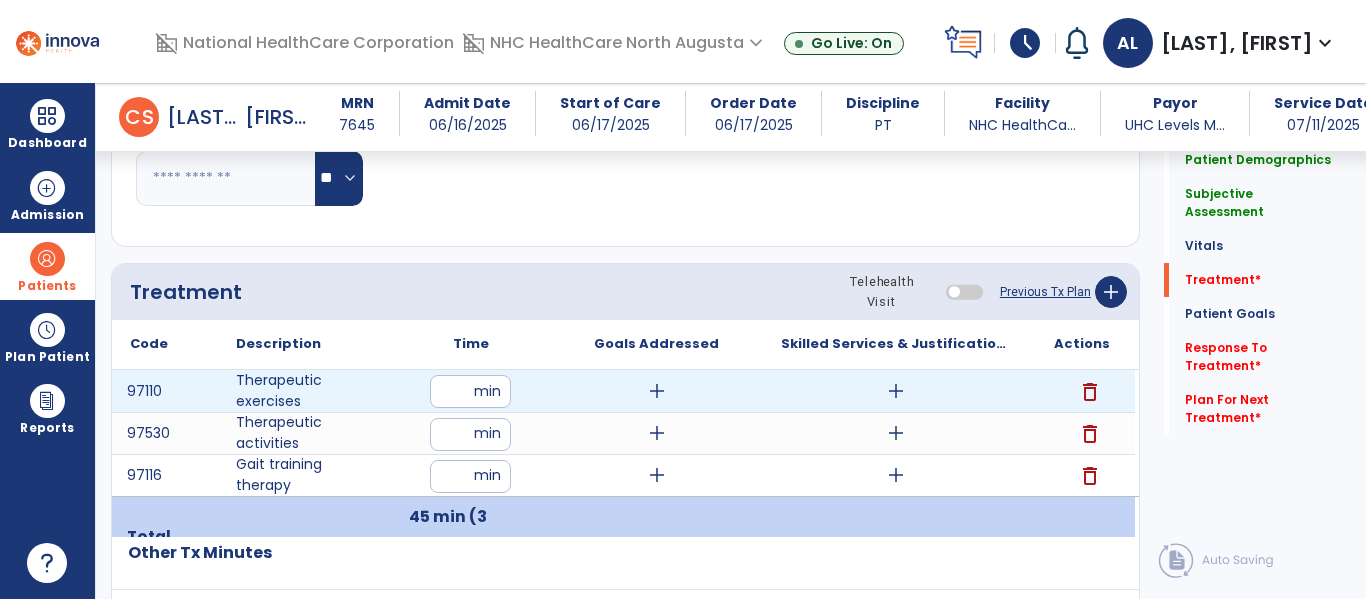 click on "add" at bounding box center [896, 391] 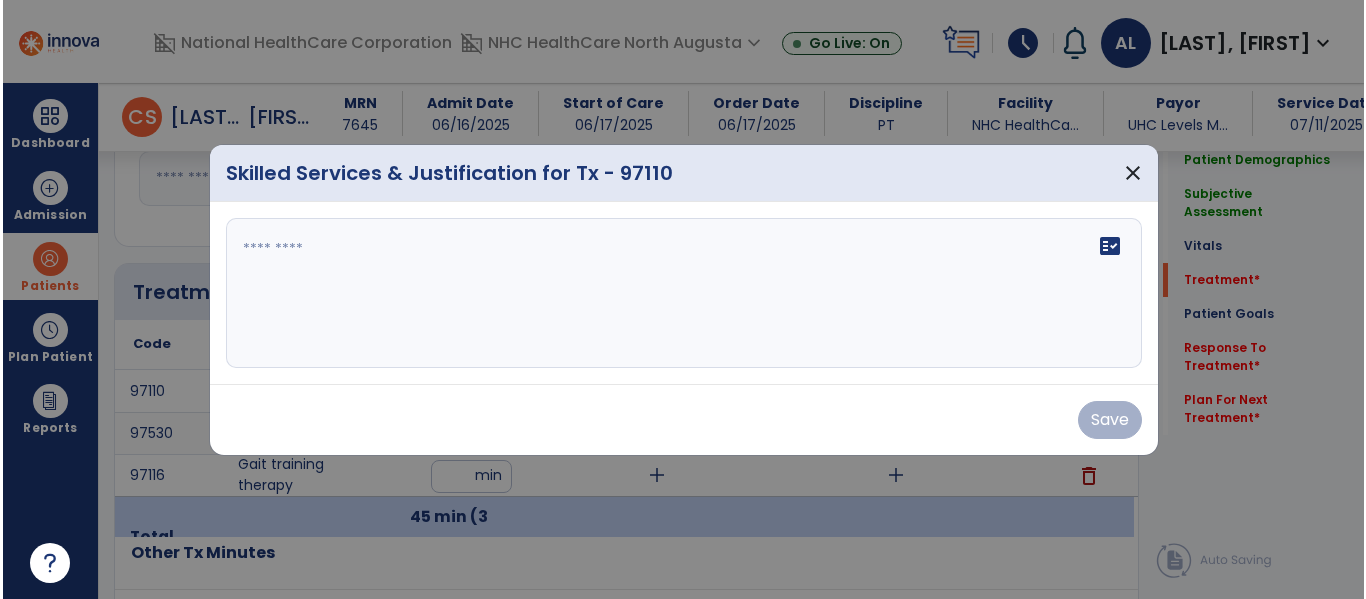 scroll, scrollTop: 986, scrollLeft: 0, axis: vertical 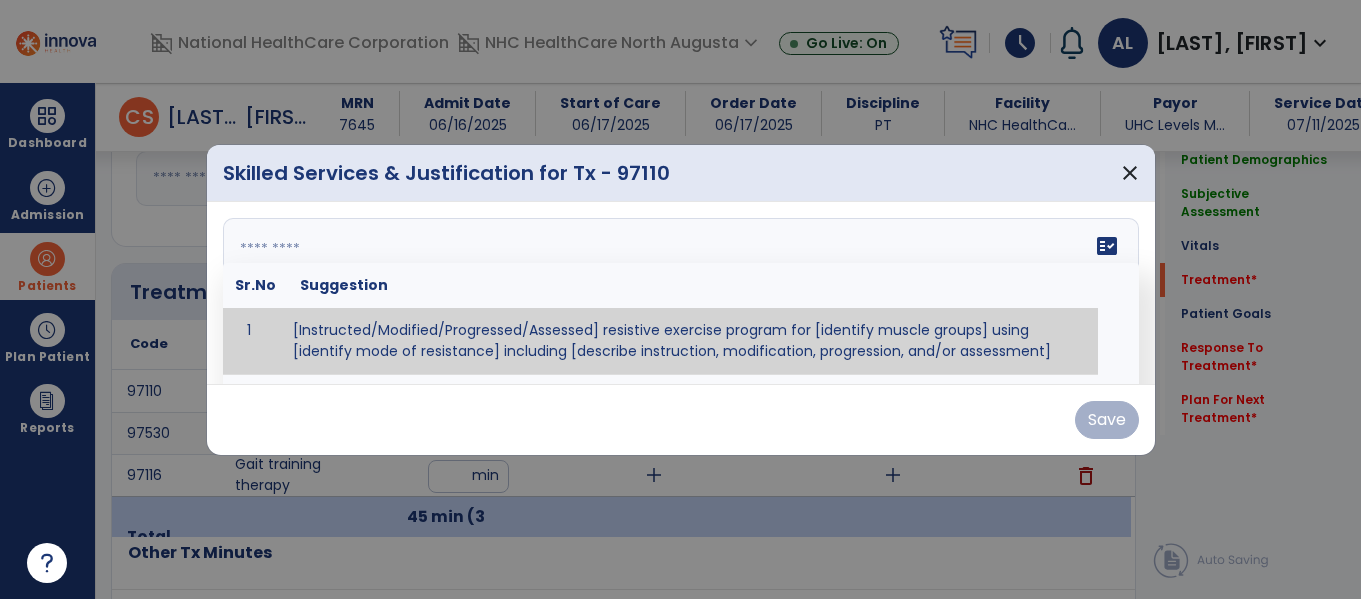 click at bounding box center (681, 293) 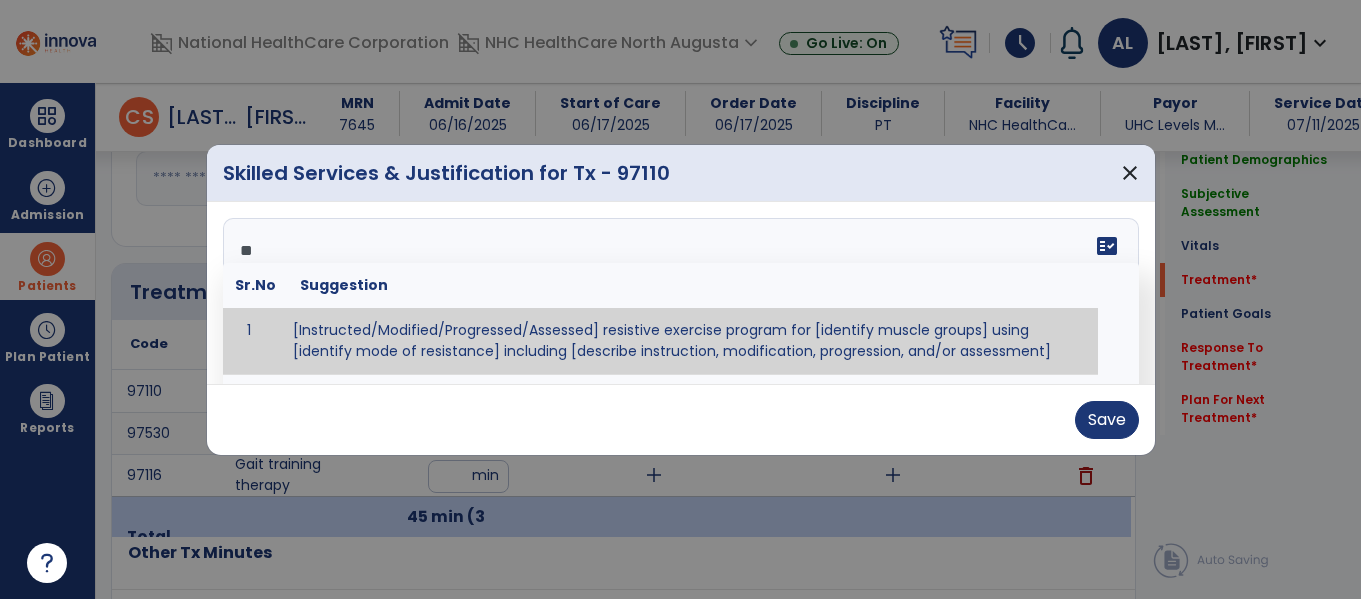 click on "**" at bounding box center (678, 293) 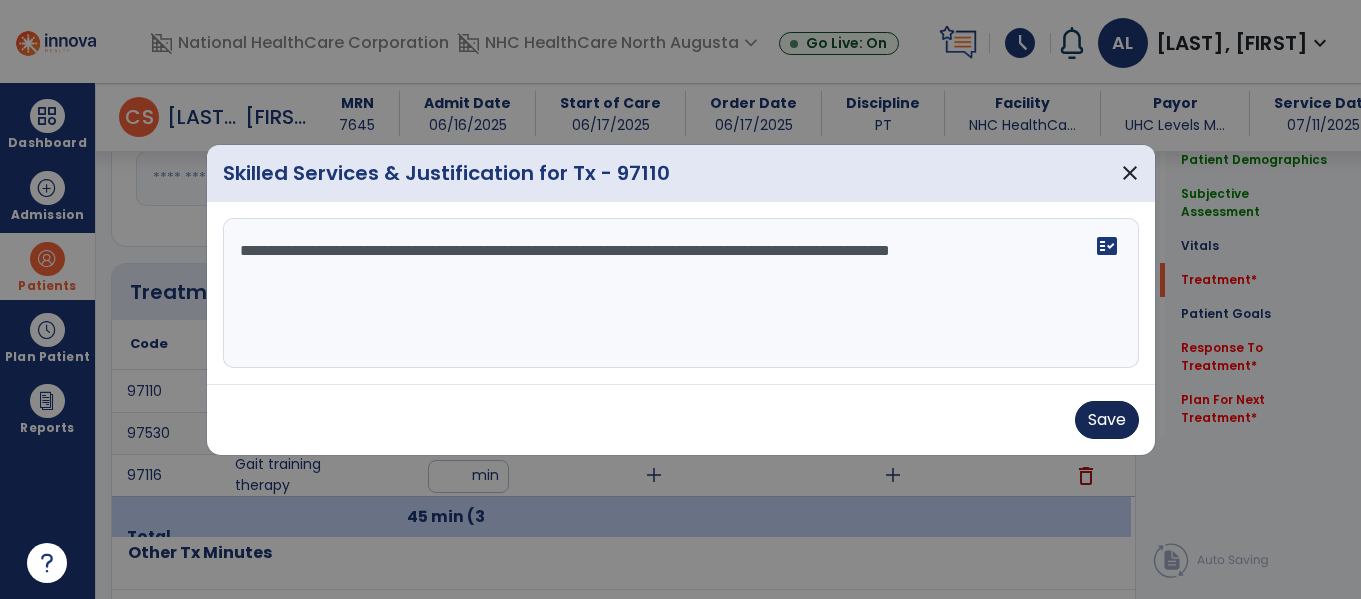 type on "**********" 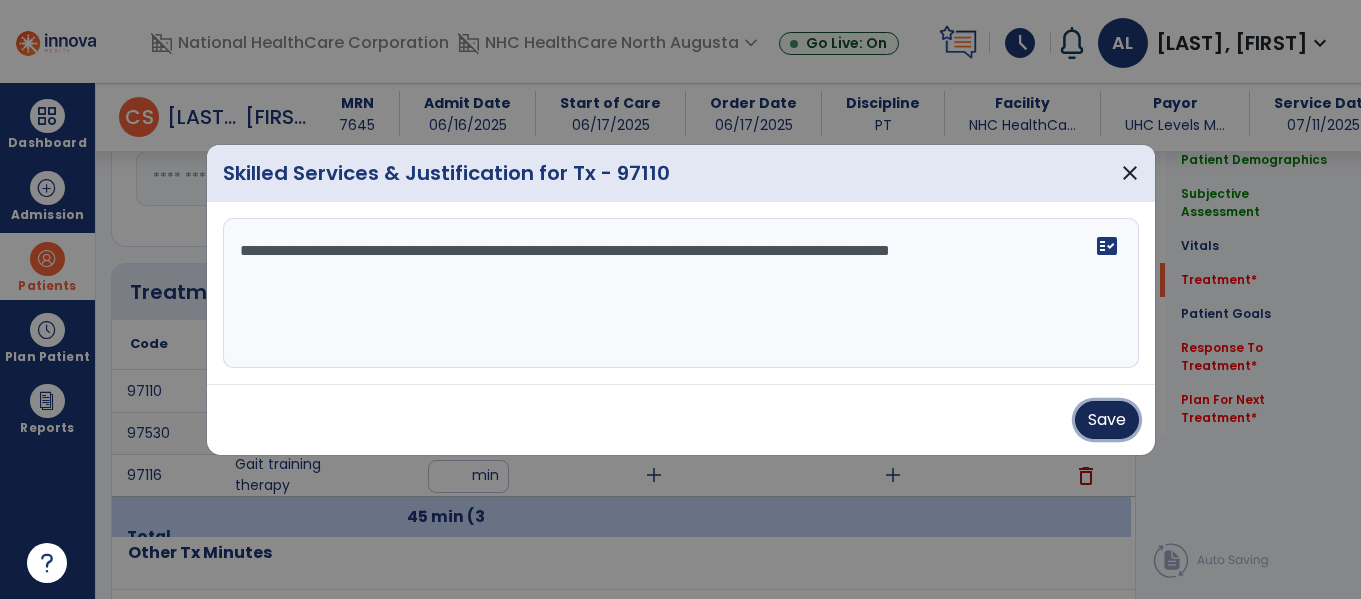 click on "Save" at bounding box center [1107, 420] 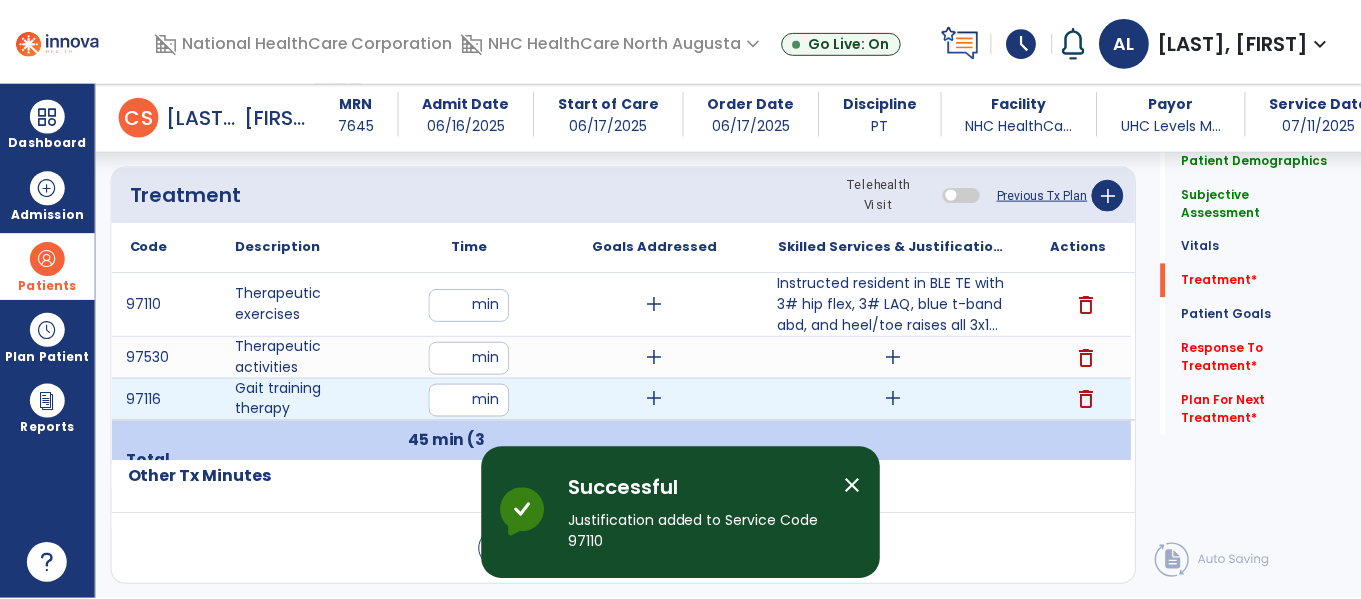 scroll, scrollTop: 1084, scrollLeft: 0, axis: vertical 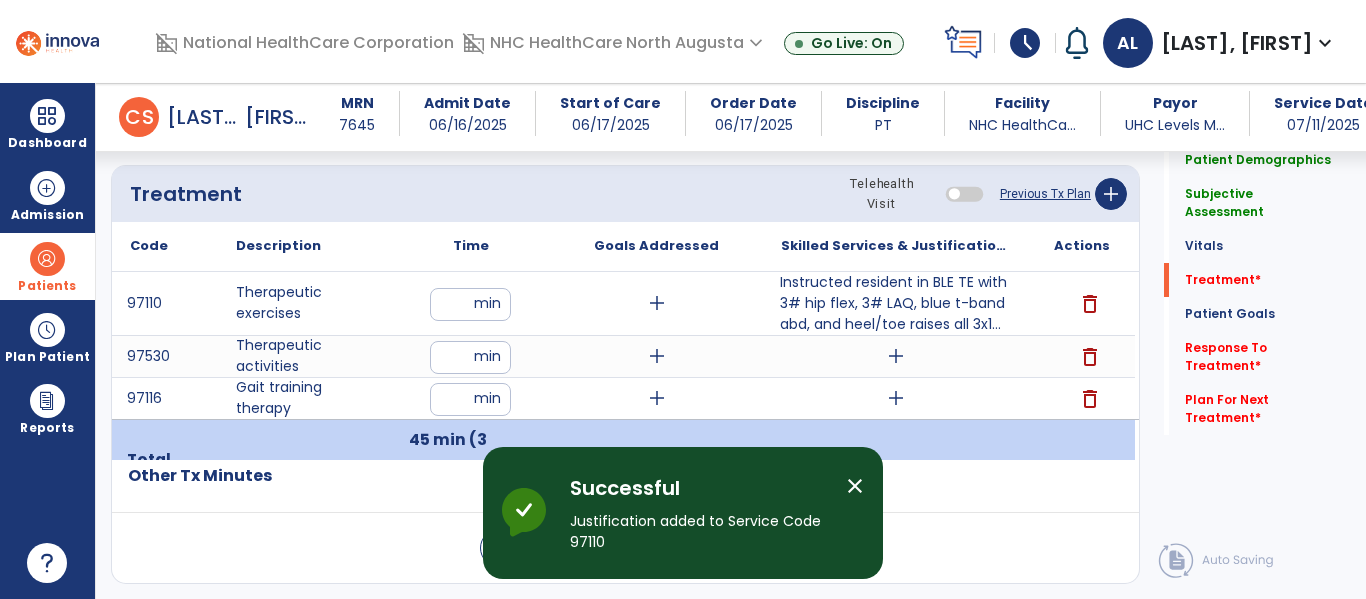 drag, startPoint x: 932, startPoint y: 254, endPoint x: 957, endPoint y: 289, distance: 43.011627 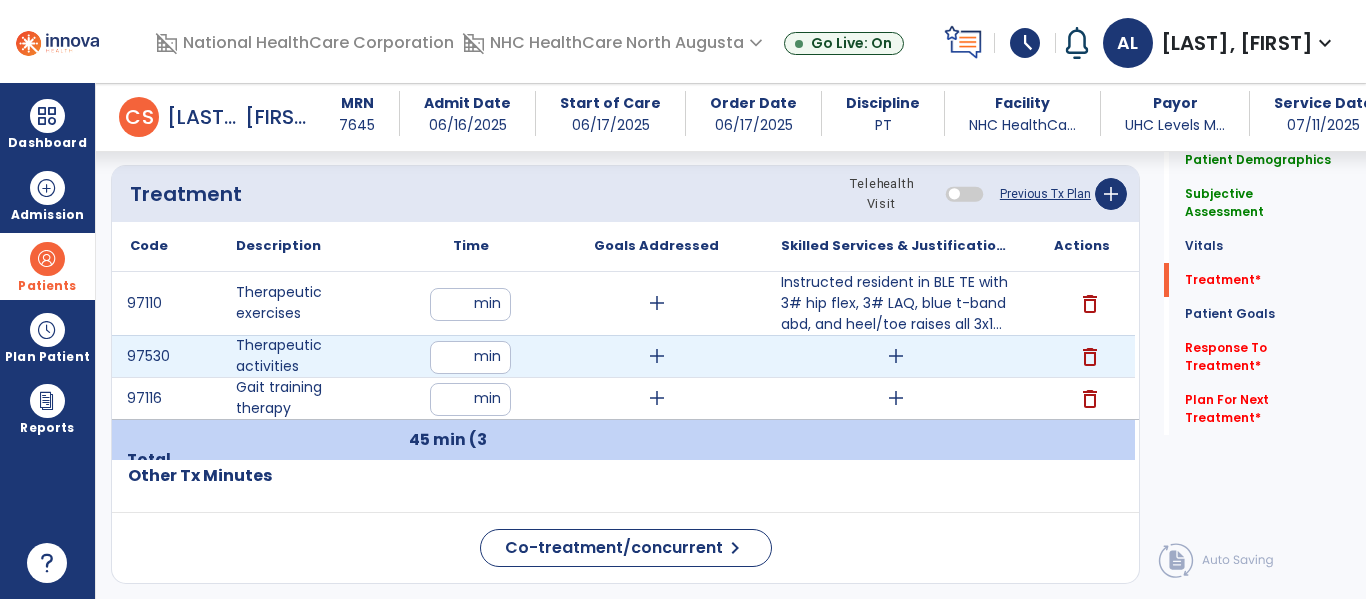 click on "add" at bounding box center [896, 356] 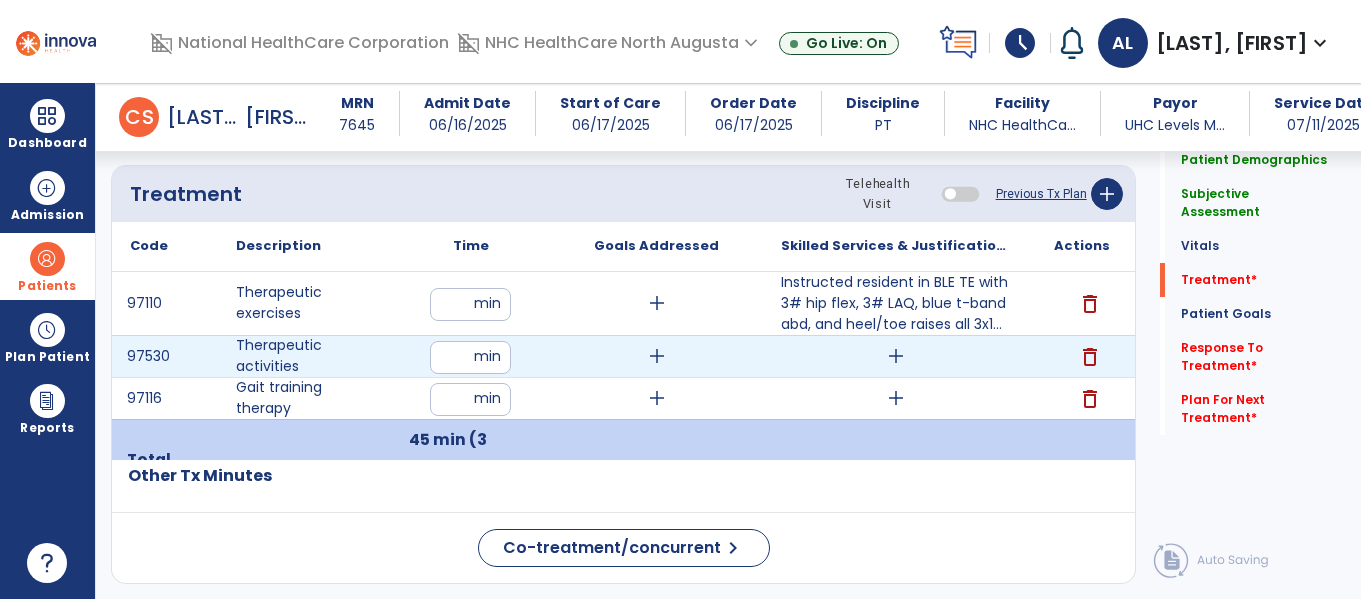 scroll, scrollTop: 1084, scrollLeft: 0, axis: vertical 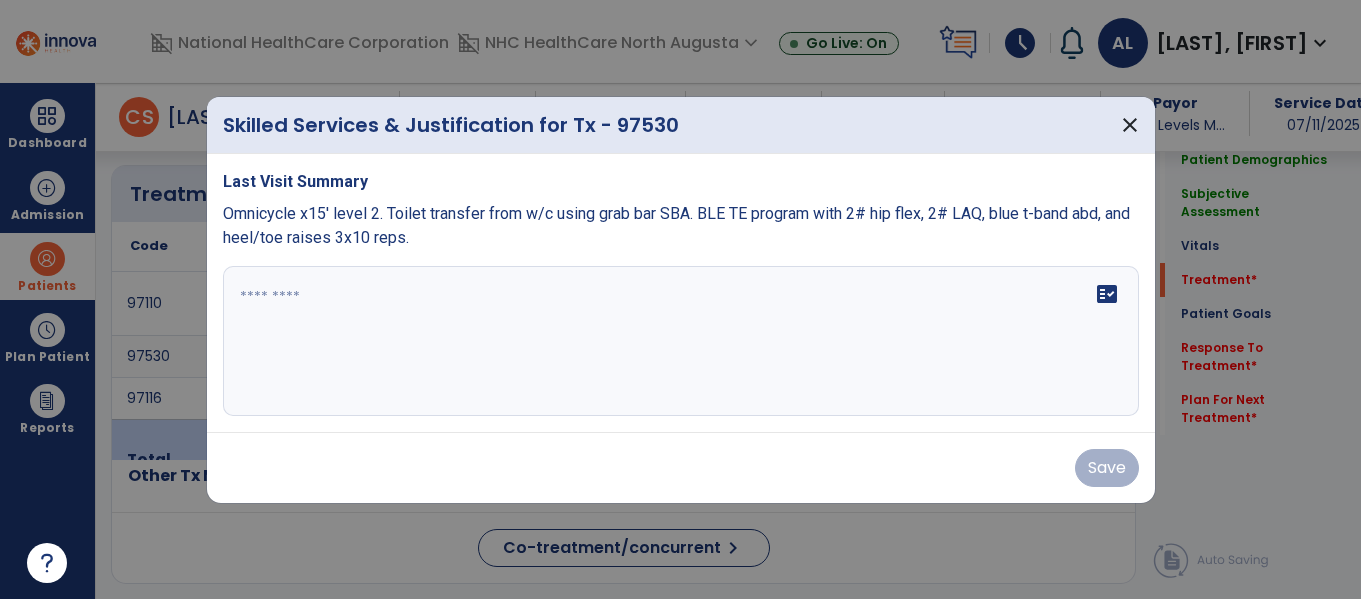 click on "fact_check" at bounding box center (681, 341) 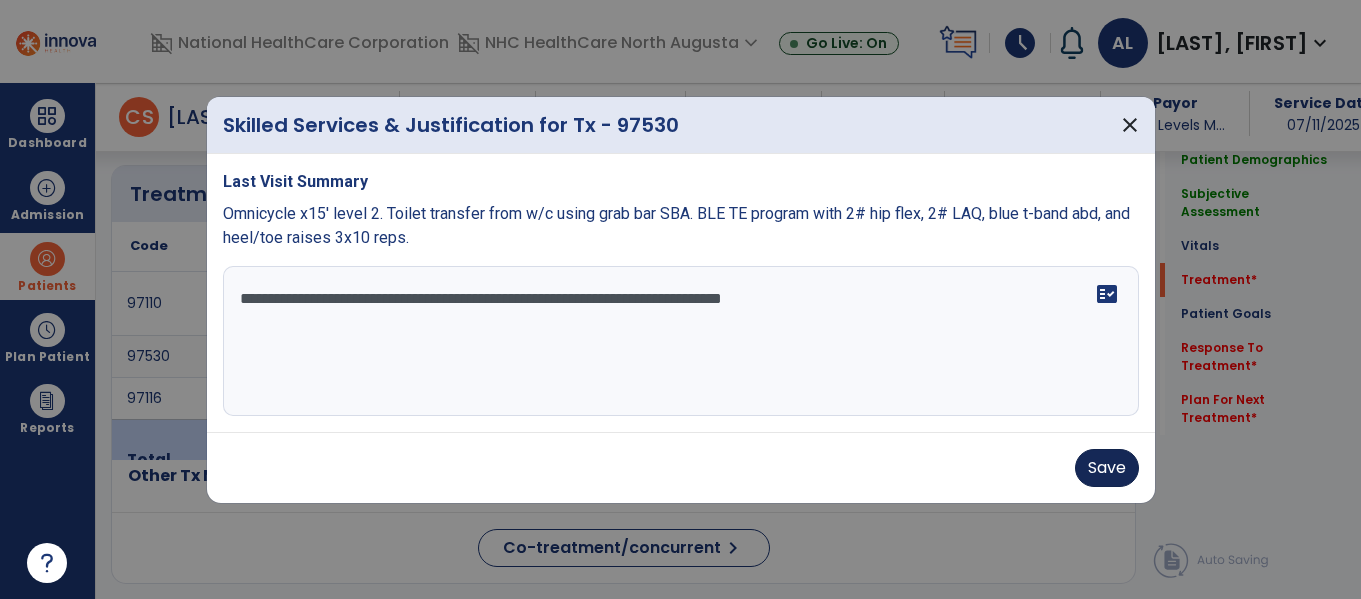 type on "**********" 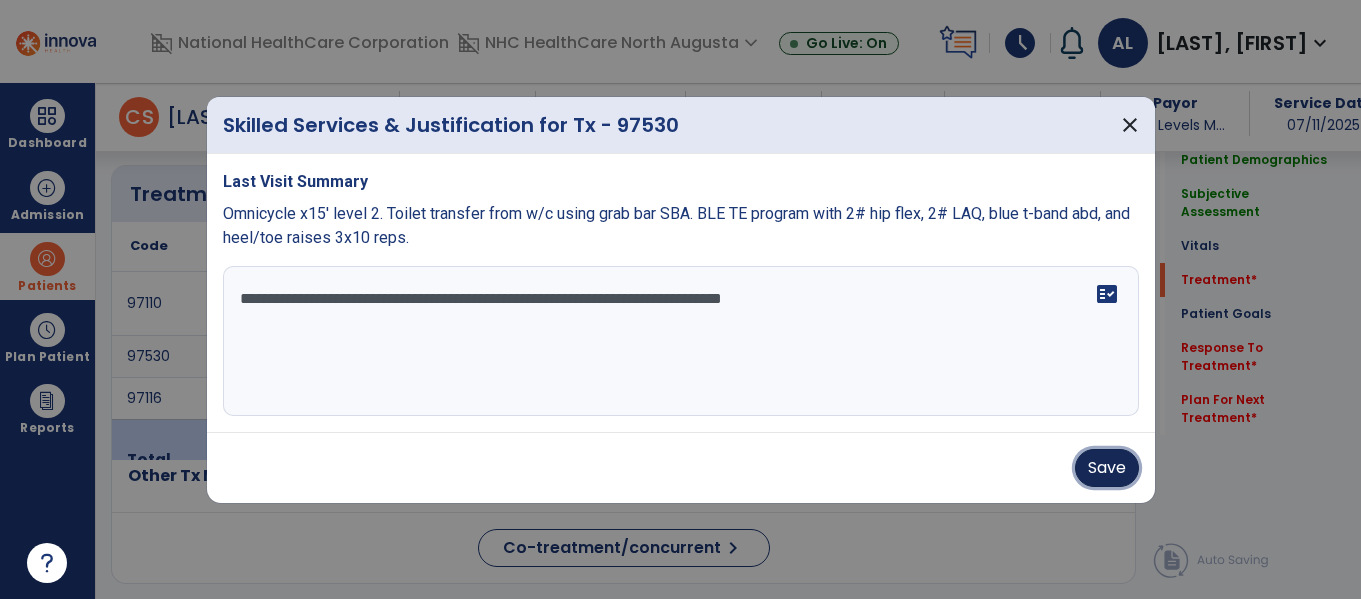 click on "Save" at bounding box center [1107, 468] 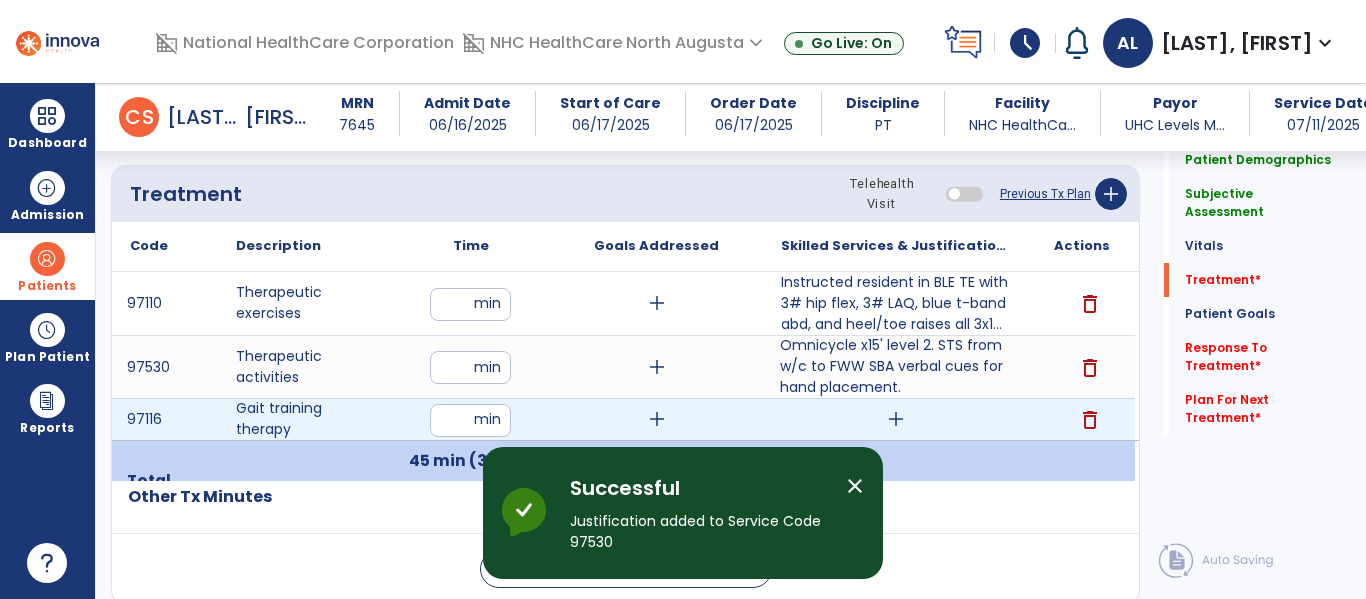 click on "add" at bounding box center [896, 419] 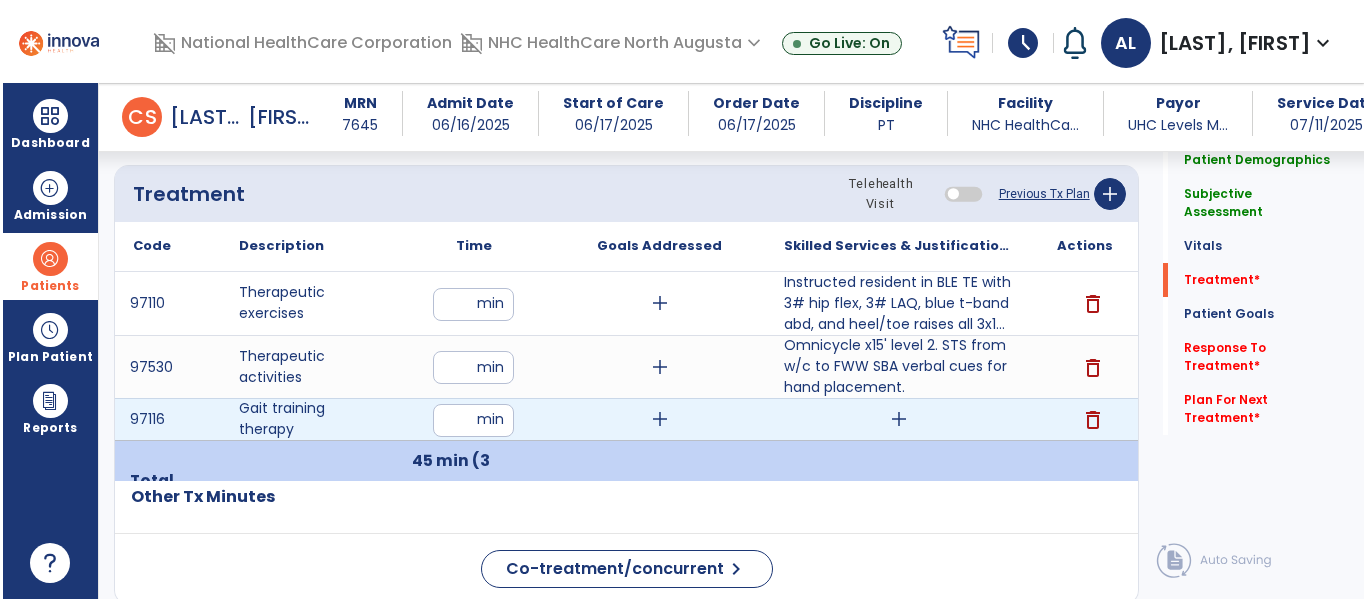 scroll, scrollTop: 1084, scrollLeft: 0, axis: vertical 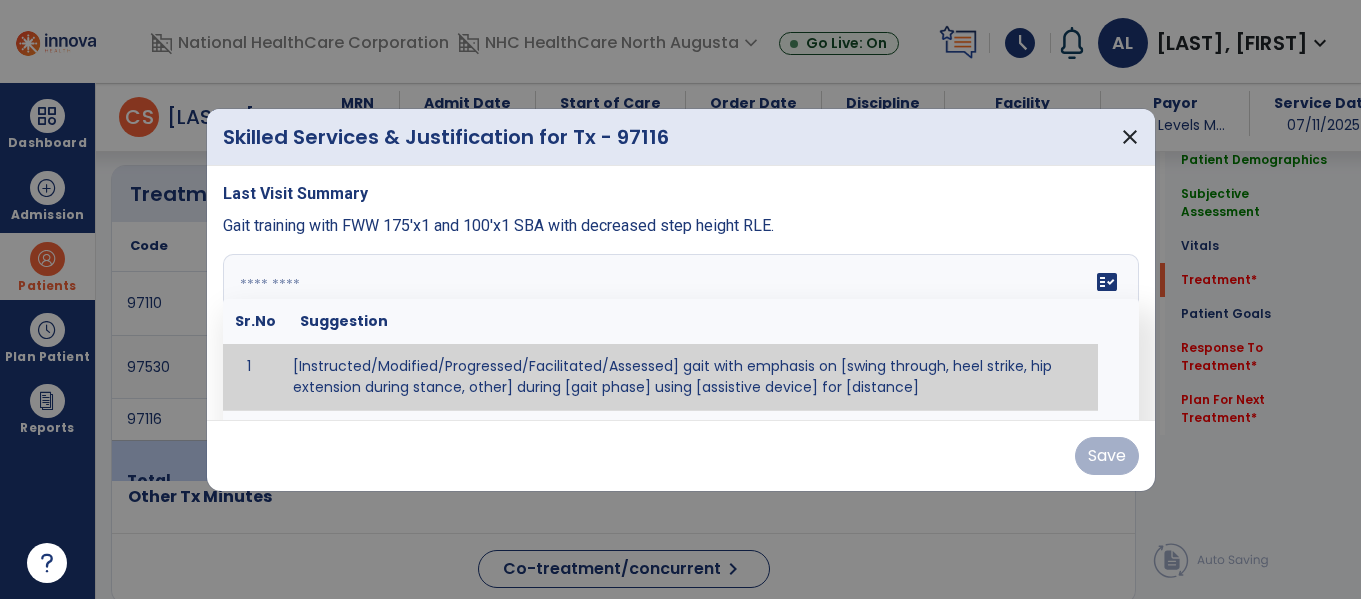 click at bounding box center [681, 329] 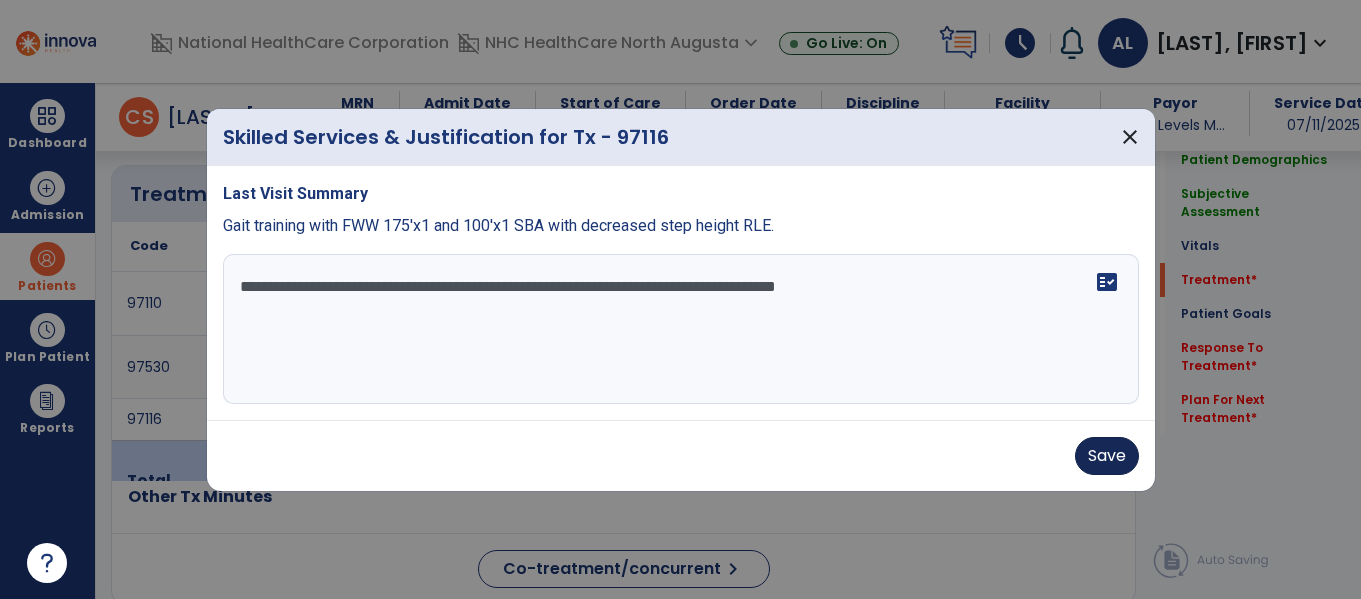 type on "**********" 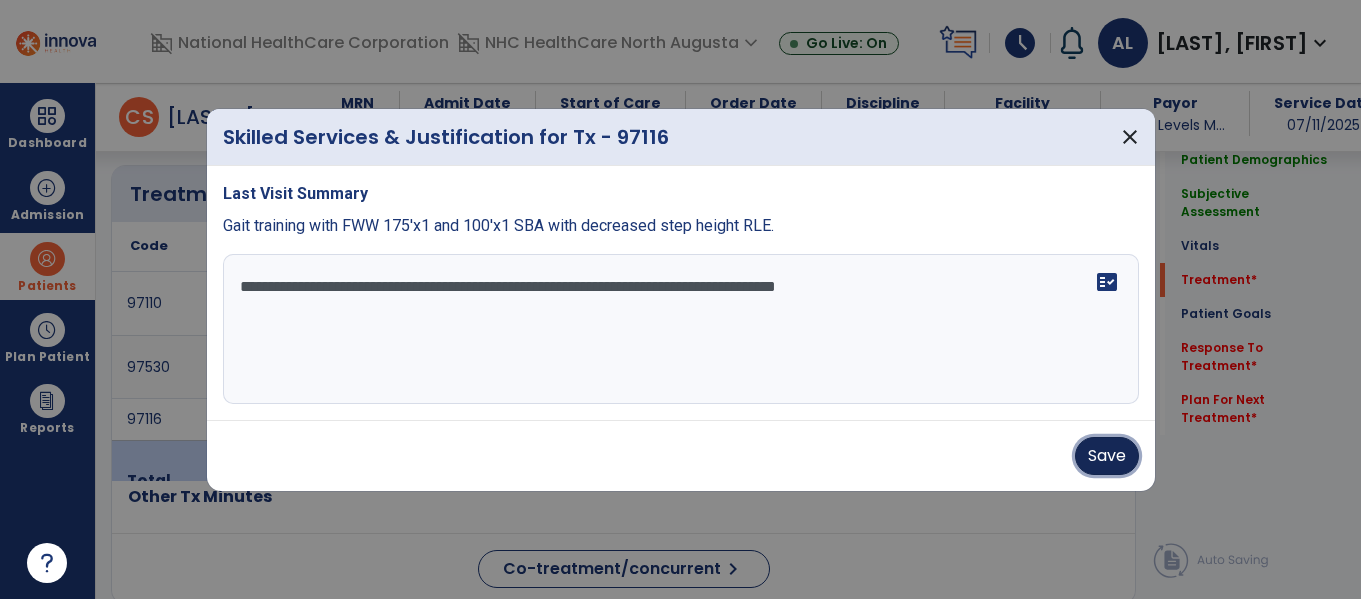 click on "Save" at bounding box center (1107, 456) 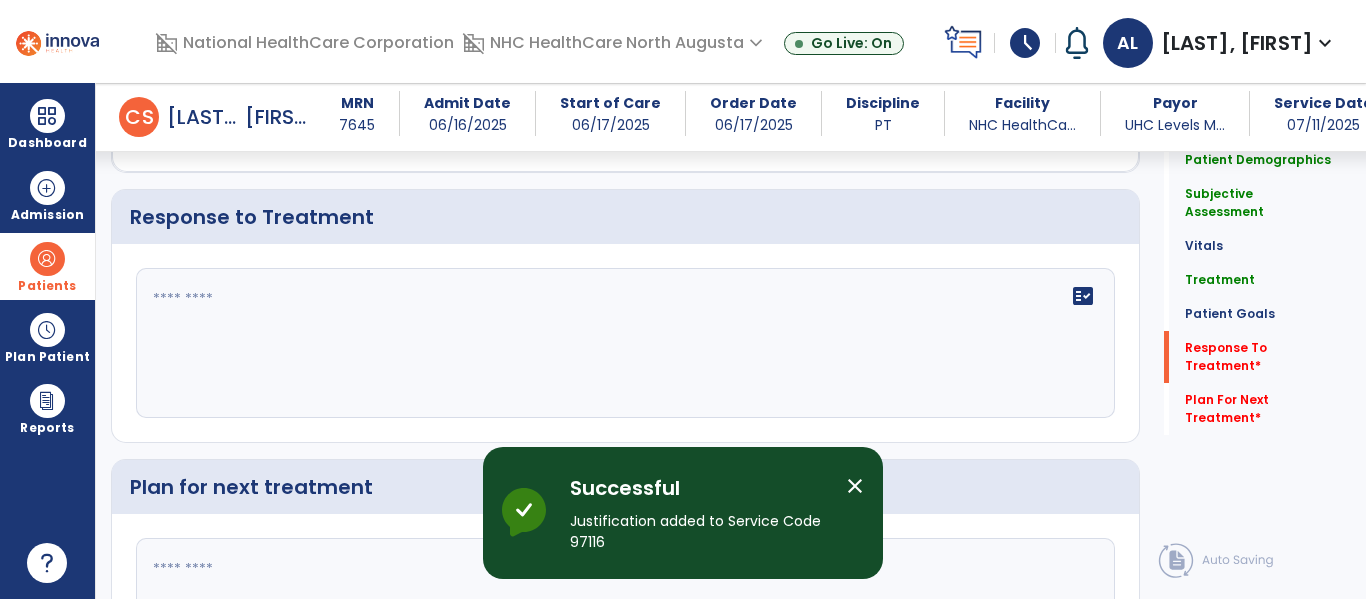 scroll, scrollTop: 2311, scrollLeft: 0, axis: vertical 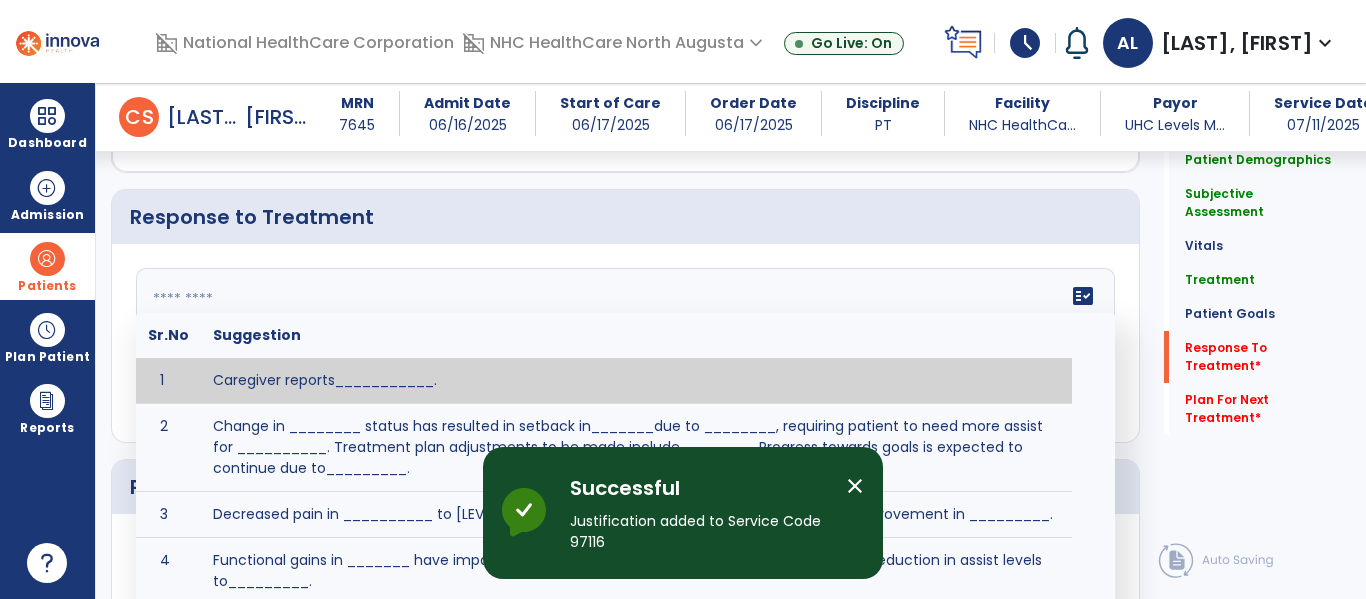 click 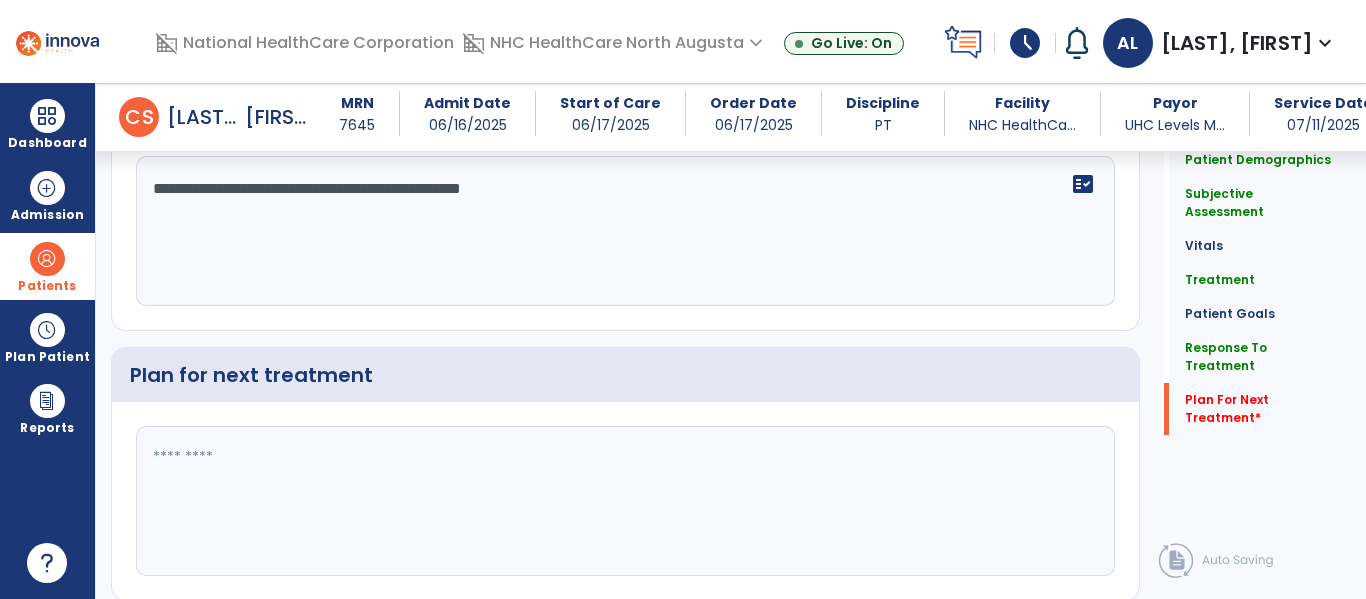 scroll, scrollTop: 2492, scrollLeft: 0, axis: vertical 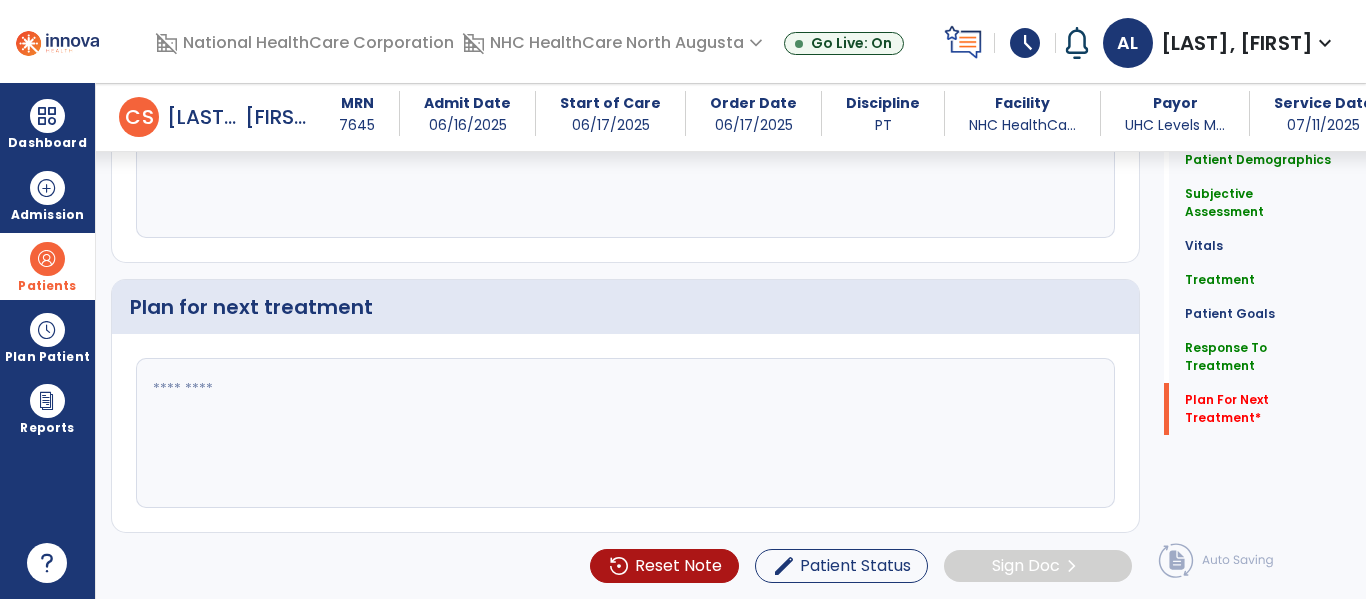 type on "**********" 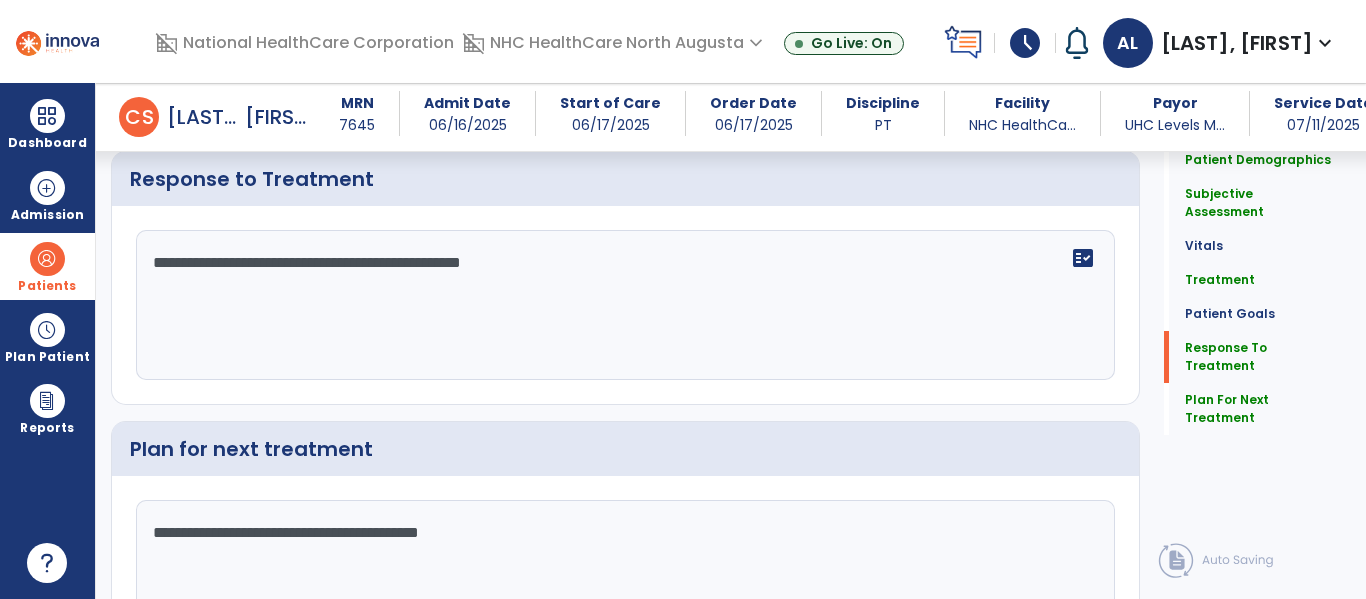 scroll, scrollTop: 2350, scrollLeft: 0, axis: vertical 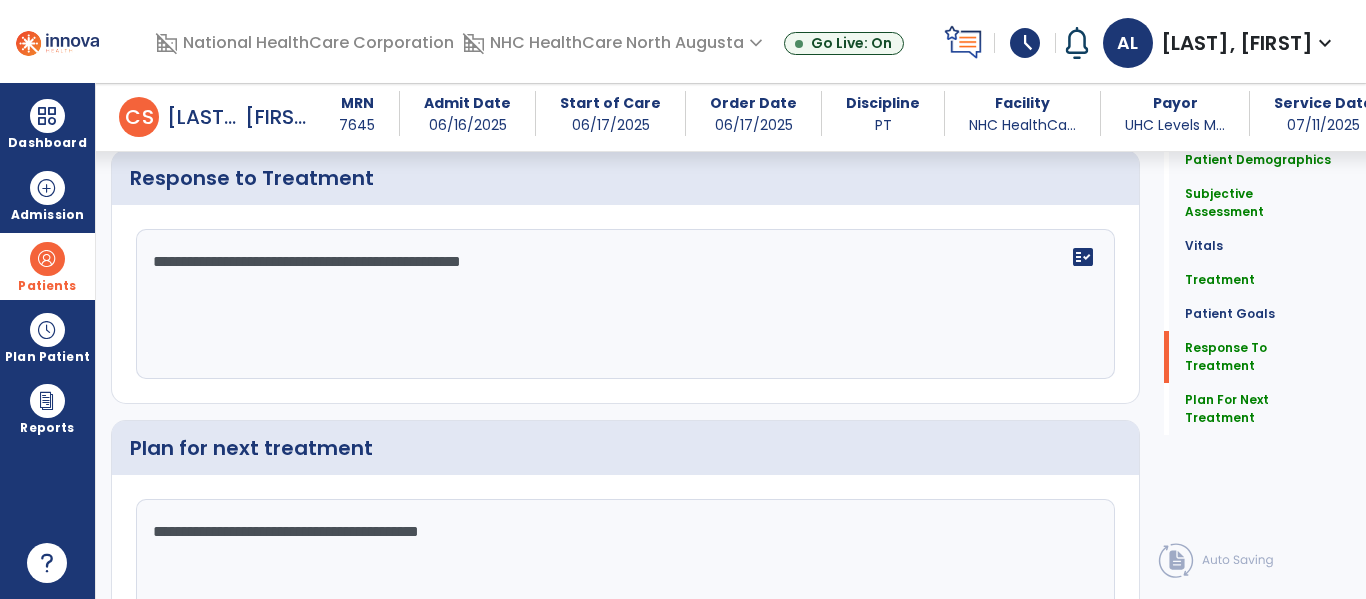 type on "**********" 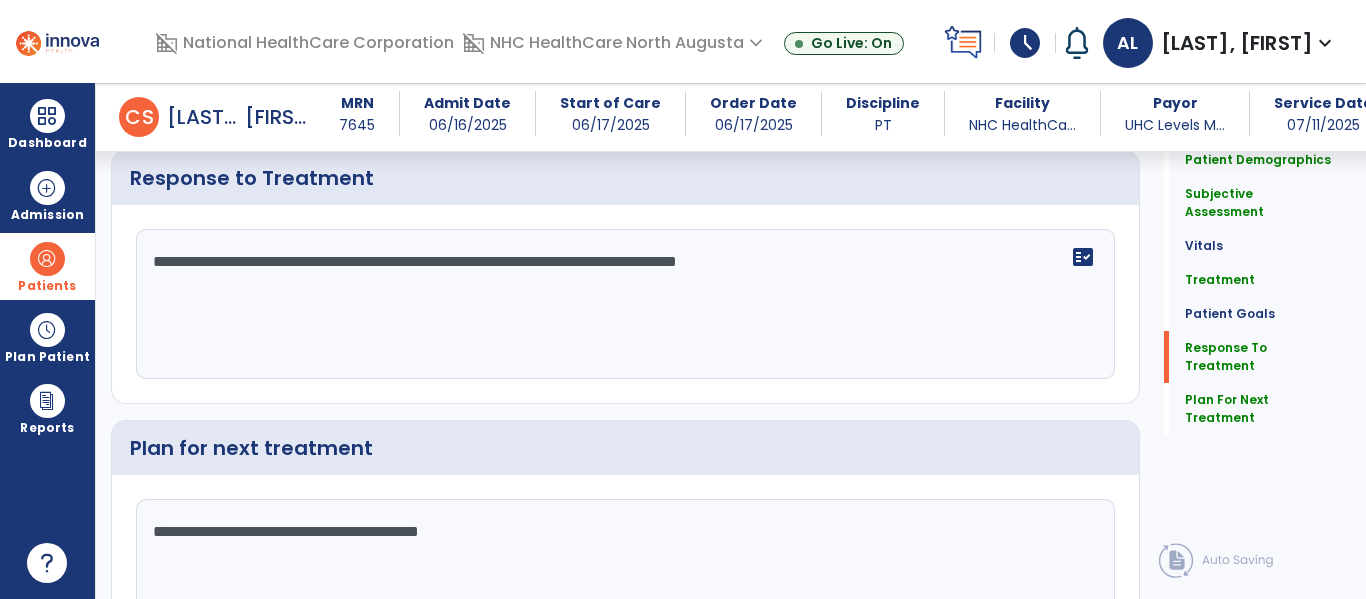 scroll, scrollTop: 2350, scrollLeft: 0, axis: vertical 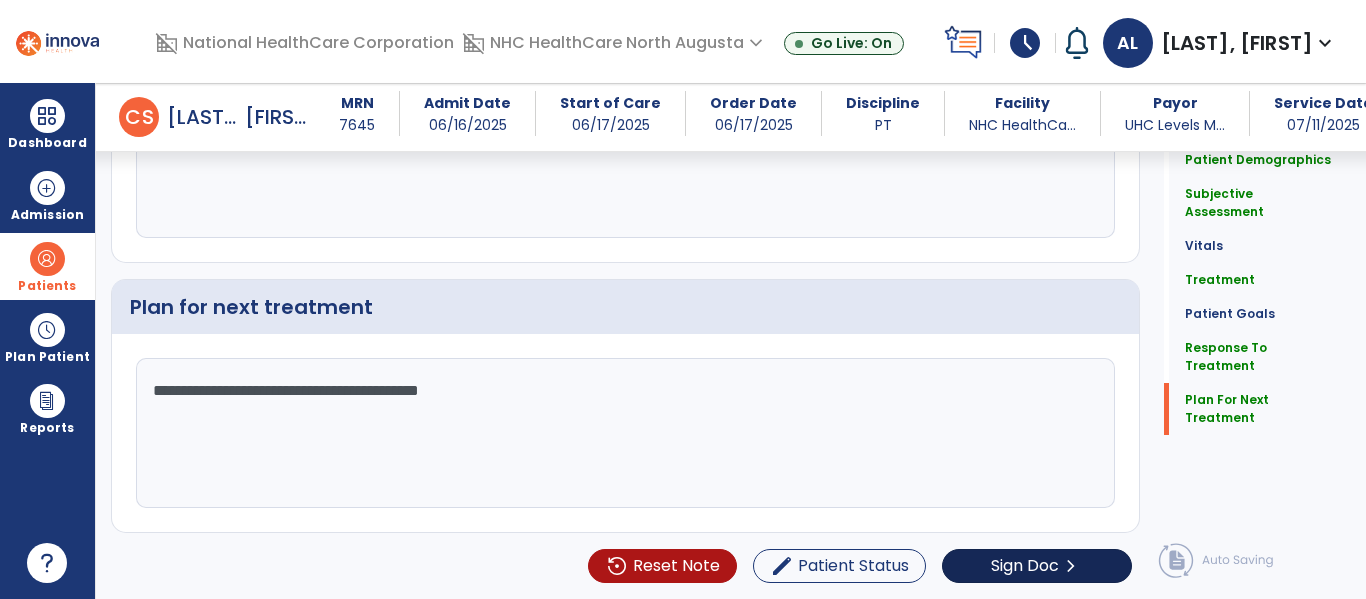 type on "**********" 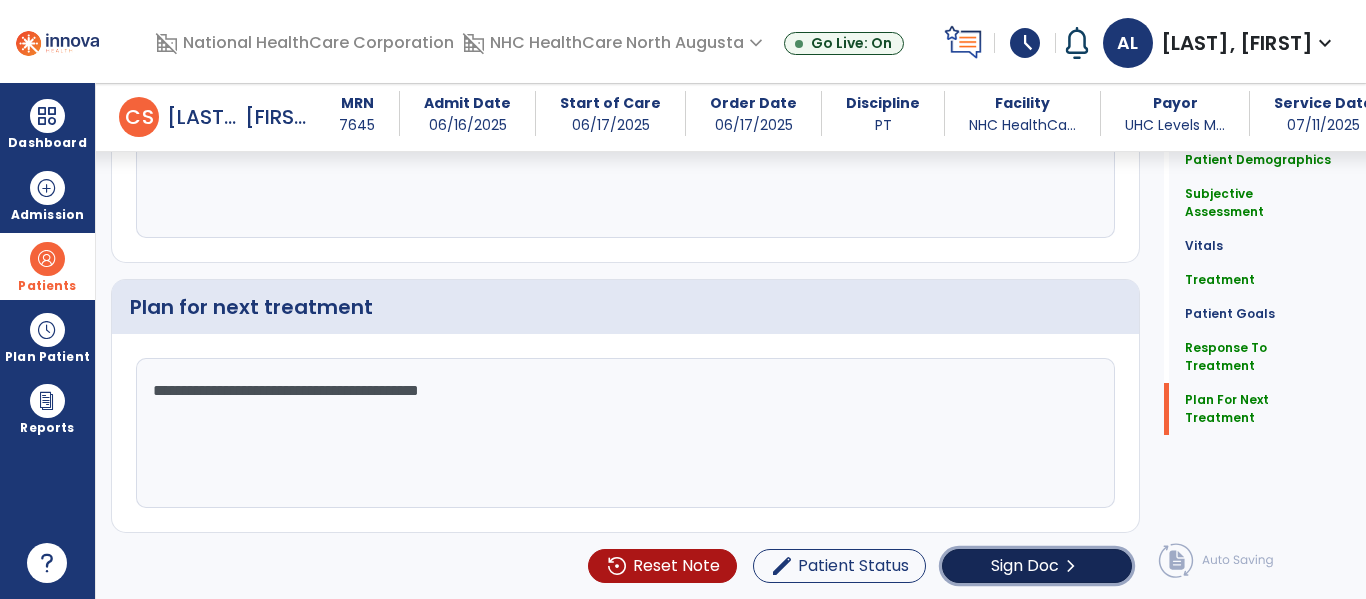 click on "Sign Doc" 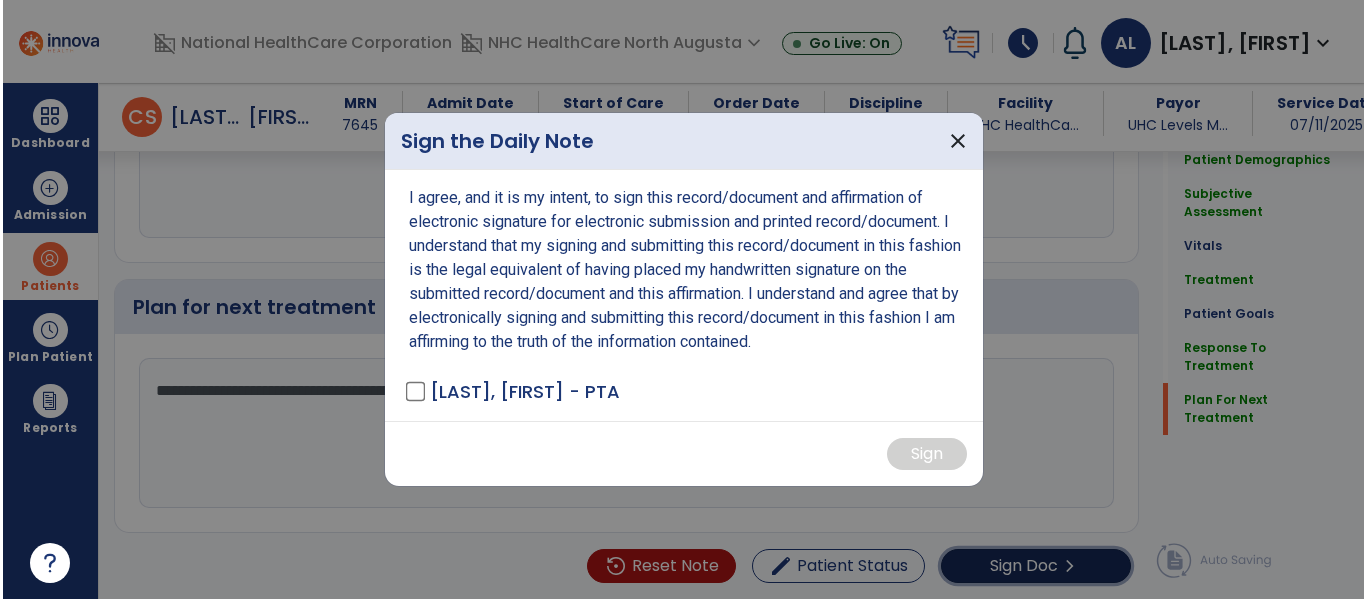 scroll, scrollTop: 2492, scrollLeft: 0, axis: vertical 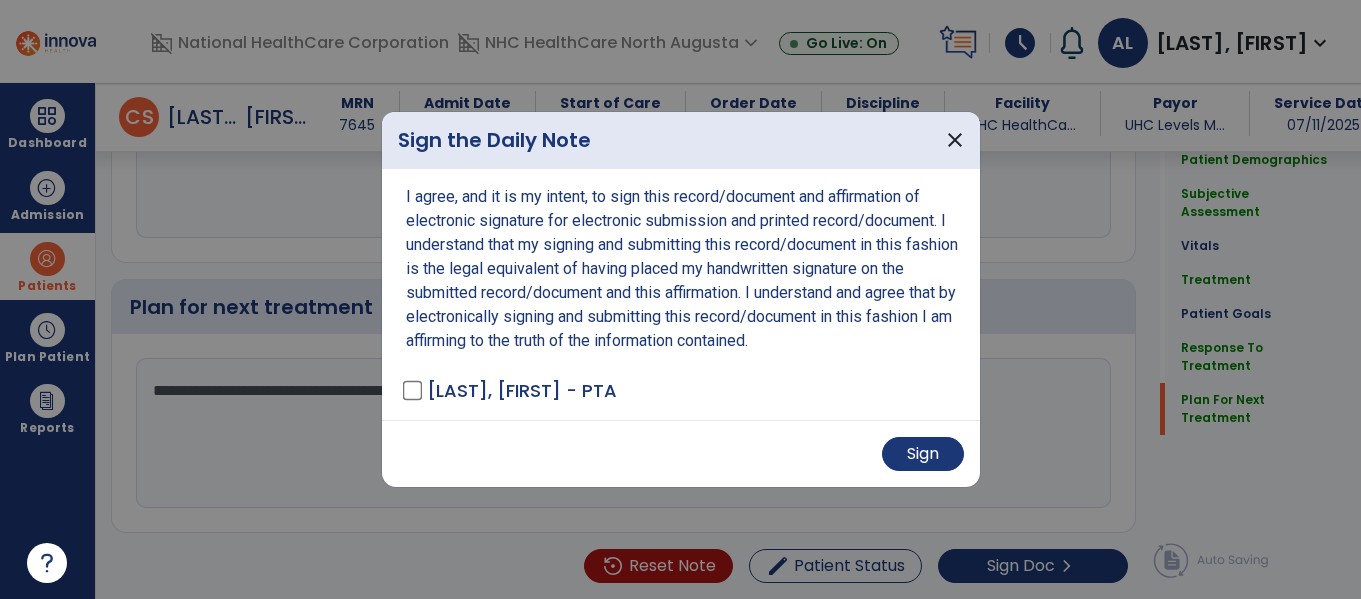 click on "Sign" at bounding box center (681, 453) 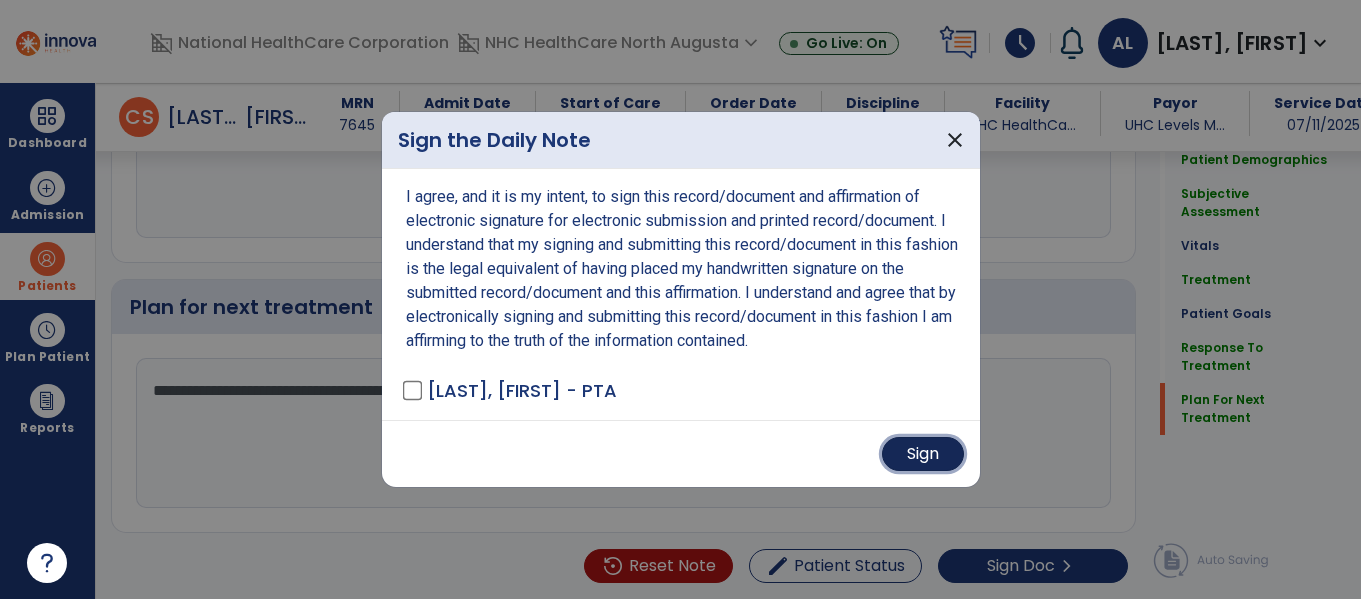 click on "Sign" at bounding box center [923, 454] 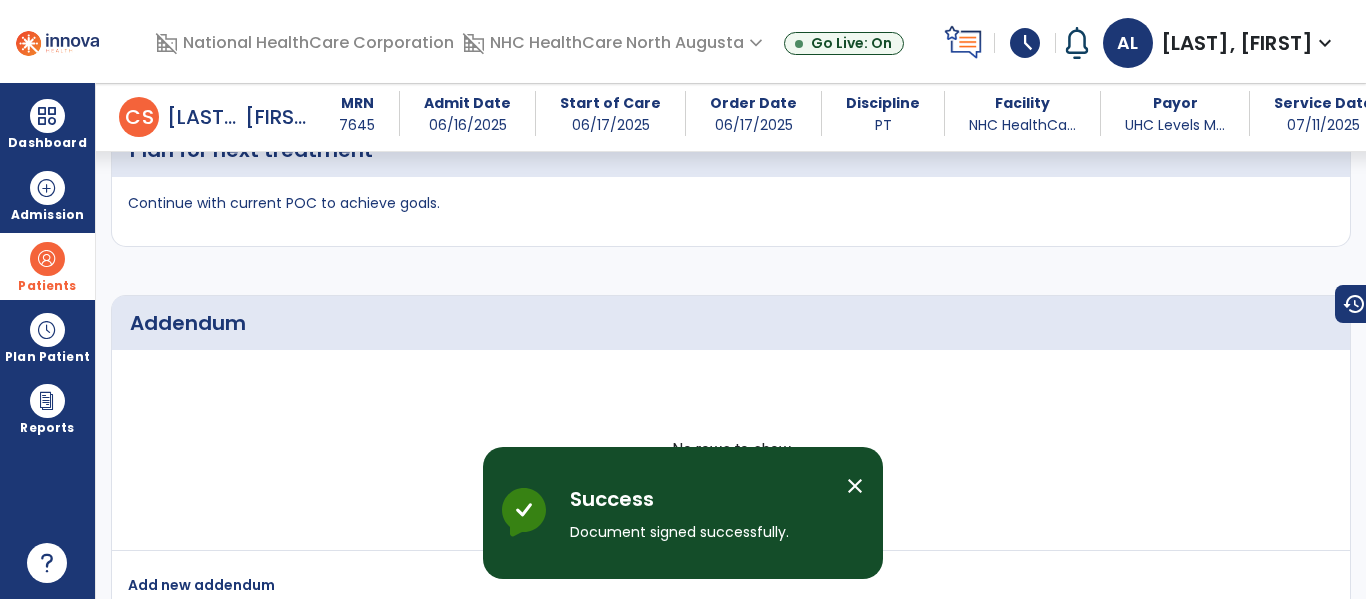 scroll, scrollTop: 3380, scrollLeft: 0, axis: vertical 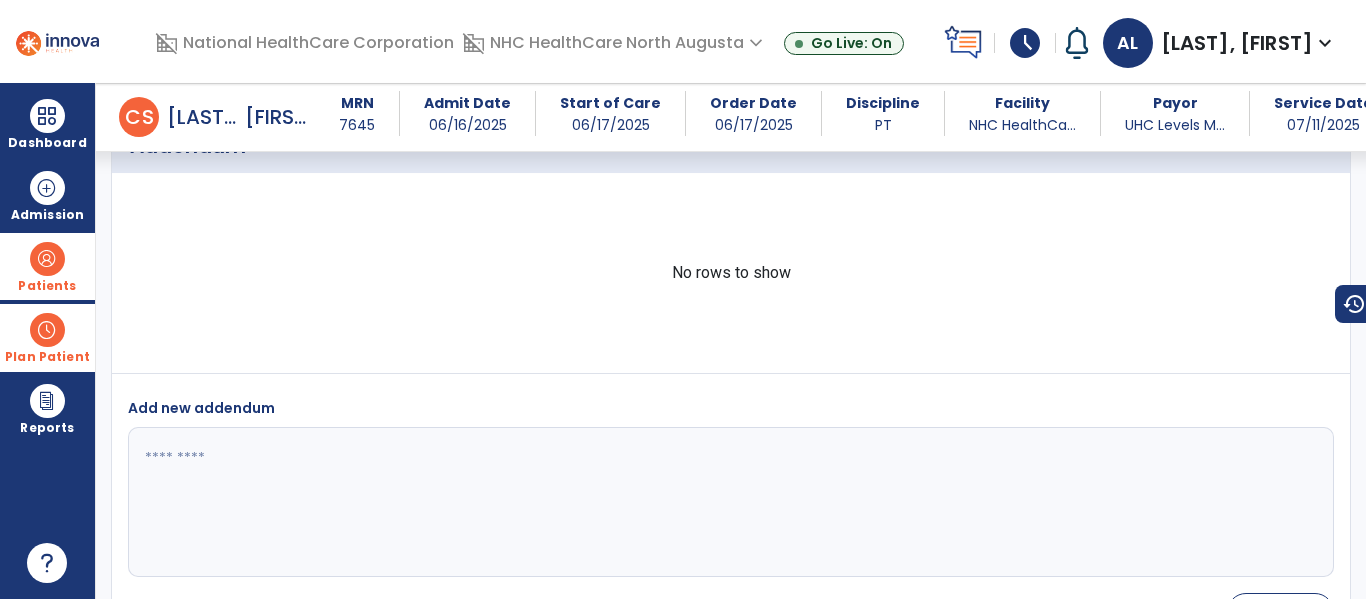 click at bounding box center [47, 330] 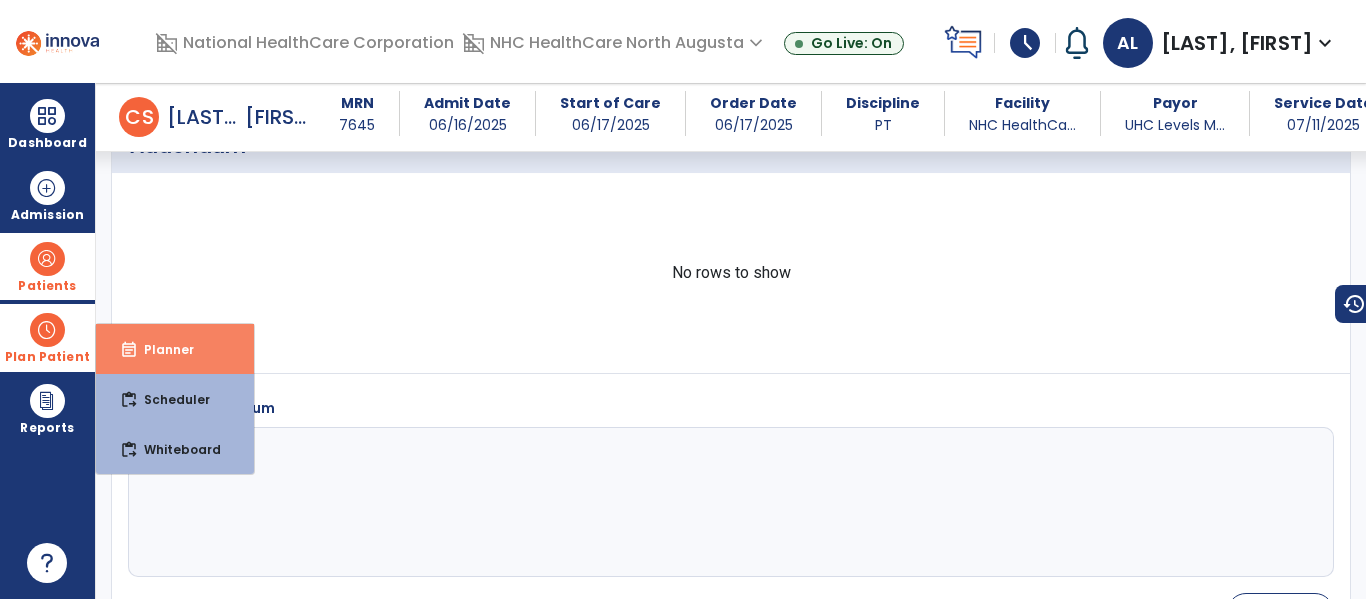 click on "event_note  Planner" at bounding box center [175, 349] 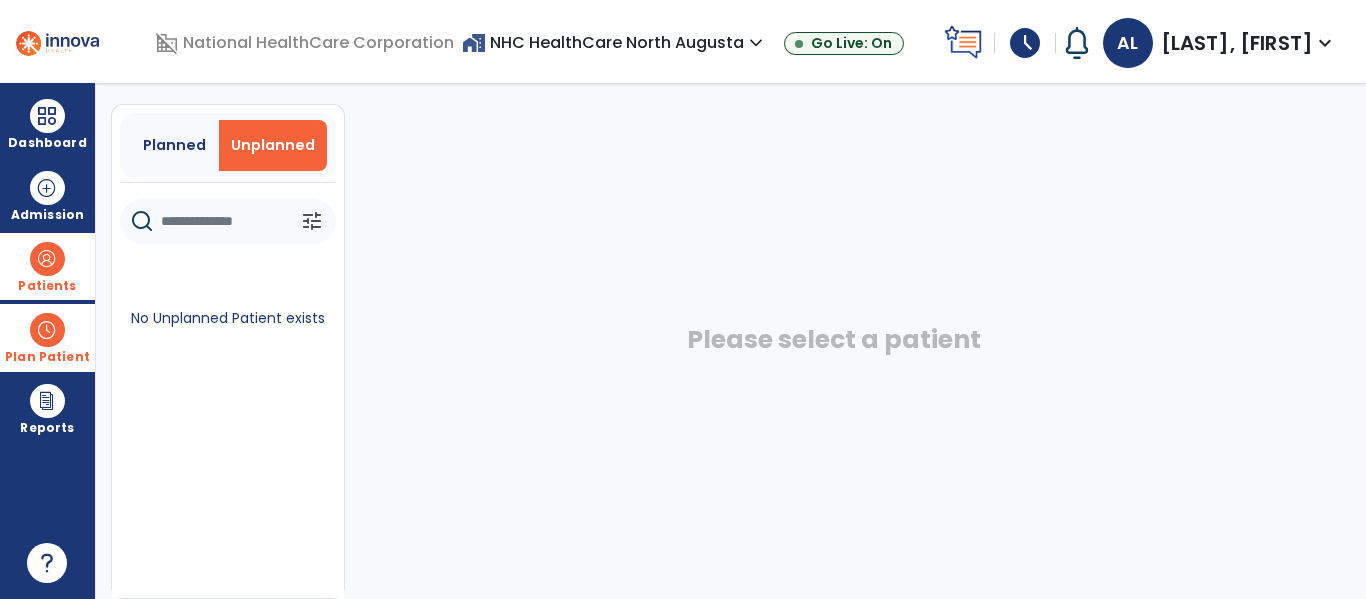 click at bounding box center (47, 259) 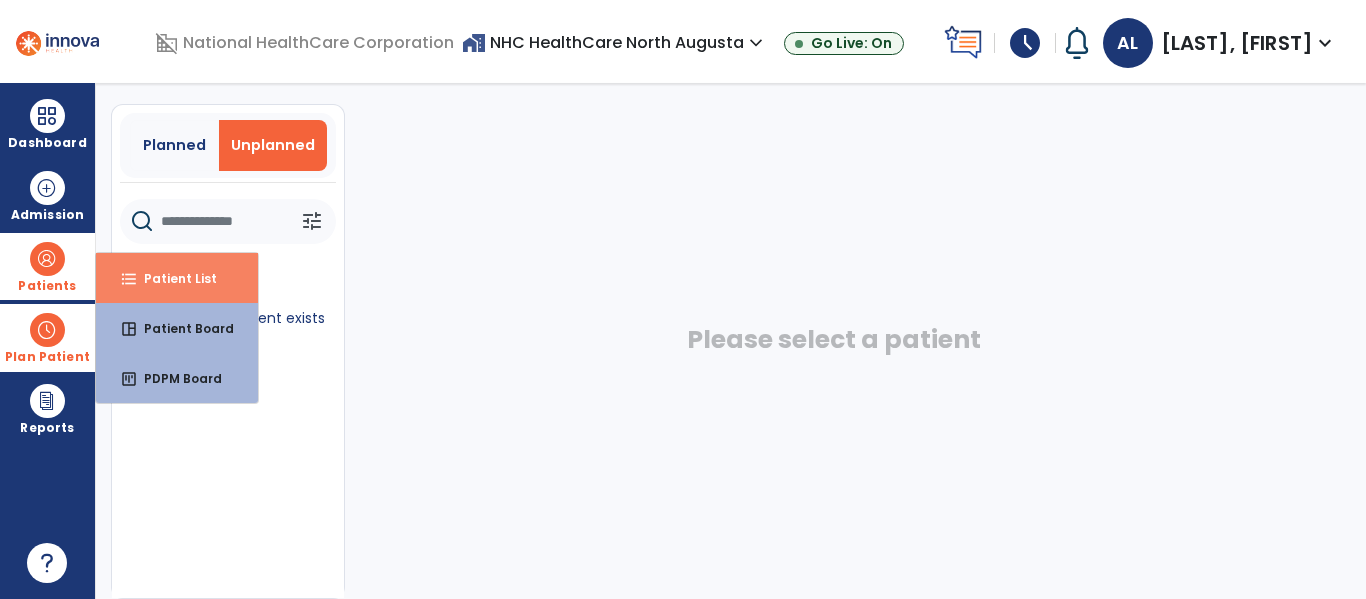 click on "Patient List" at bounding box center (172, 278) 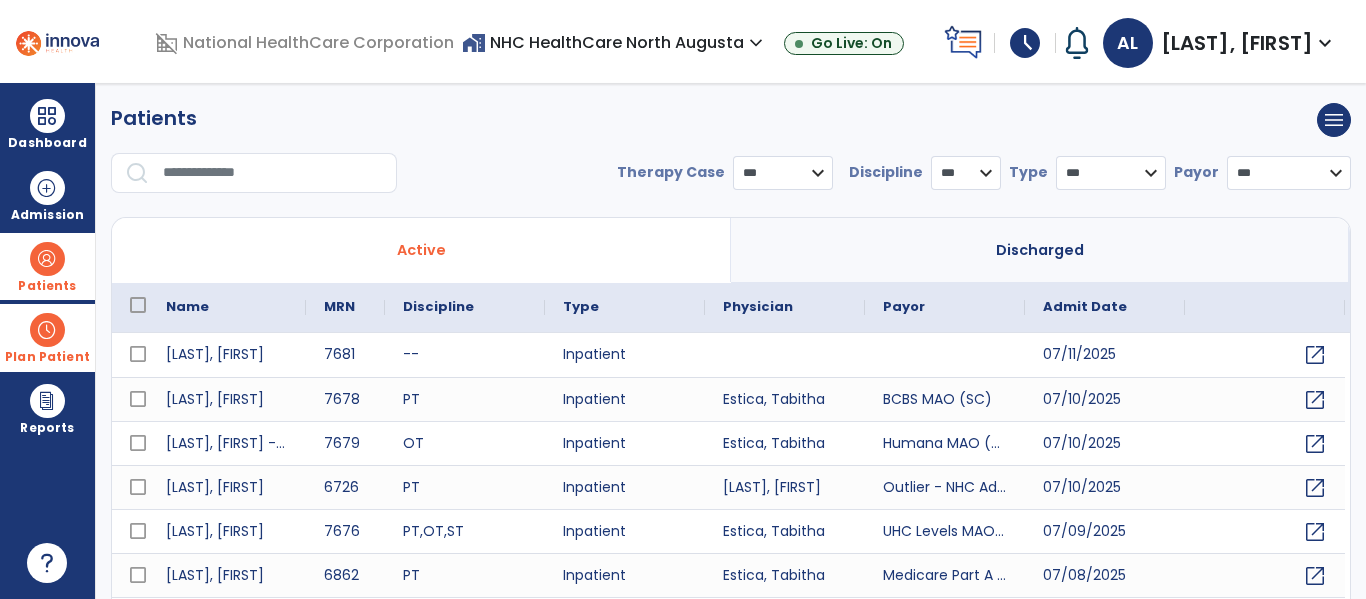 click at bounding box center [273, 173] 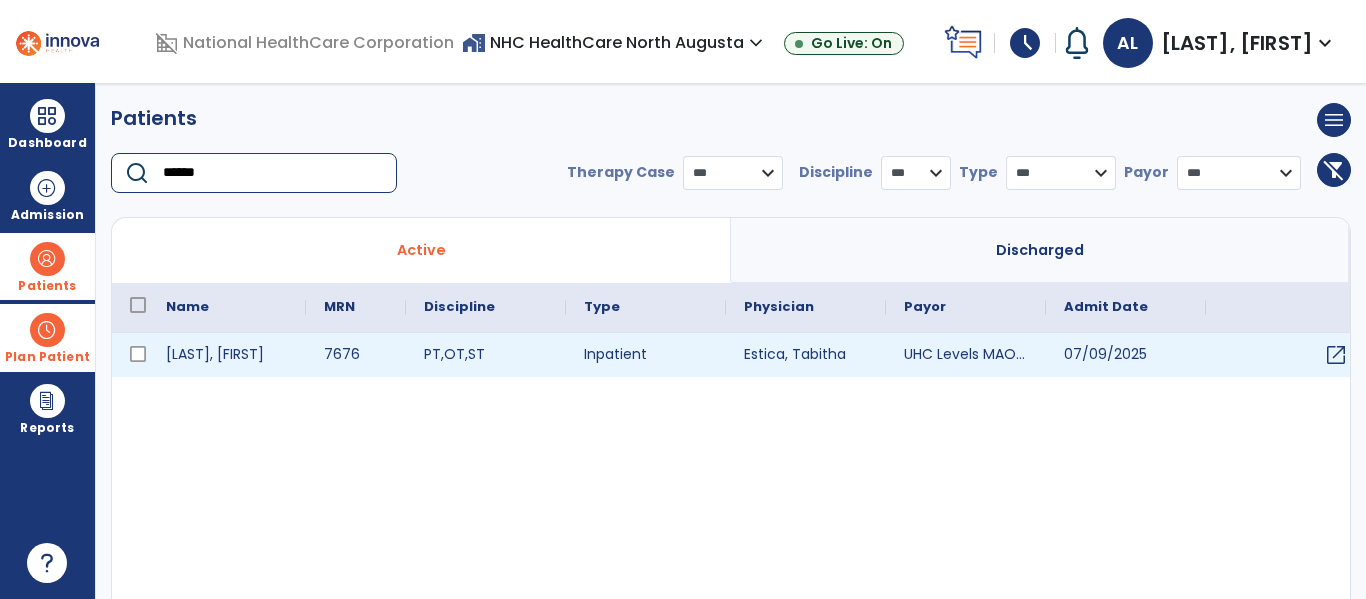type on "******" 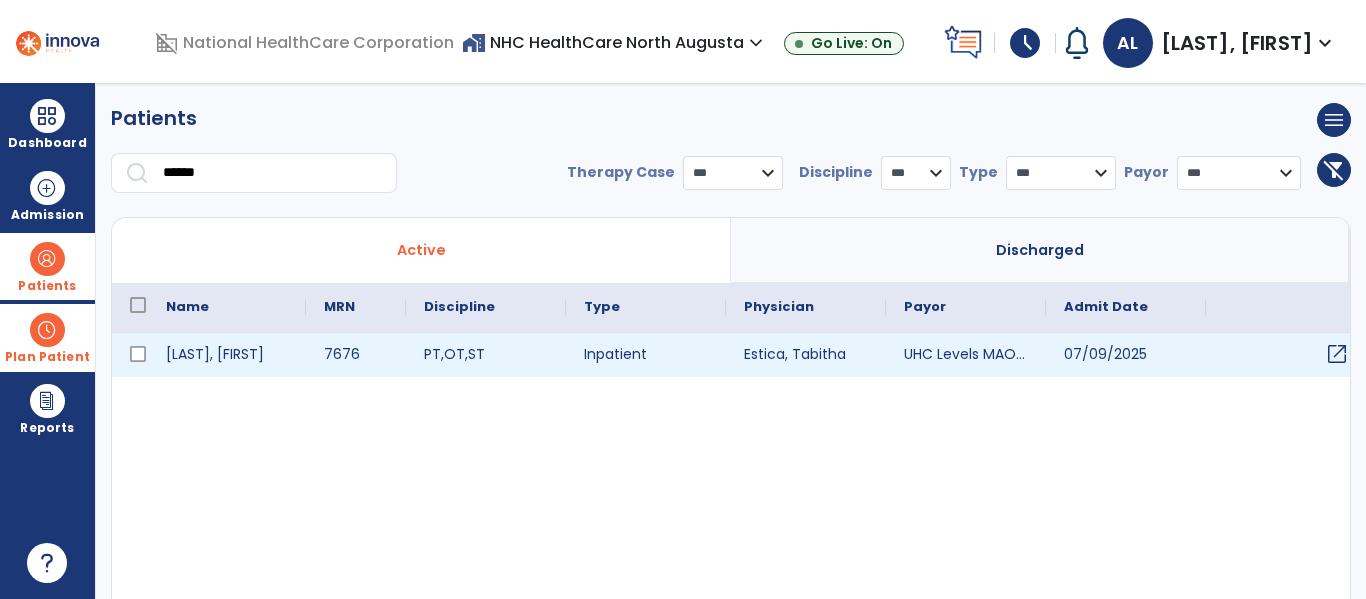 click on "open_in_new" at bounding box center (1337, 354) 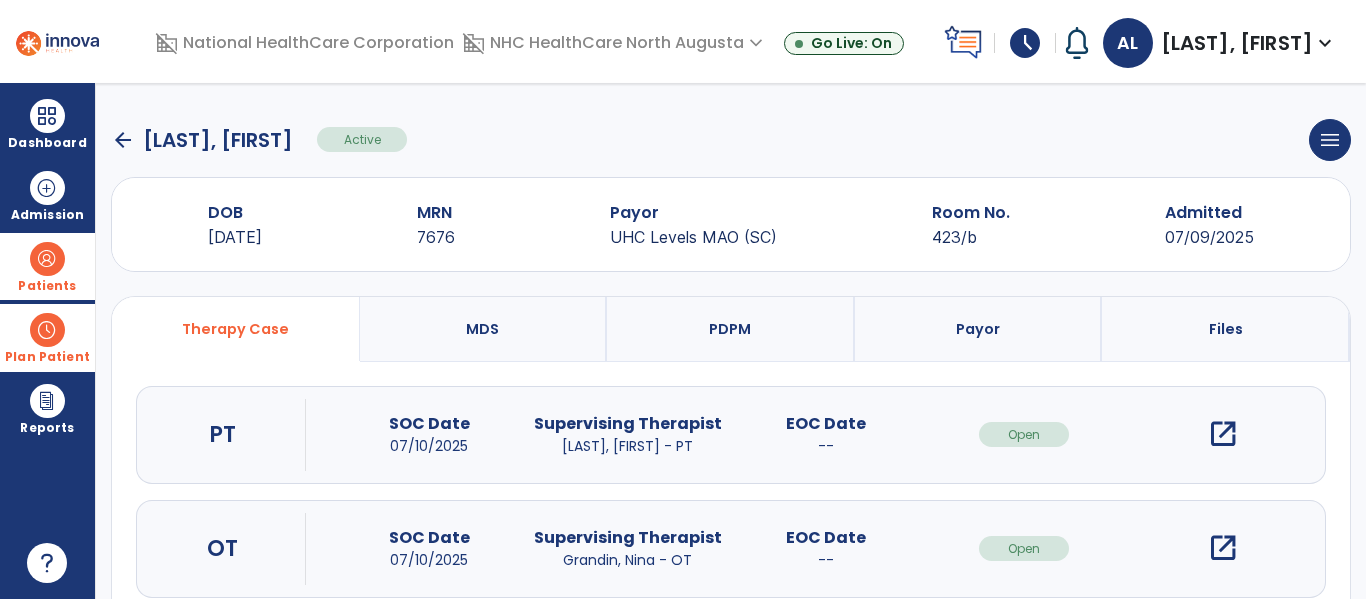 click on "open_in_new" at bounding box center [1223, 434] 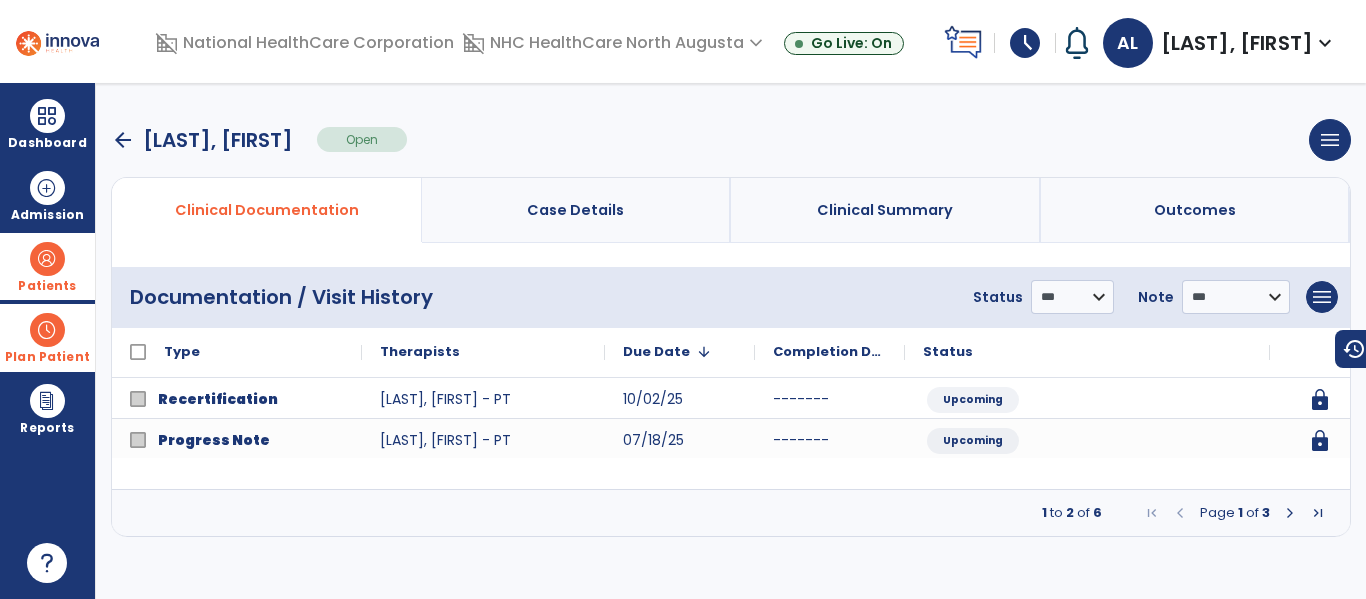 click at bounding box center (1290, 513) 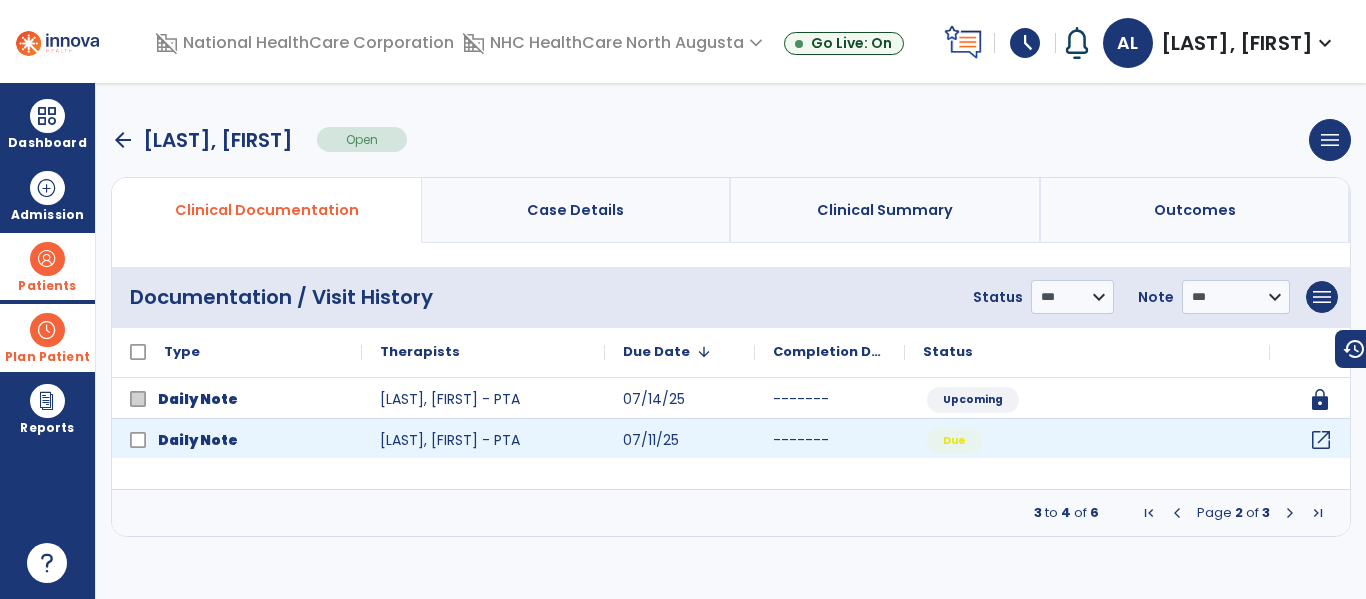 click on "open_in_new" 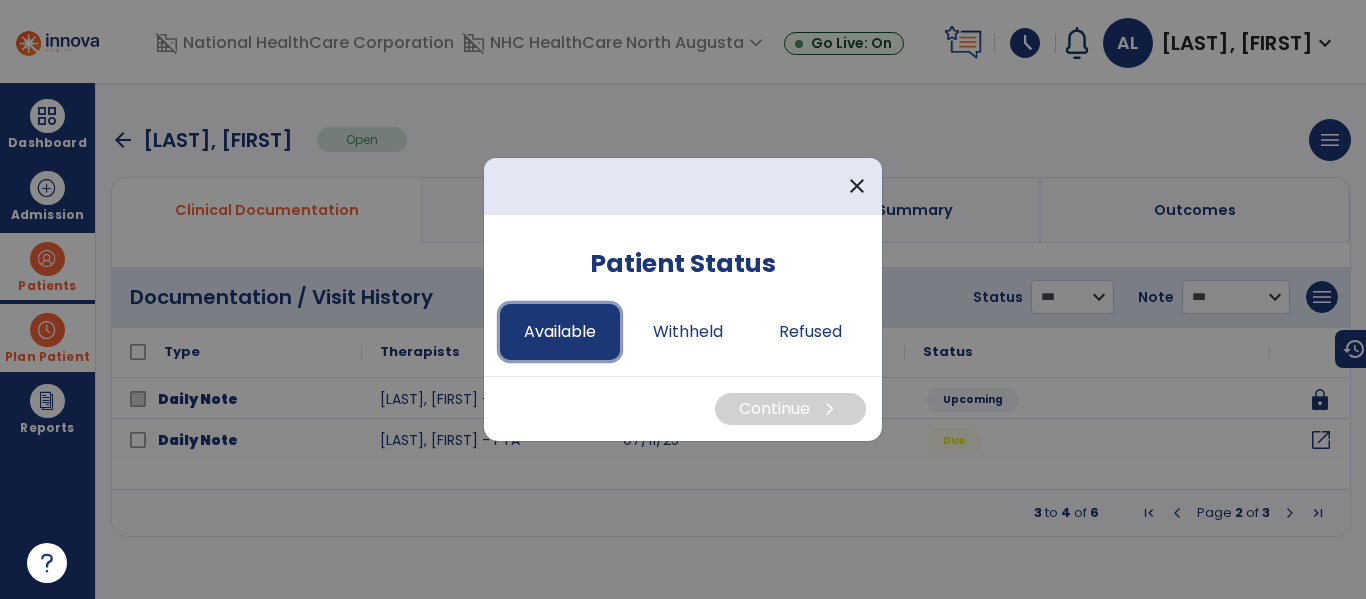 click on "Available" at bounding box center [560, 332] 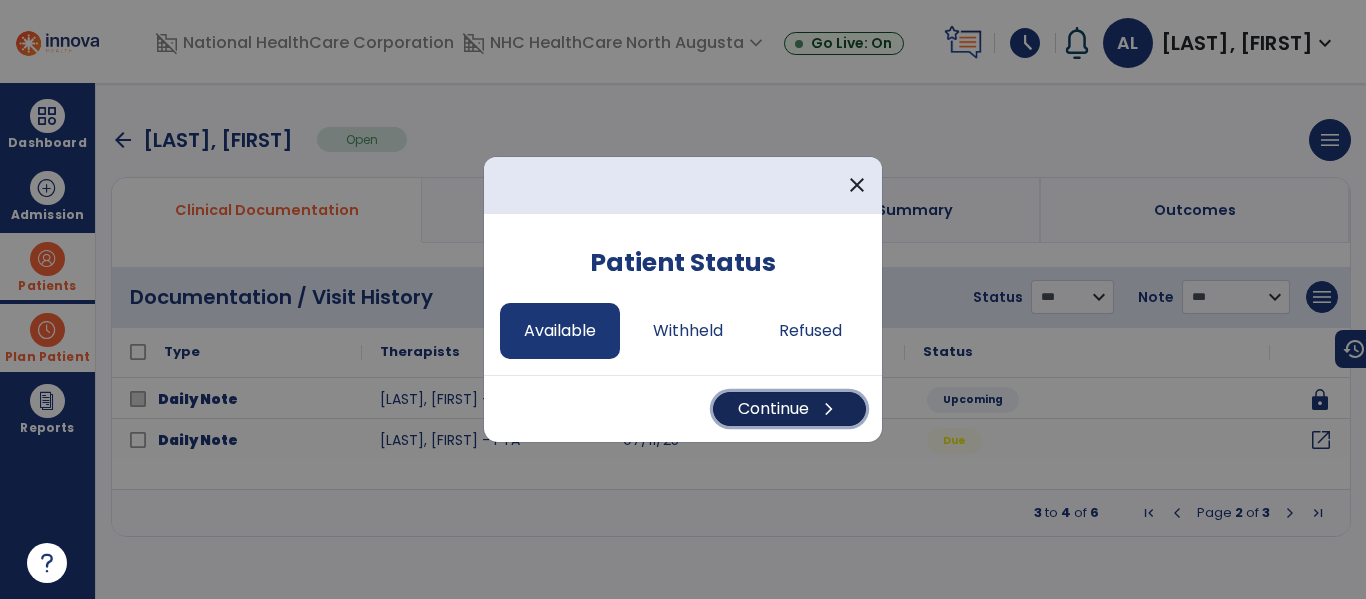 click on "Continue   chevron_right" at bounding box center (789, 409) 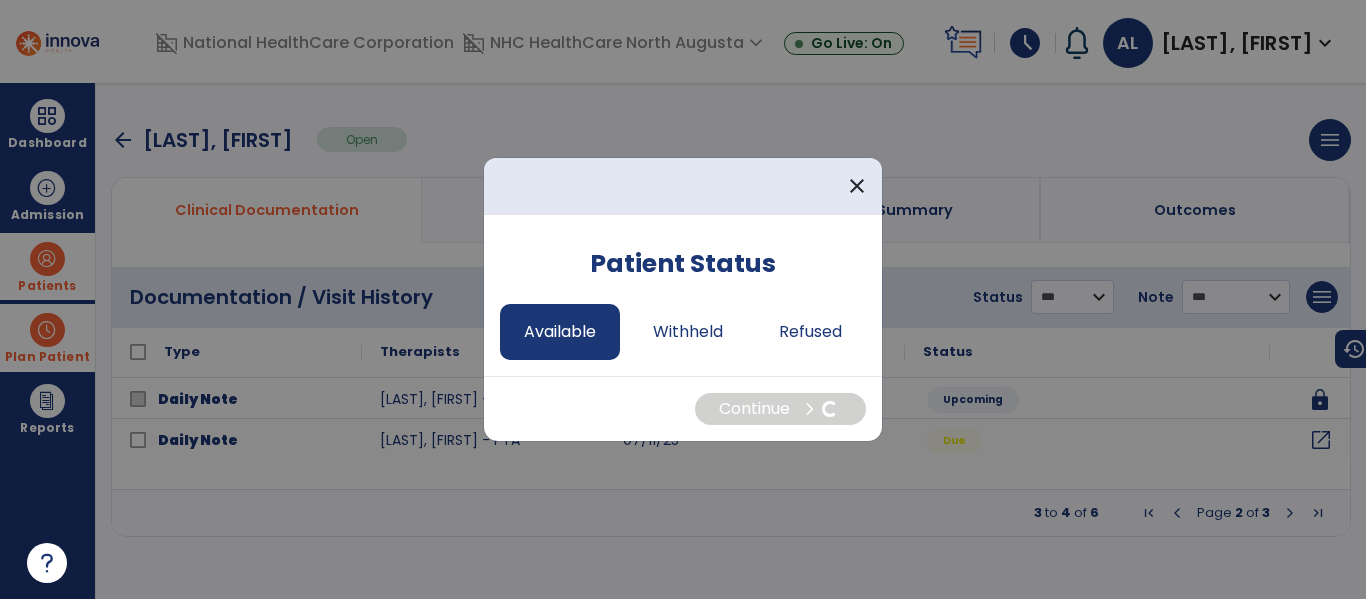 select on "*" 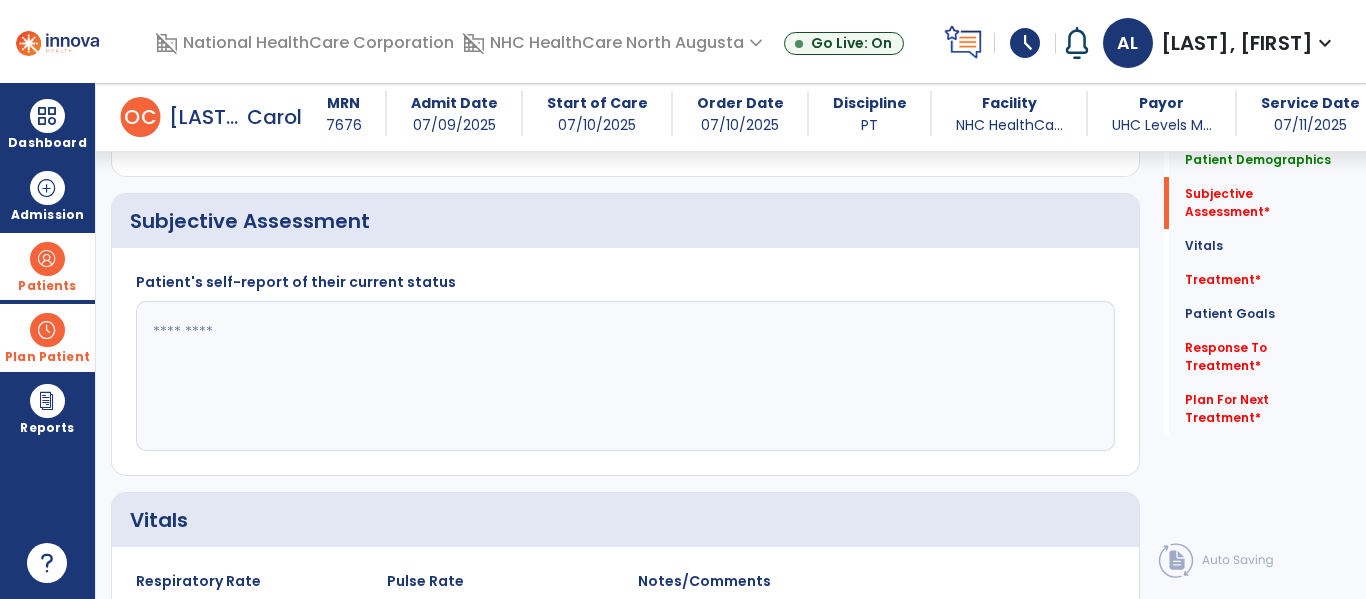scroll, scrollTop: 336, scrollLeft: 0, axis: vertical 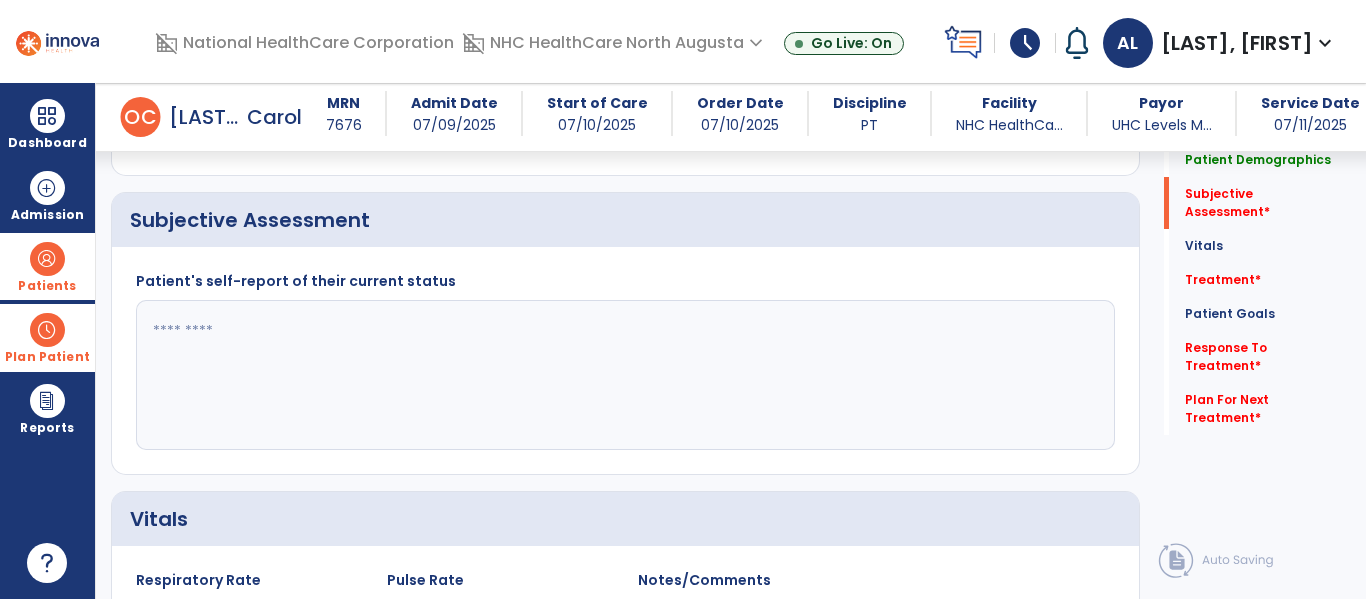 click 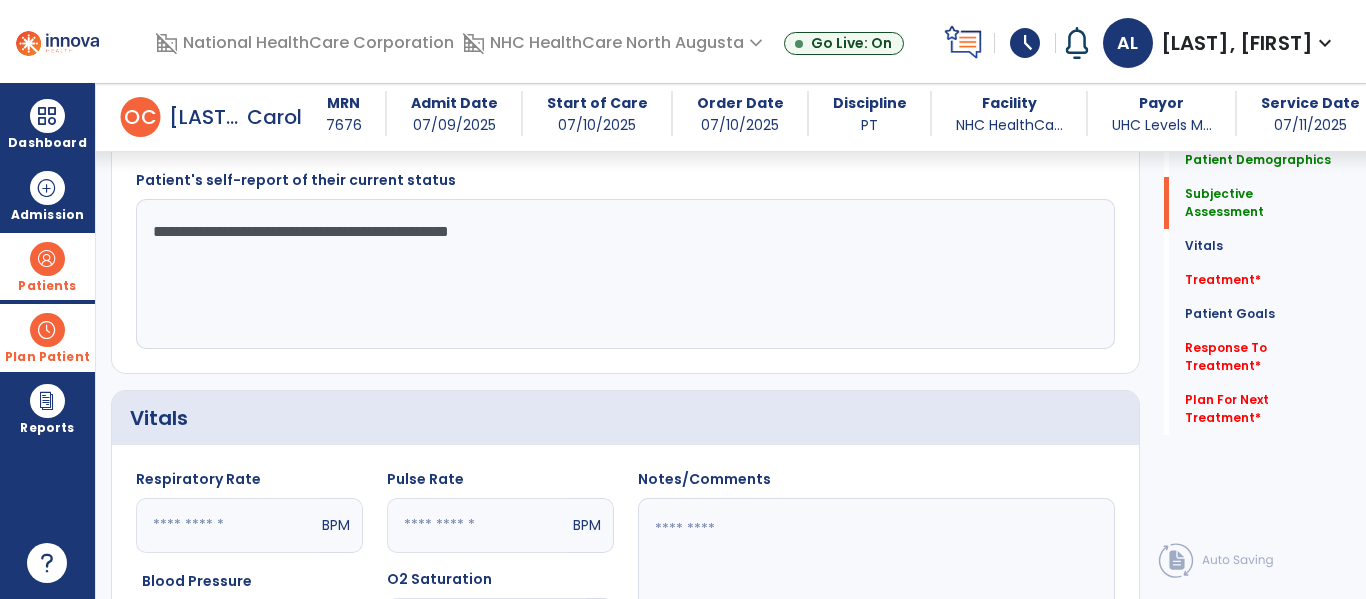 scroll, scrollTop: 438, scrollLeft: 0, axis: vertical 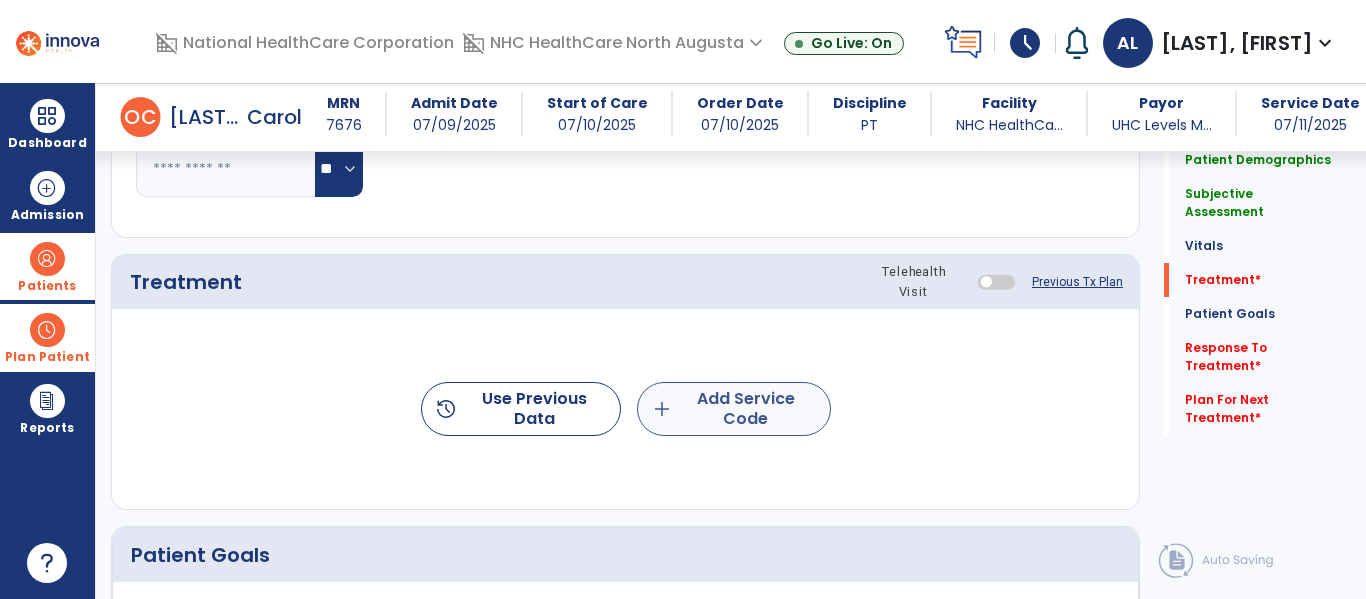 type on "**********" 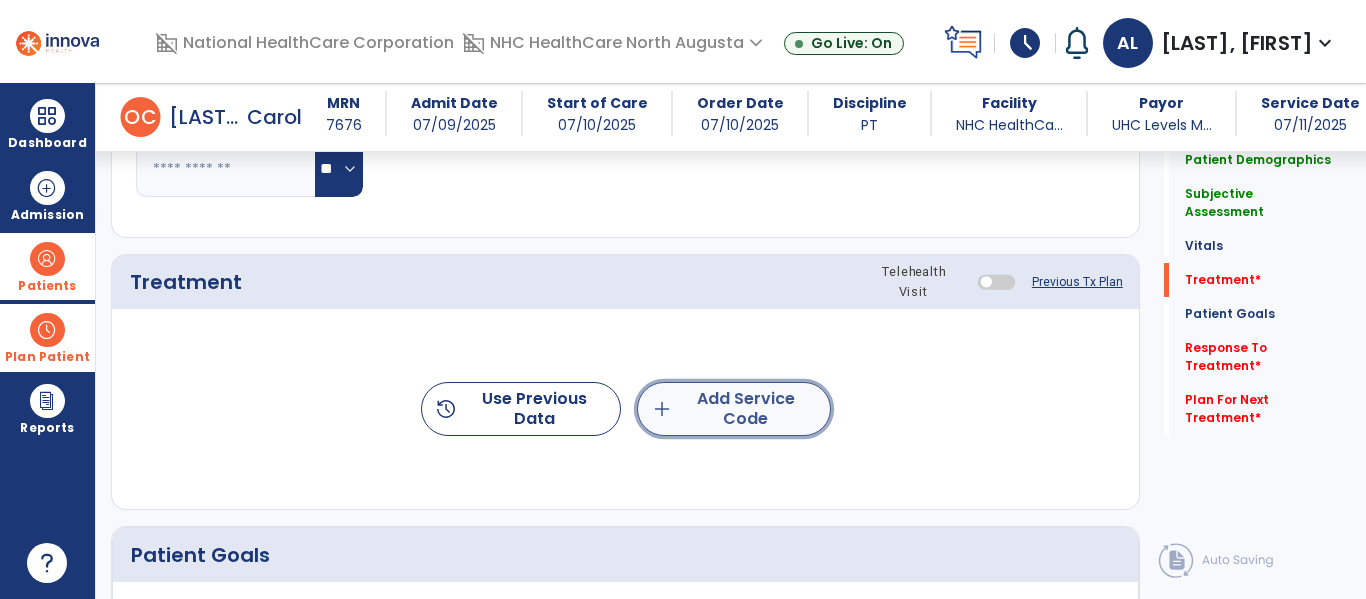 click on "add  Add Service Code" 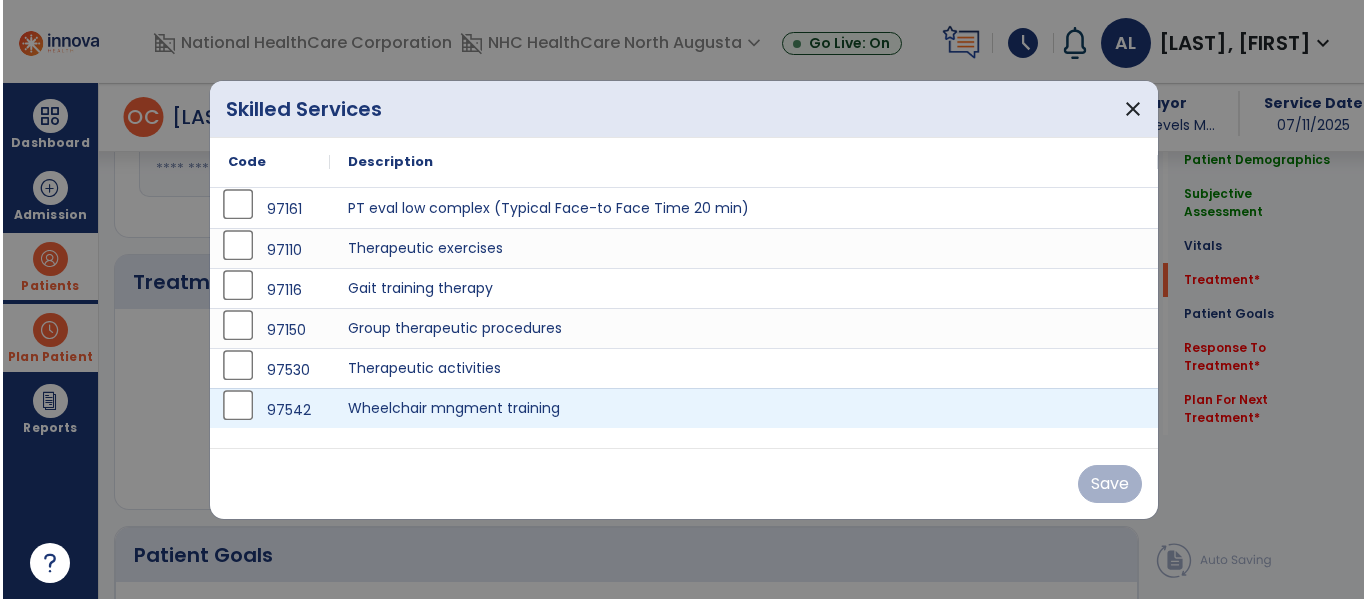 scroll, scrollTop: 995, scrollLeft: 0, axis: vertical 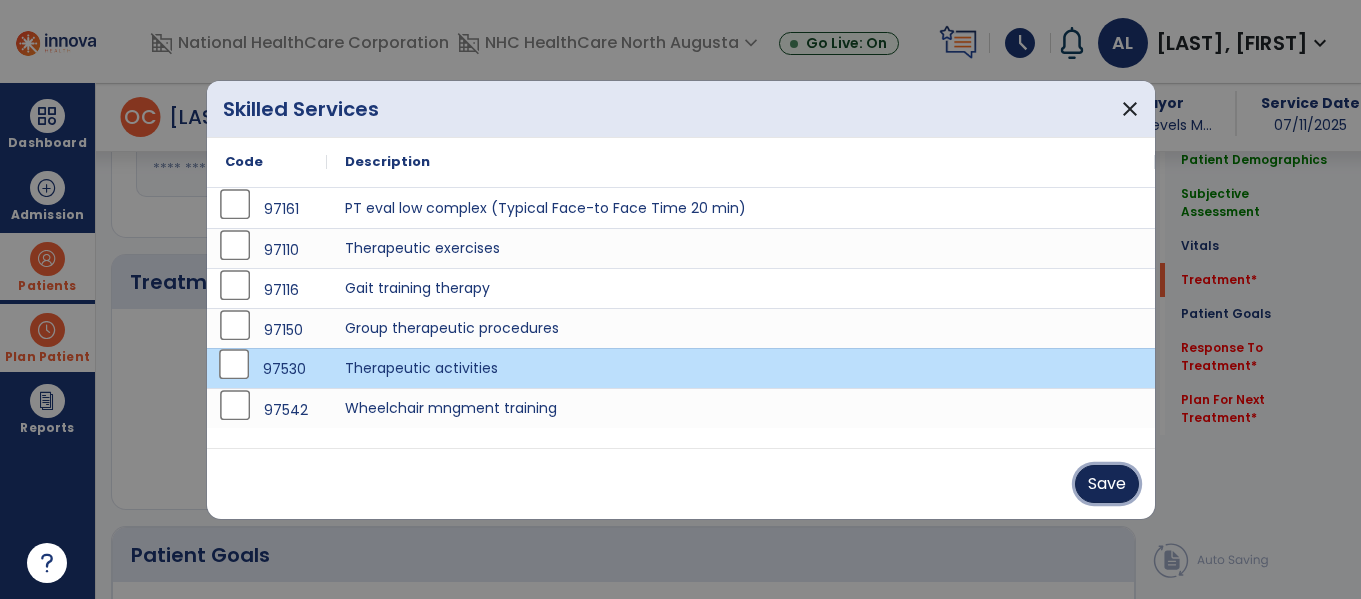 click on "Save" at bounding box center [1107, 484] 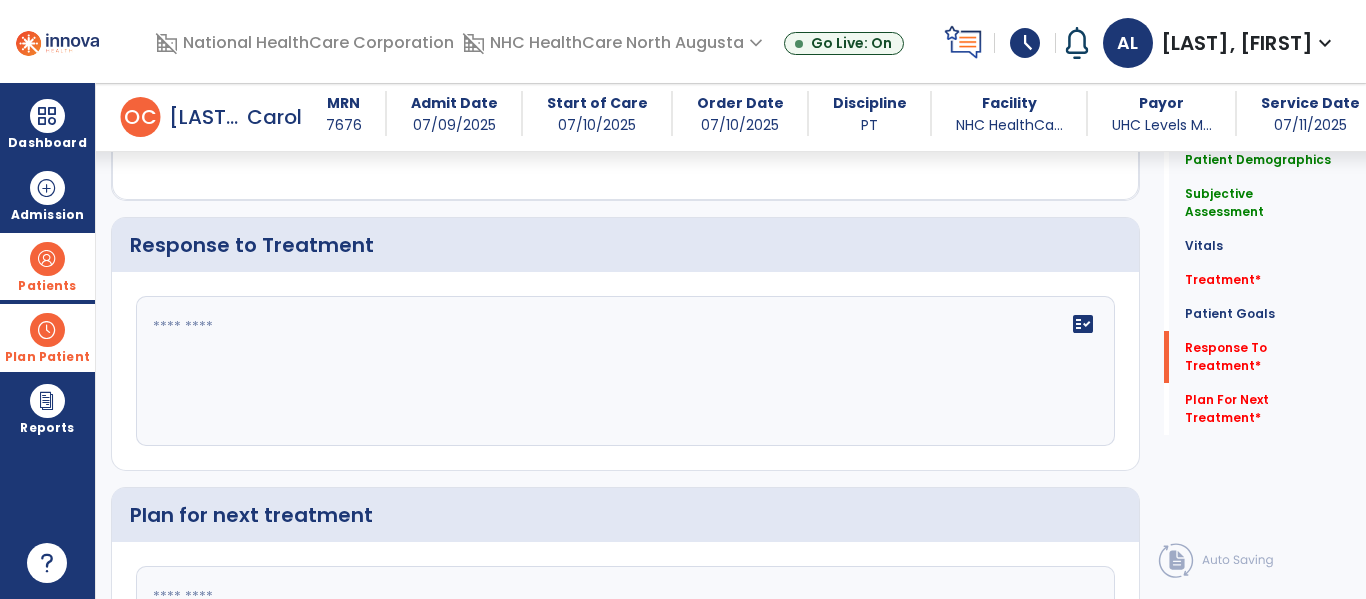 scroll, scrollTop: 2190, scrollLeft: 0, axis: vertical 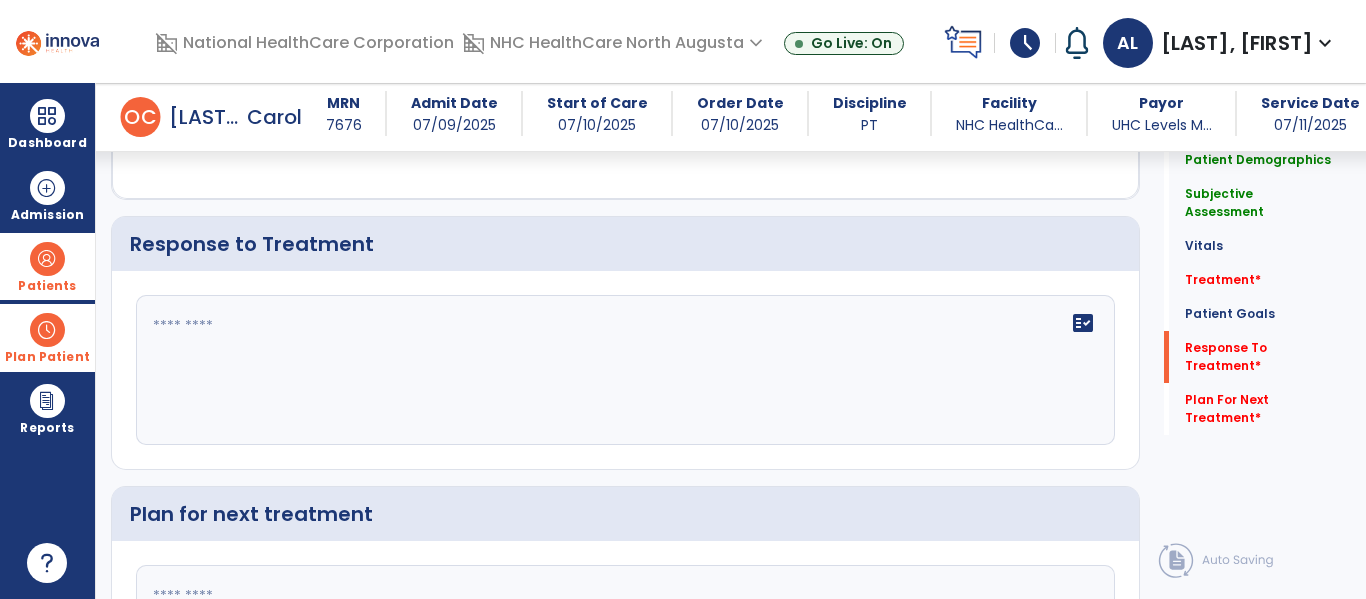drag, startPoint x: 234, startPoint y: 456, endPoint x: 224, endPoint y: 331, distance: 125.39936 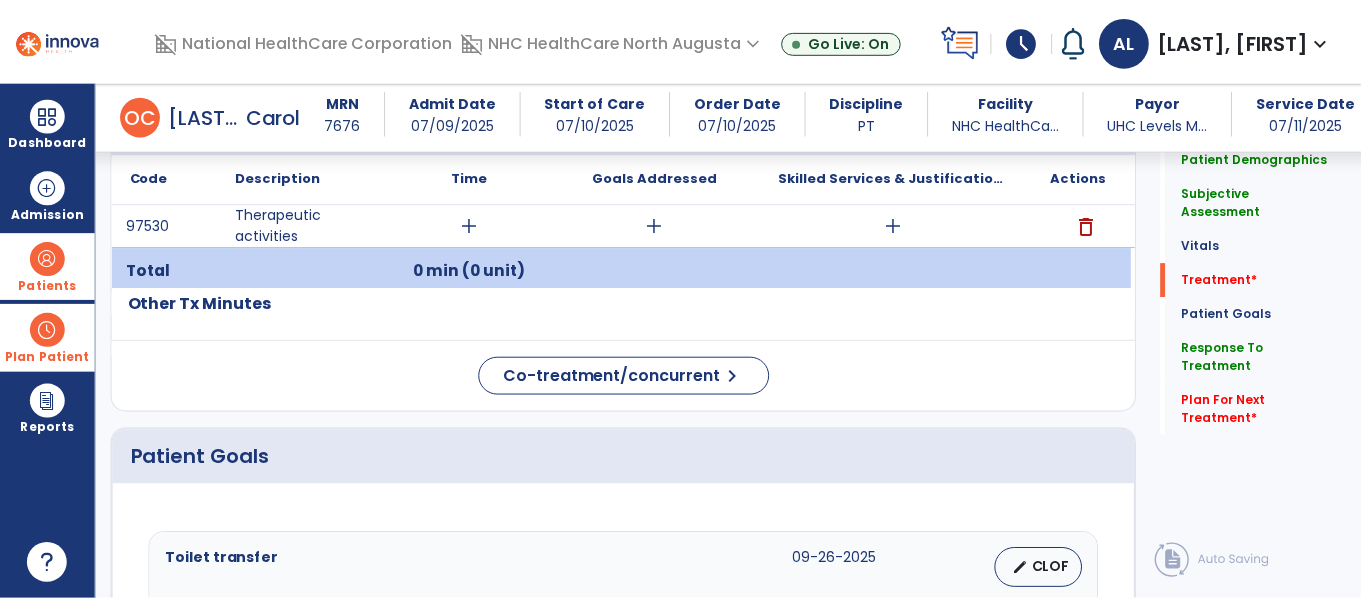 scroll, scrollTop: 1150, scrollLeft: 0, axis: vertical 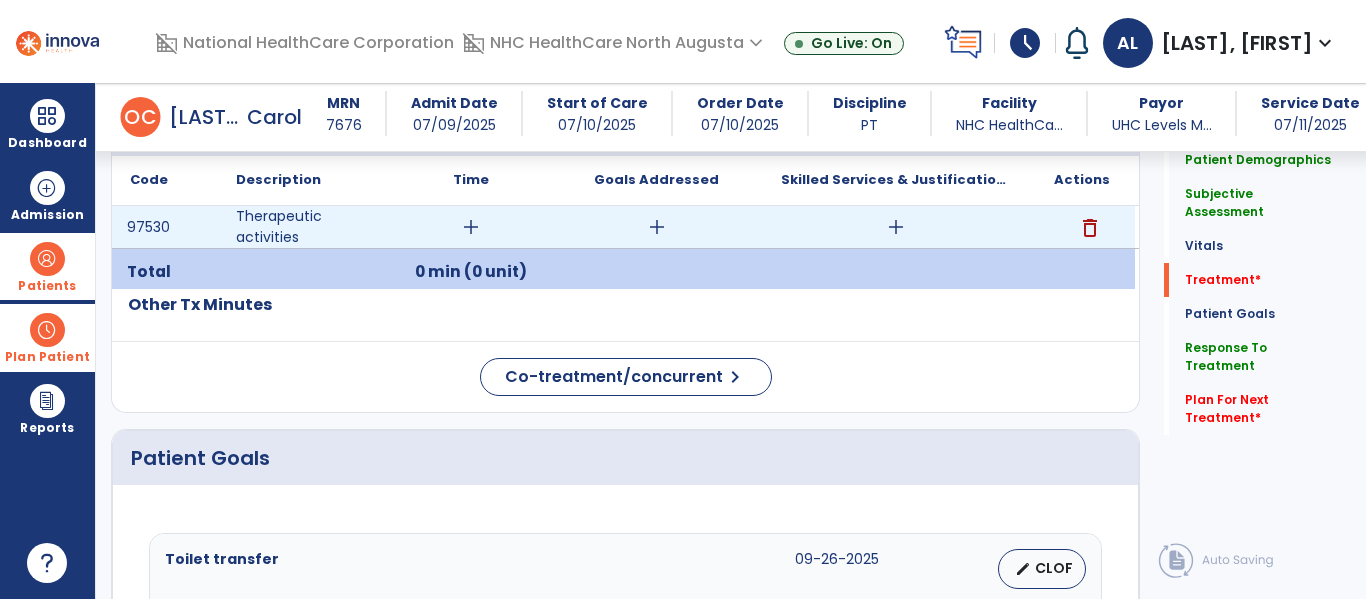 type on "**********" 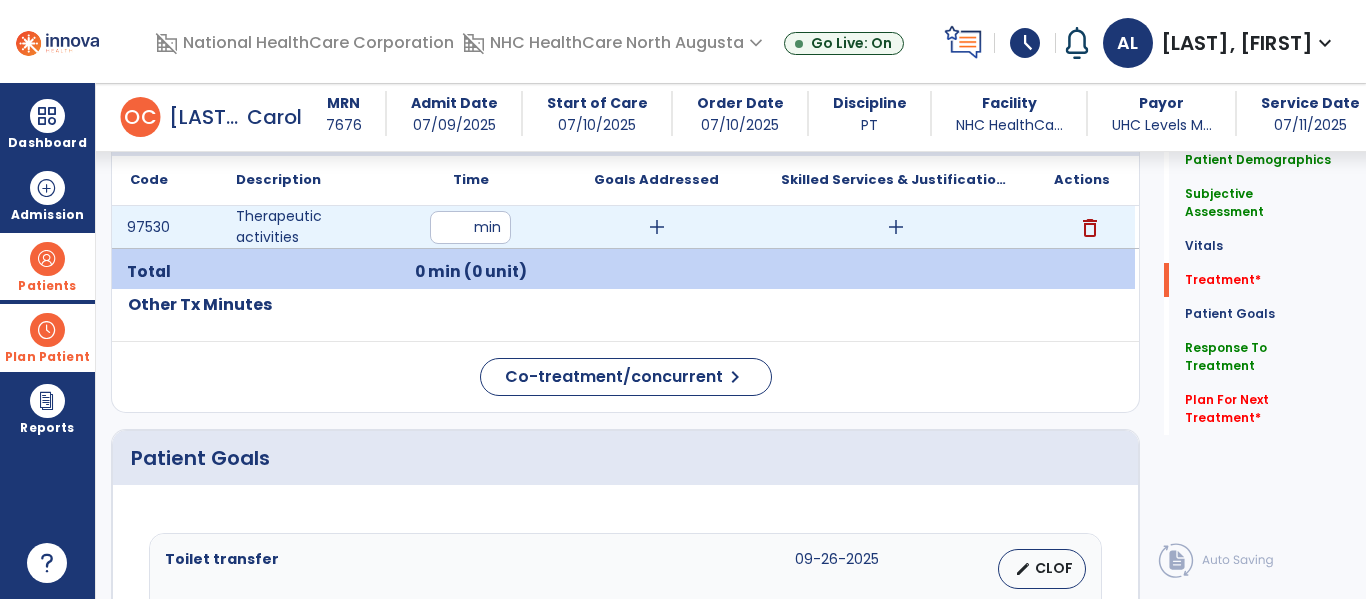 type on "**" 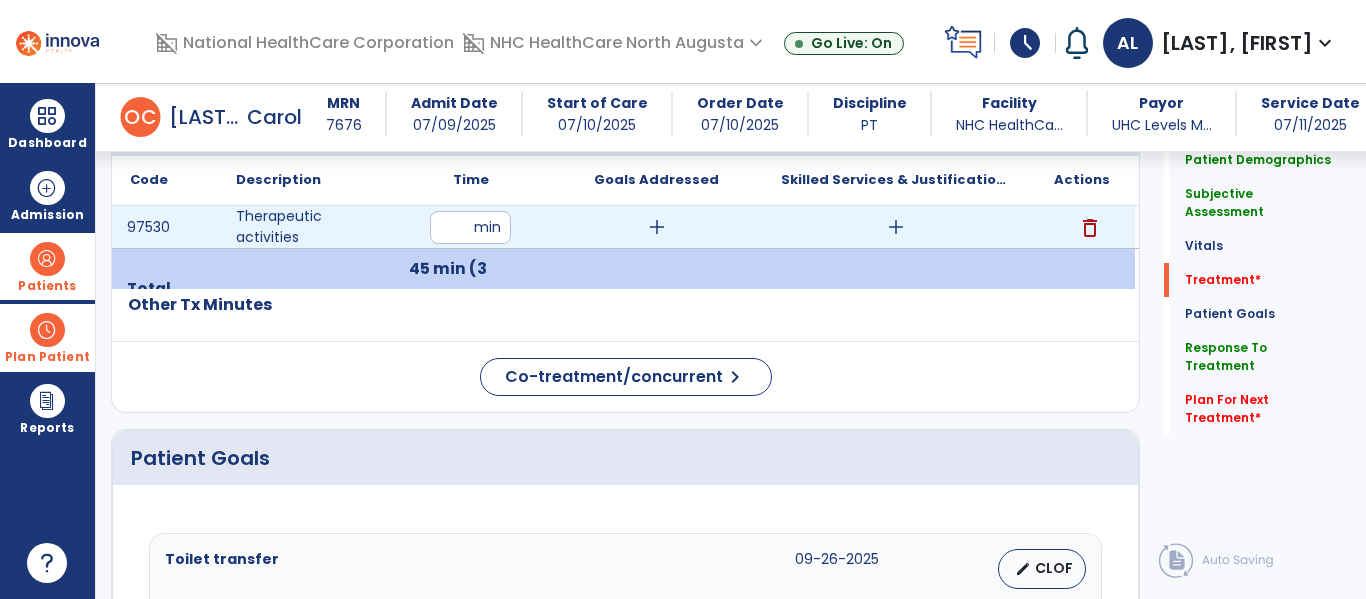 click on "add" at bounding box center (896, 227) 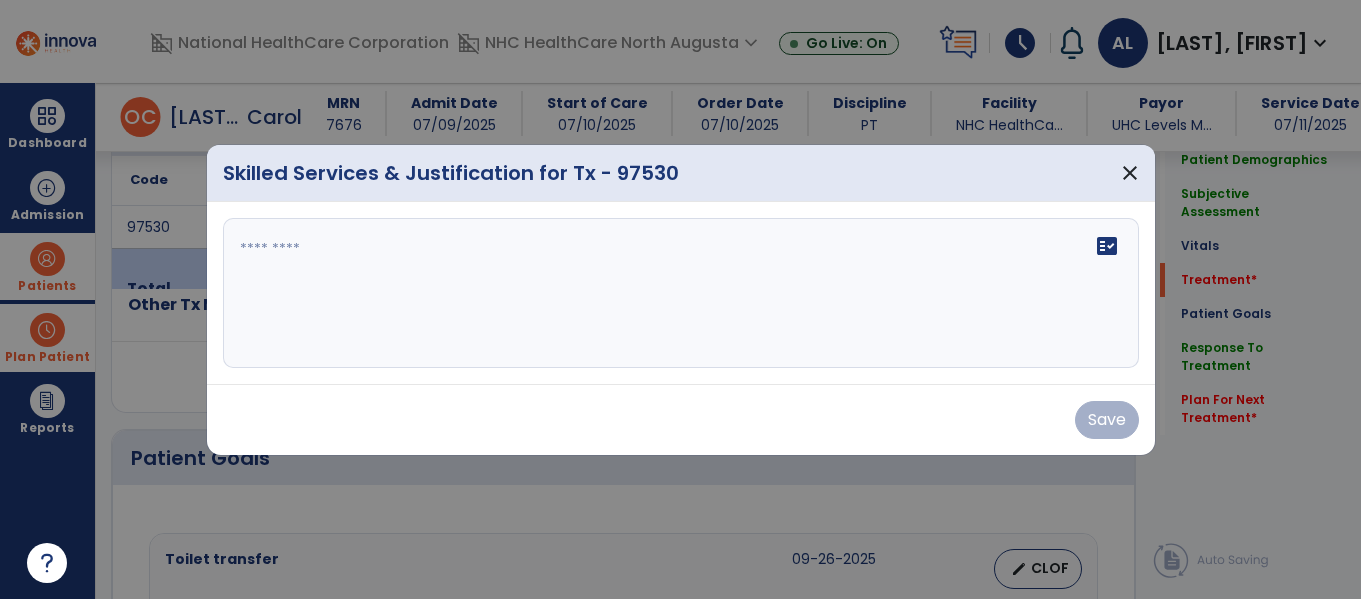 scroll, scrollTop: 1150, scrollLeft: 0, axis: vertical 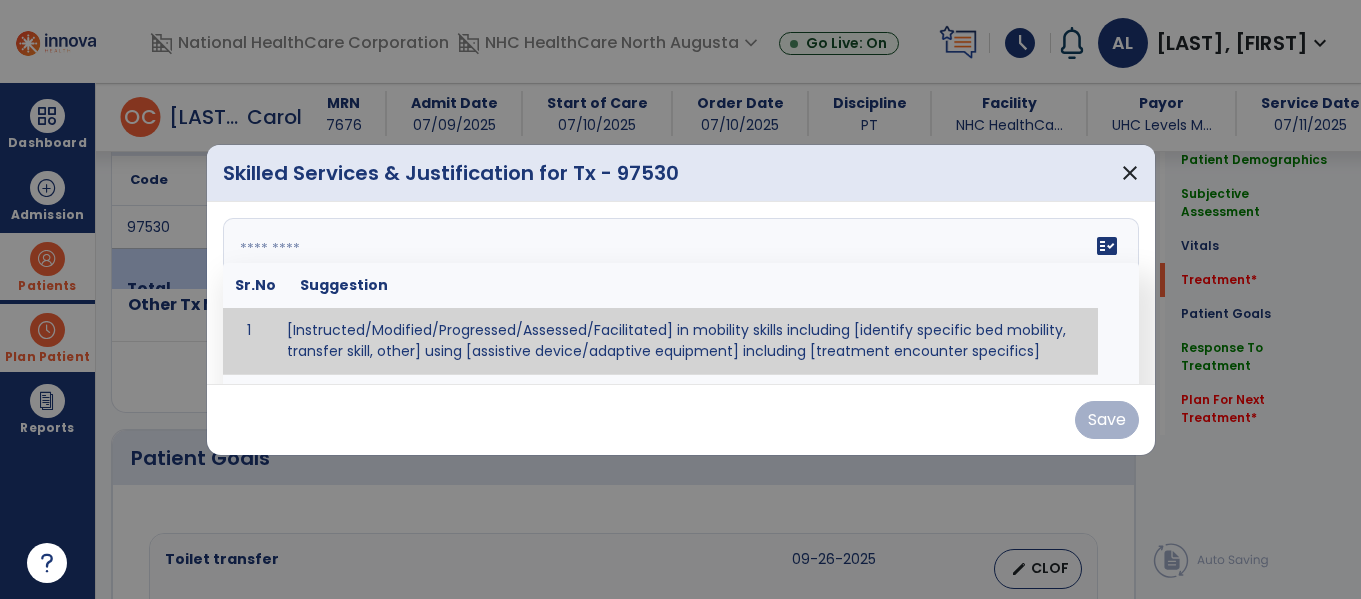 click at bounding box center (678, 293) 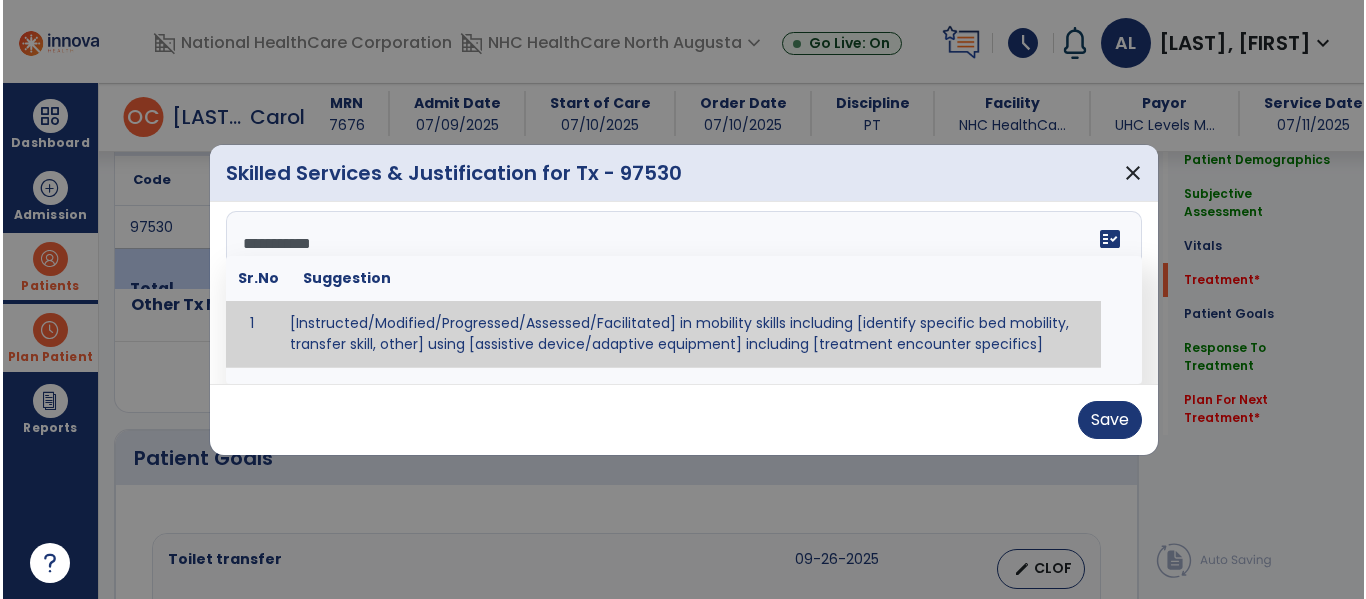 scroll, scrollTop: 0, scrollLeft: 0, axis: both 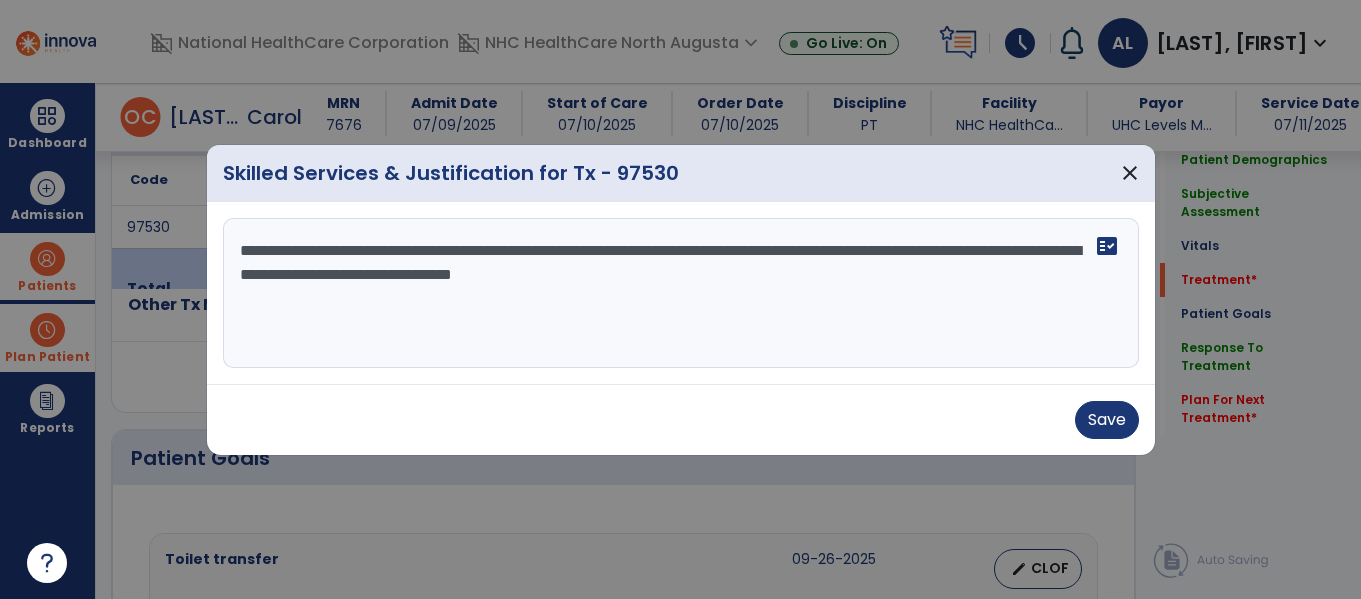 click on "**********" at bounding box center (681, 293) 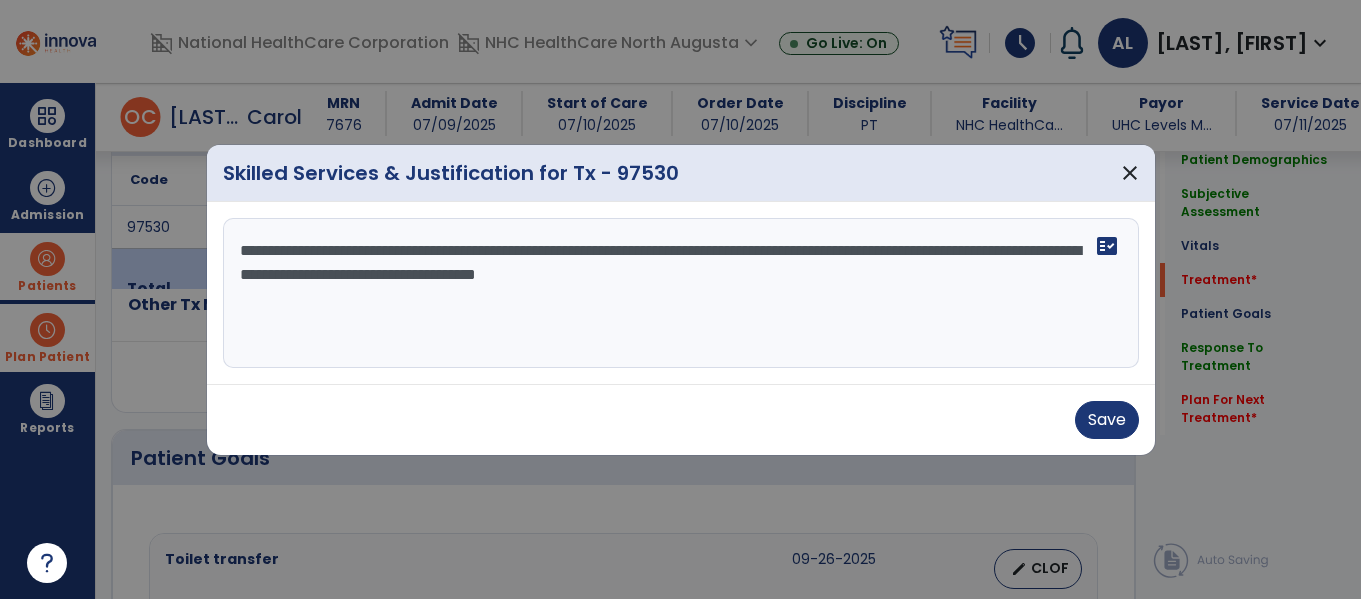 click on "**********" at bounding box center (681, 293) 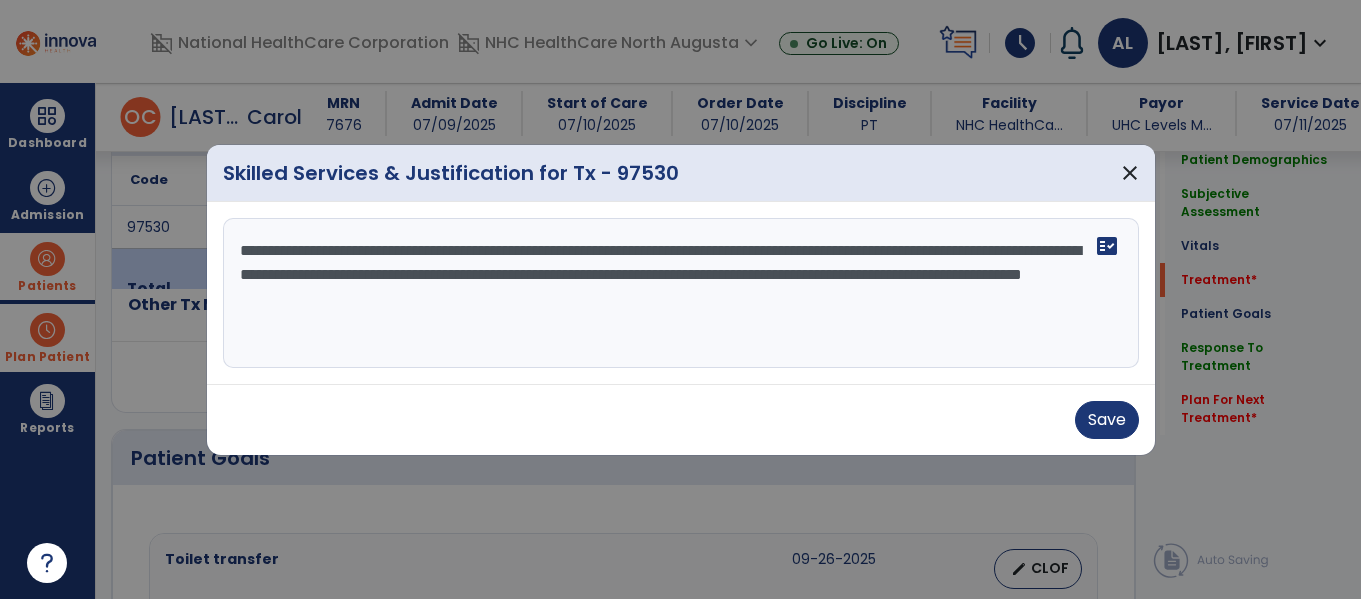 click on "**********" at bounding box center (681, 293) 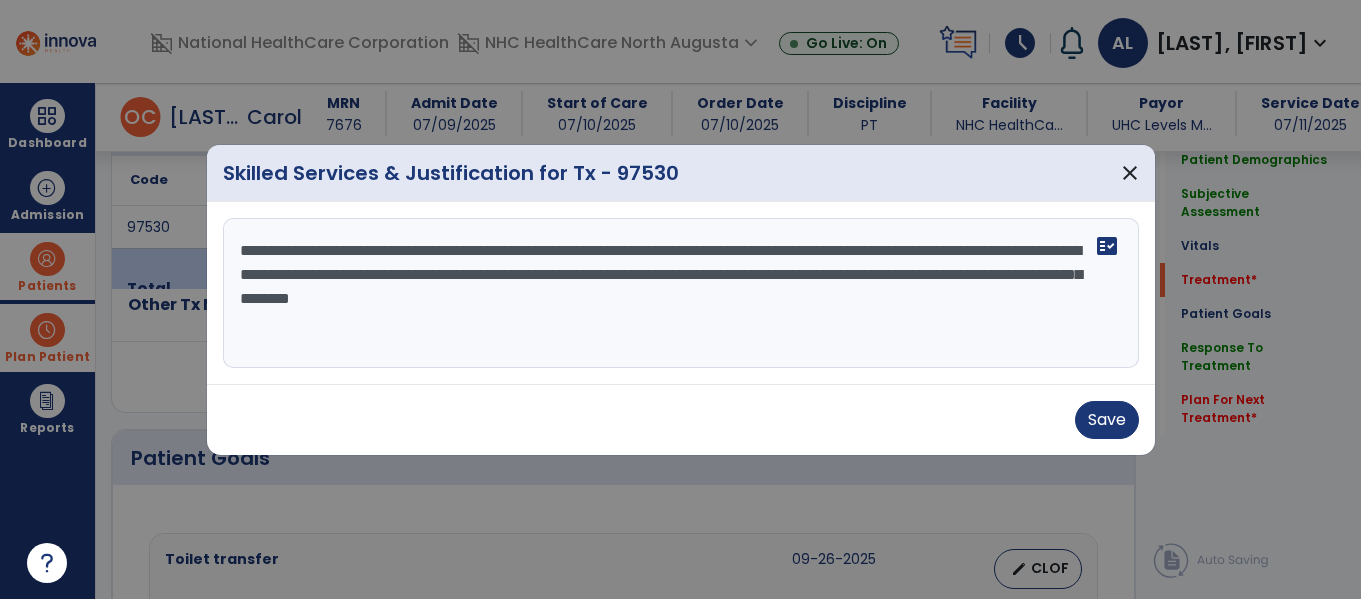click on "**********" at bounding box center [681, 293] 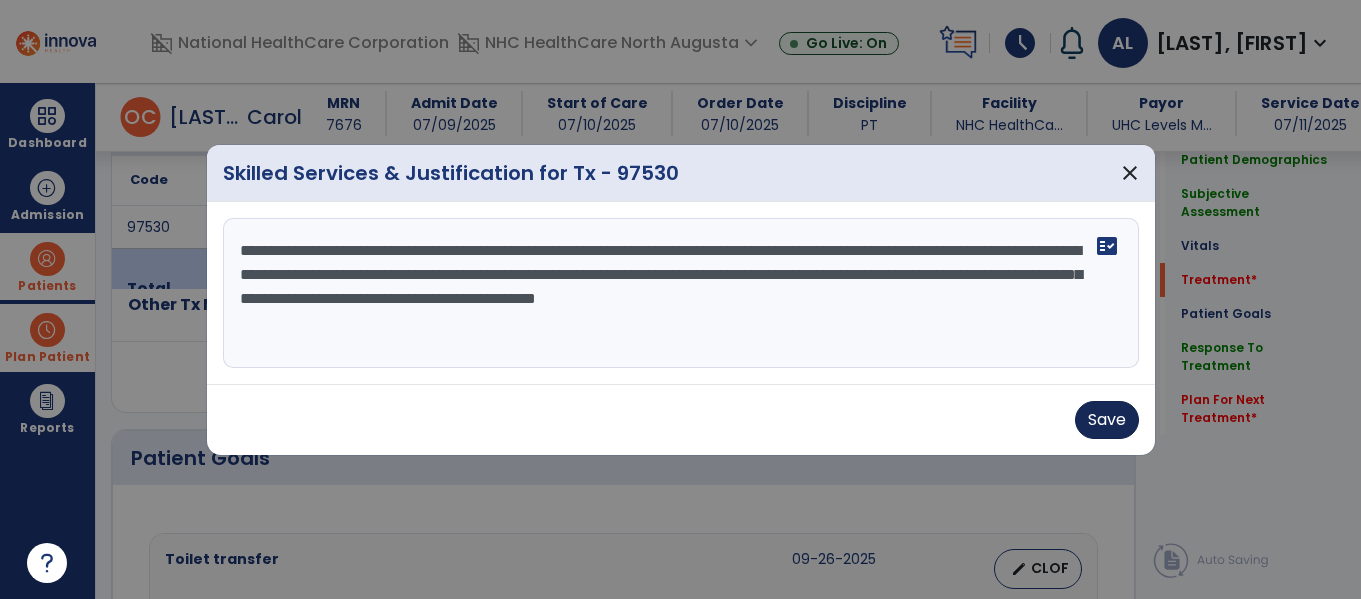 type on "**********" 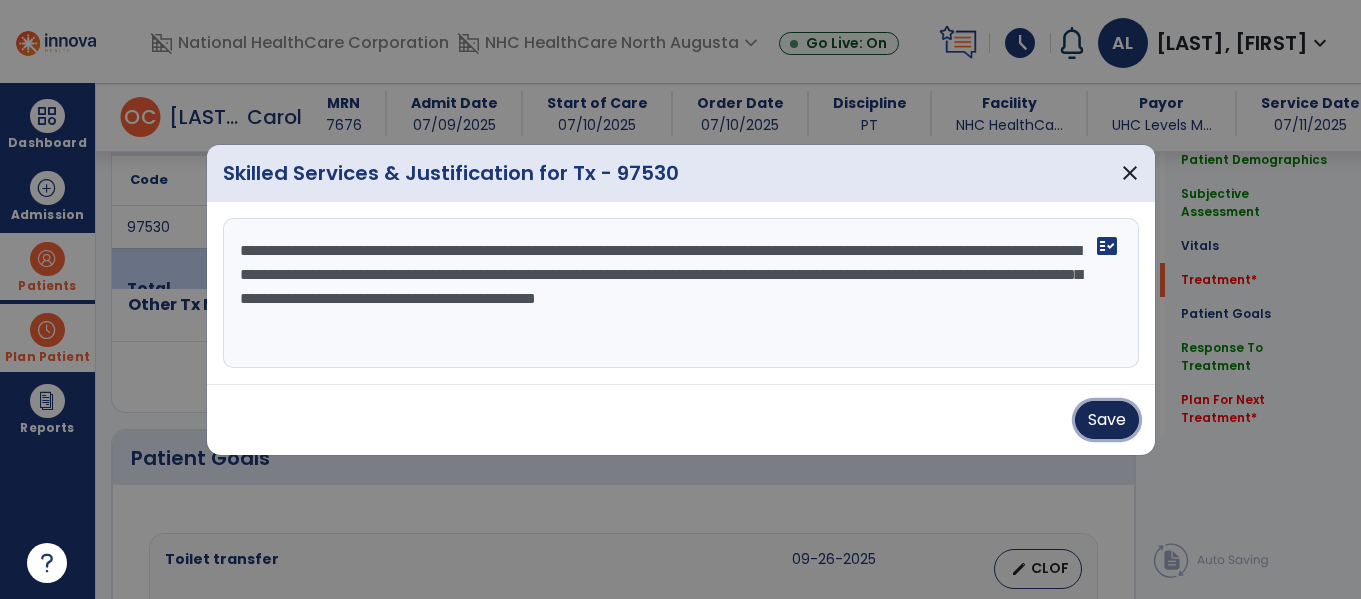 click on "Save" at bounding box center [1107, 420] 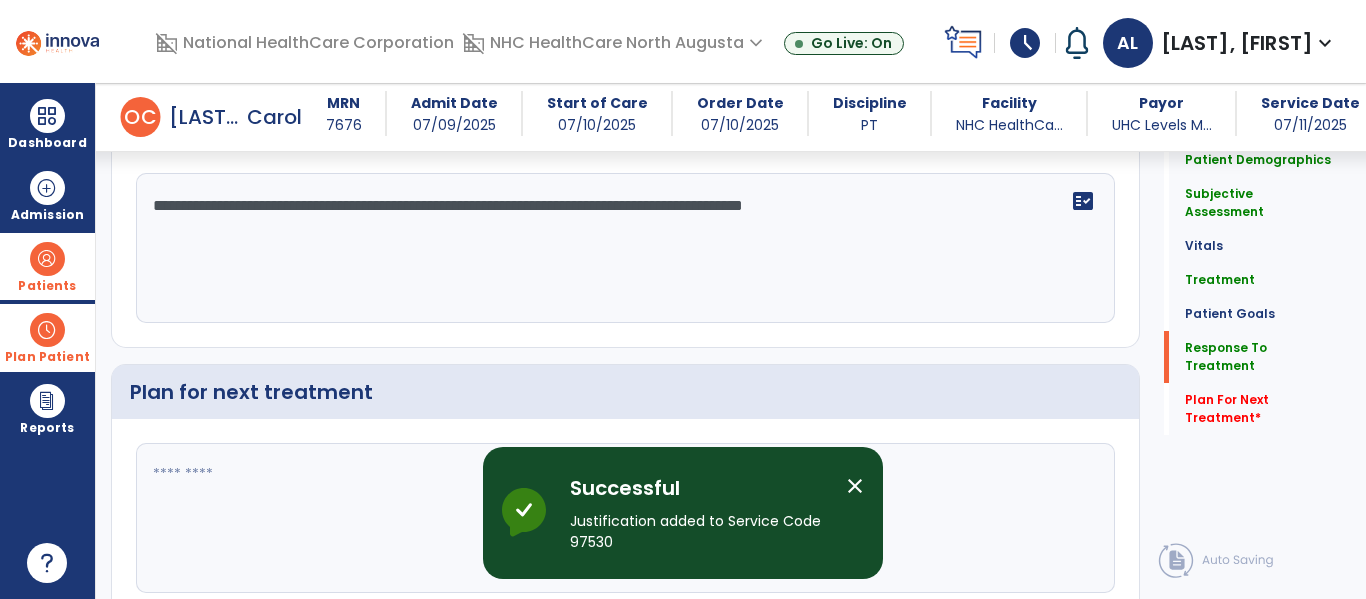 scroll, scrollTop: 2355, scrollLeft: 0, axis: vertical 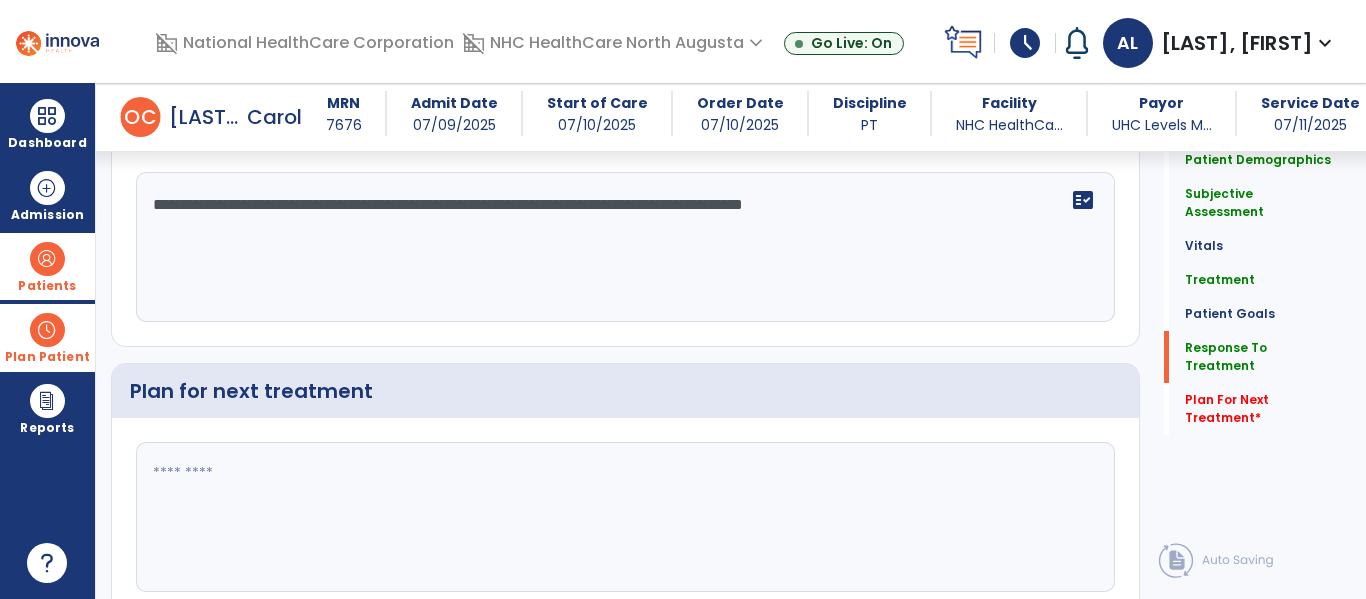 click 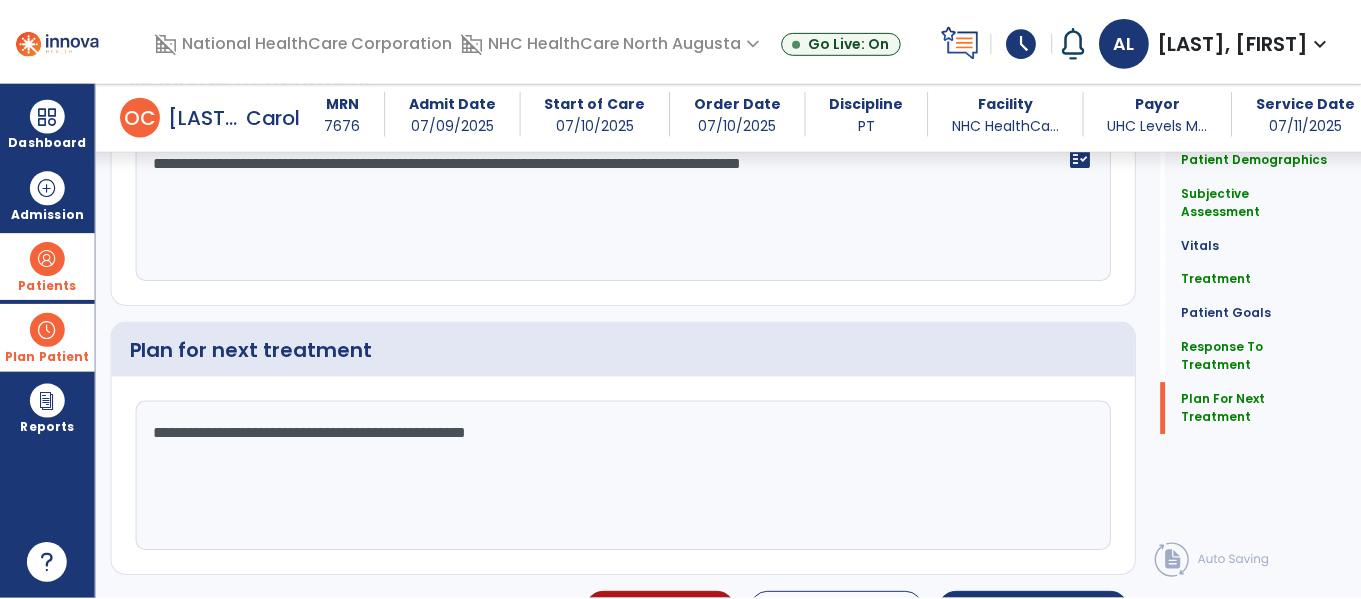 scroll, scrollTop: 2440, scrollLeft: 0, axis: vertical 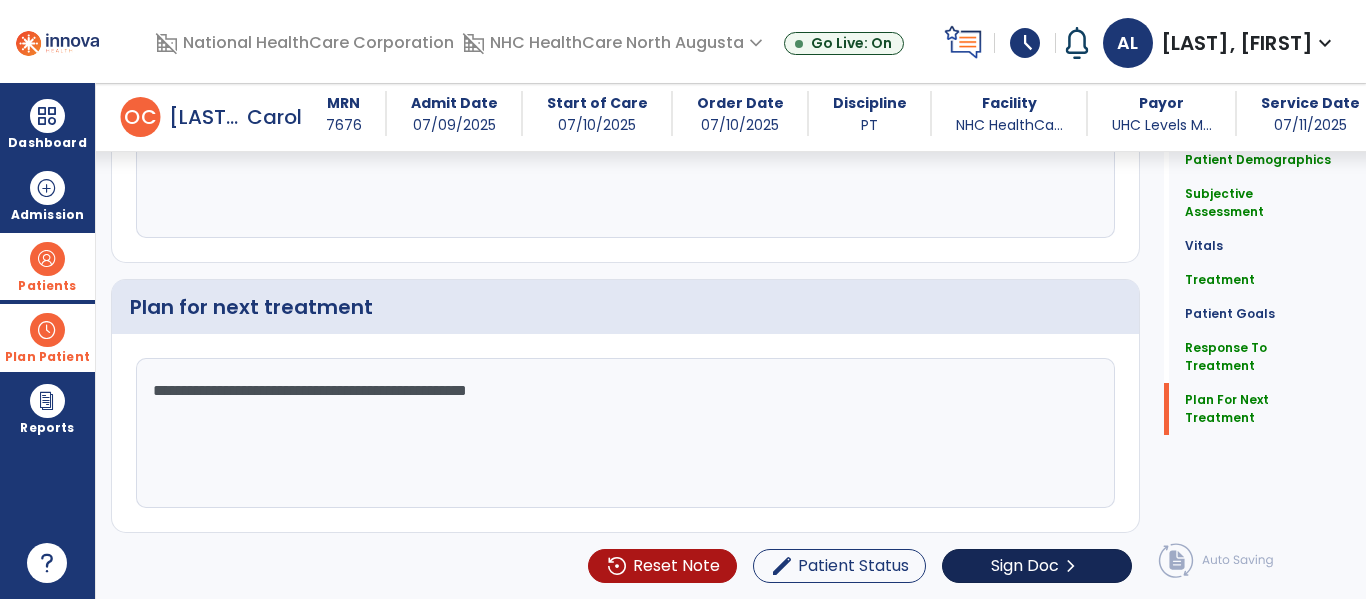type on "**********" 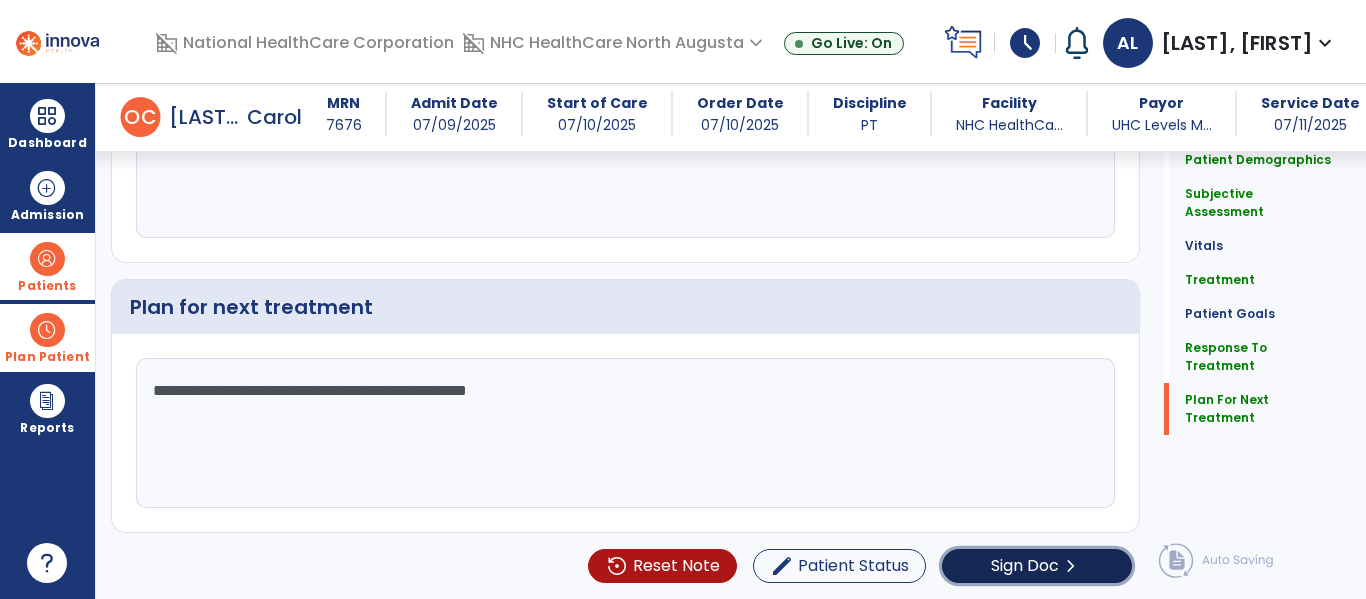 click on "Sign Doc" 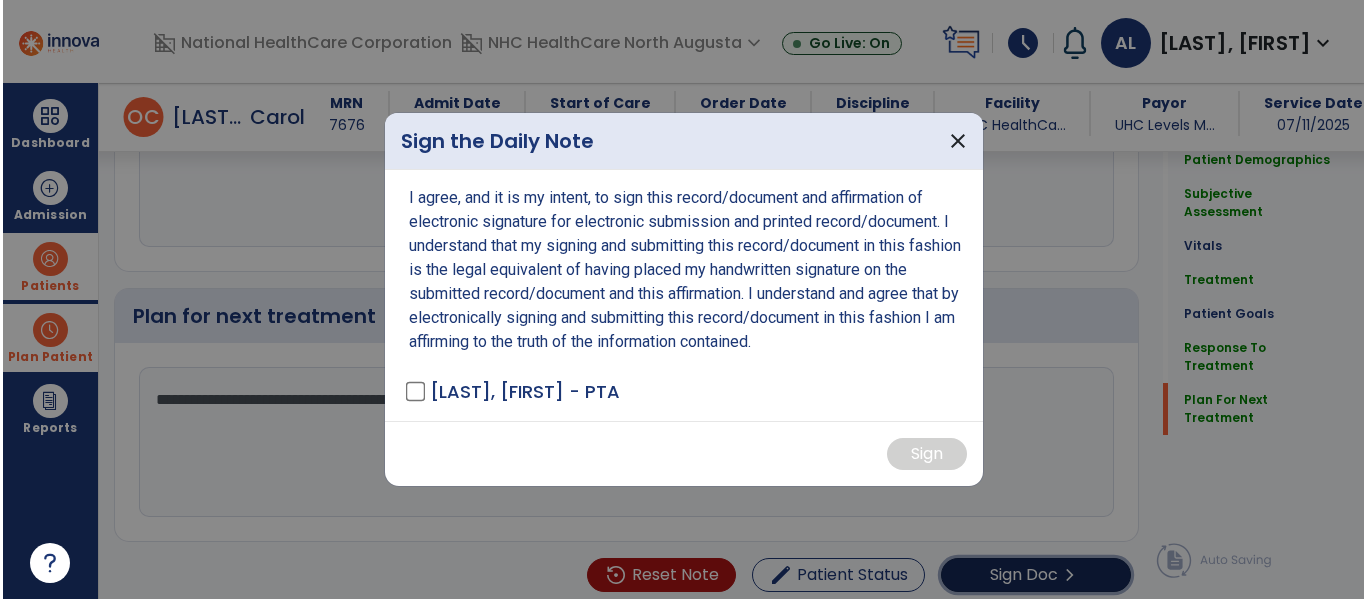 scroll, scrollTop: 2440, scrollLeft: 0, axis: vertical 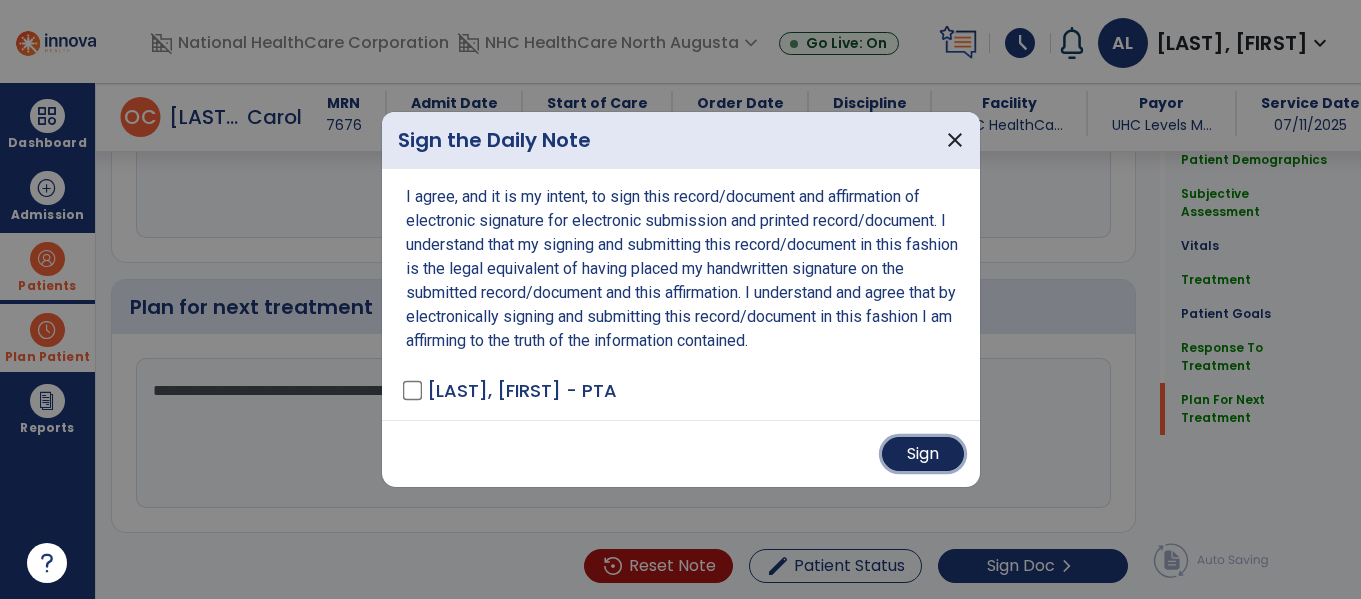 click on "Sign" at bounding box center [923, 454] 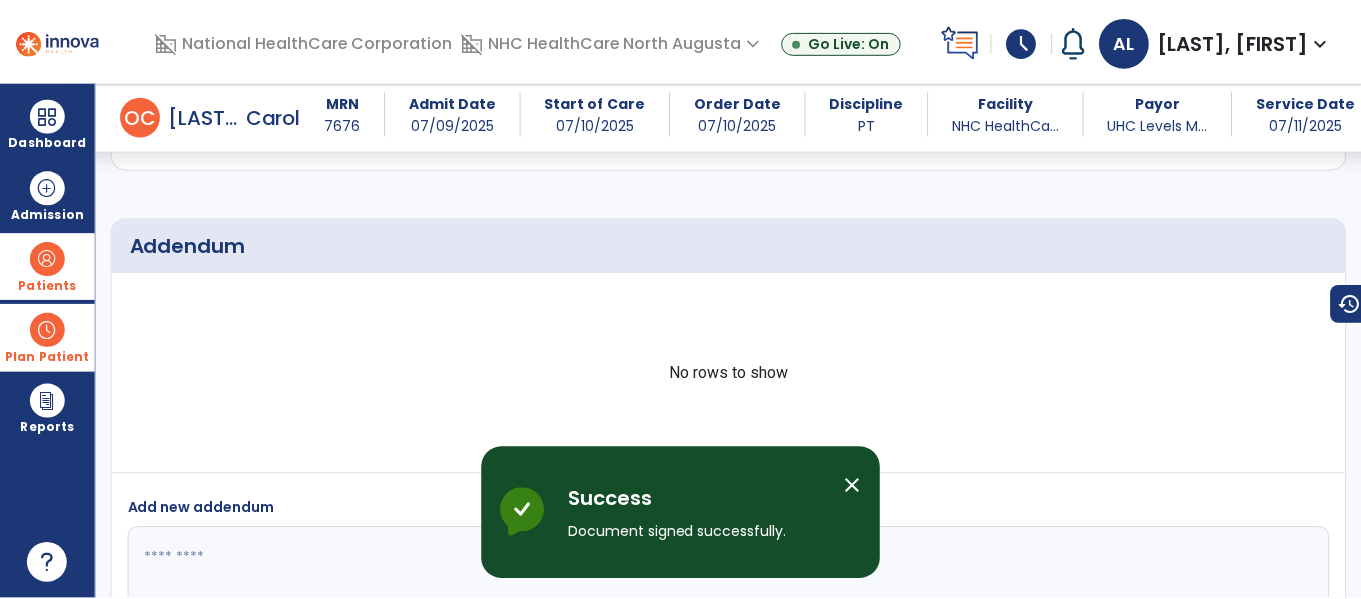scroll, scrollTop: 3382, scrollLeft: 0, axis: vertical 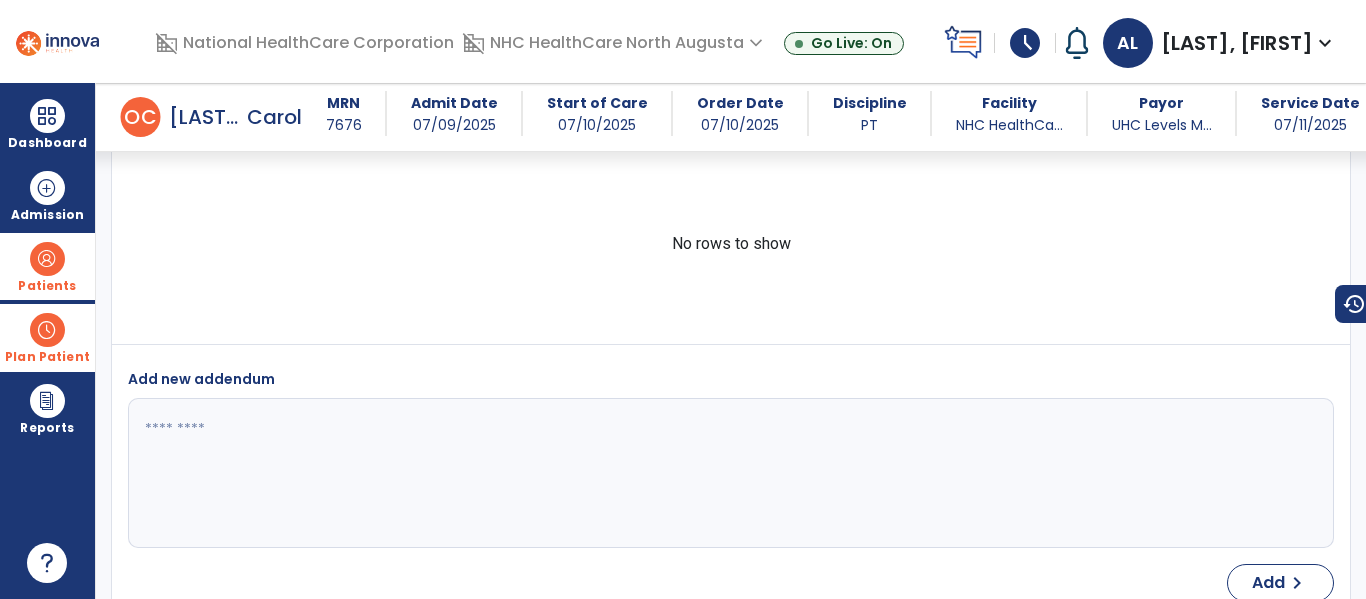 click on "schedule" at bounding box center [1025, 43] 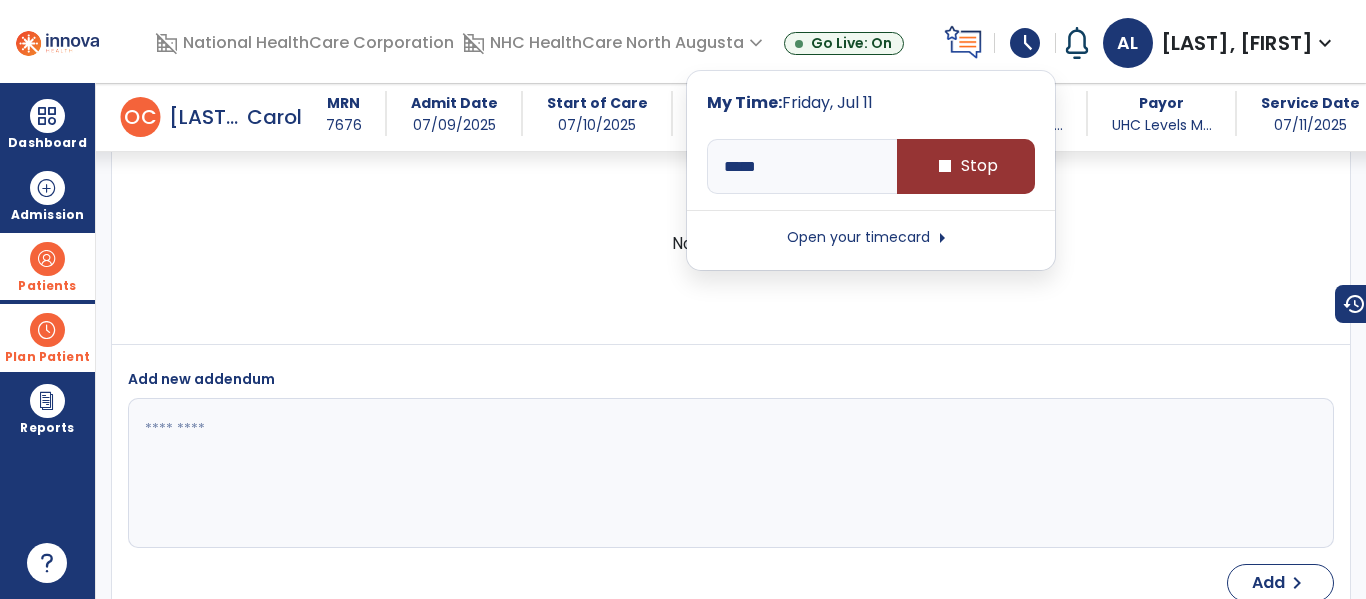 click on "stop  Stop" at bounding box center (966, 166) 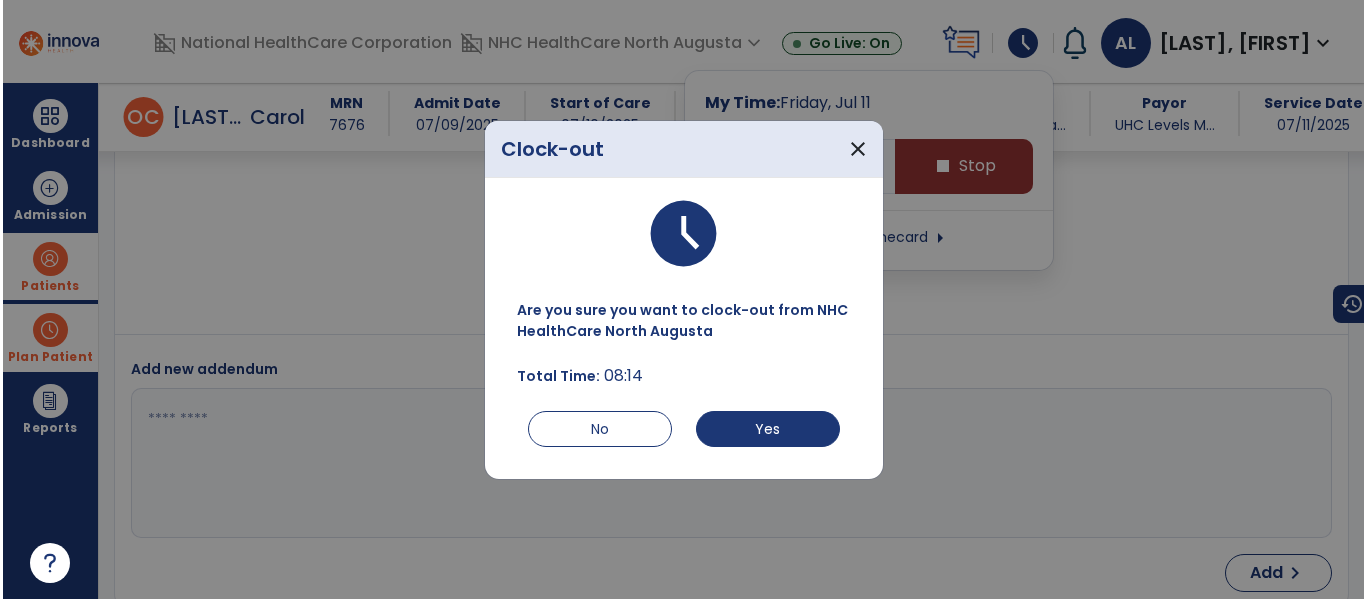 scroll, scrollTop: 3382, scrollLeft: 0, axis: vertical 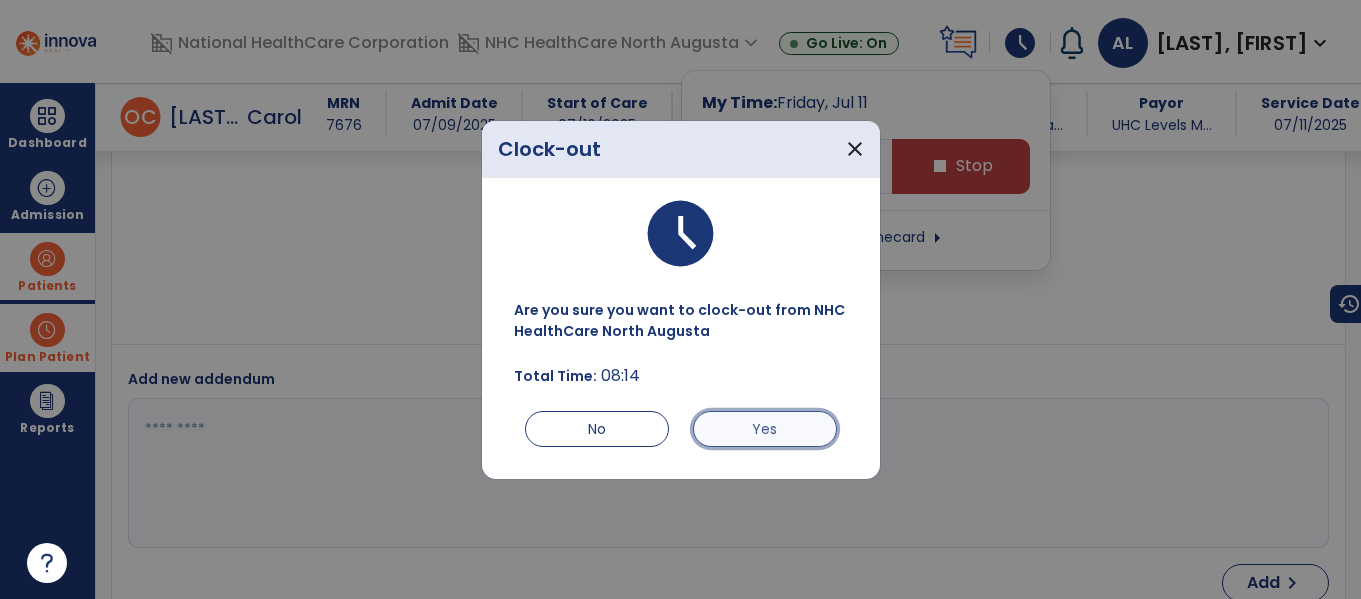 click on "Yes" at bounding box center [765, 429] 